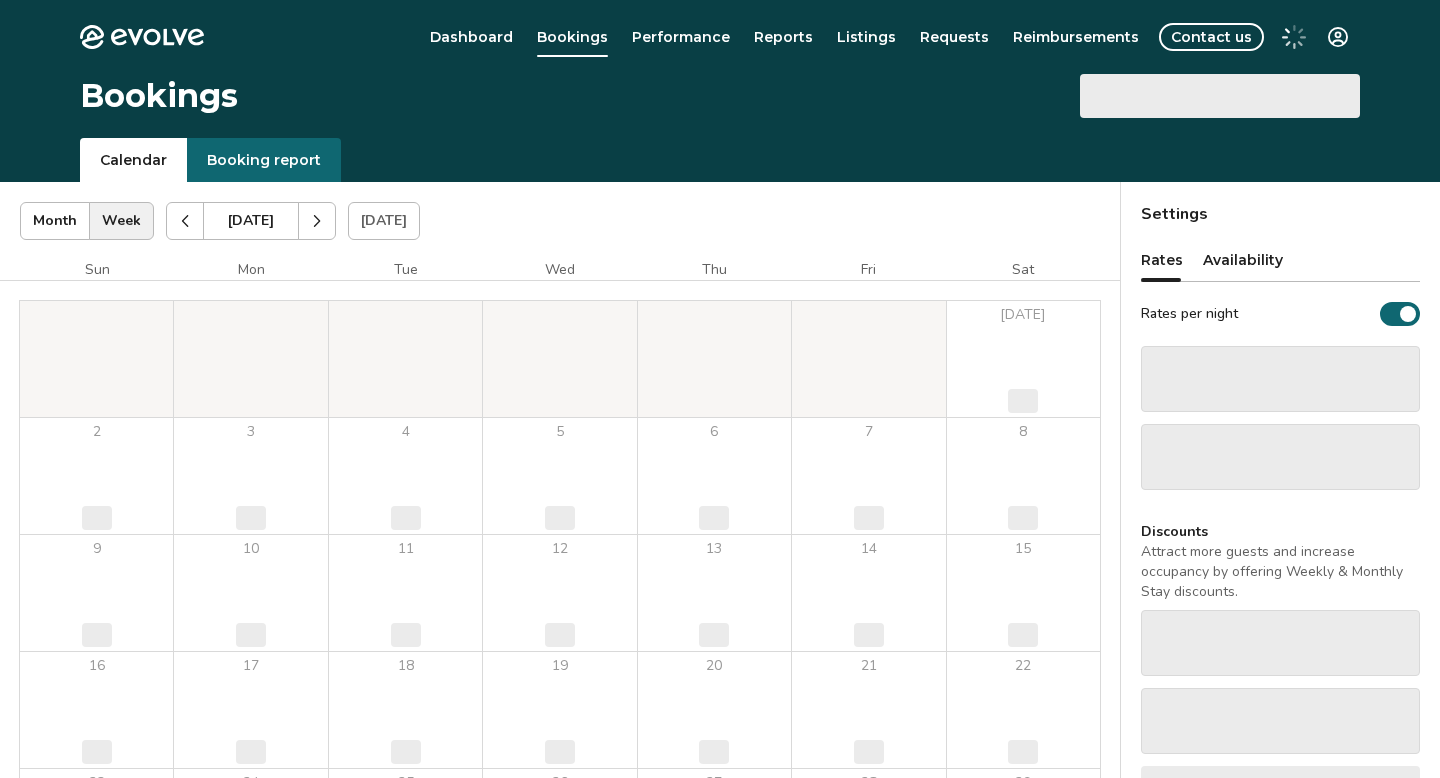 scroll, scrollTop: 0, scrollLeft: 0, axis: both 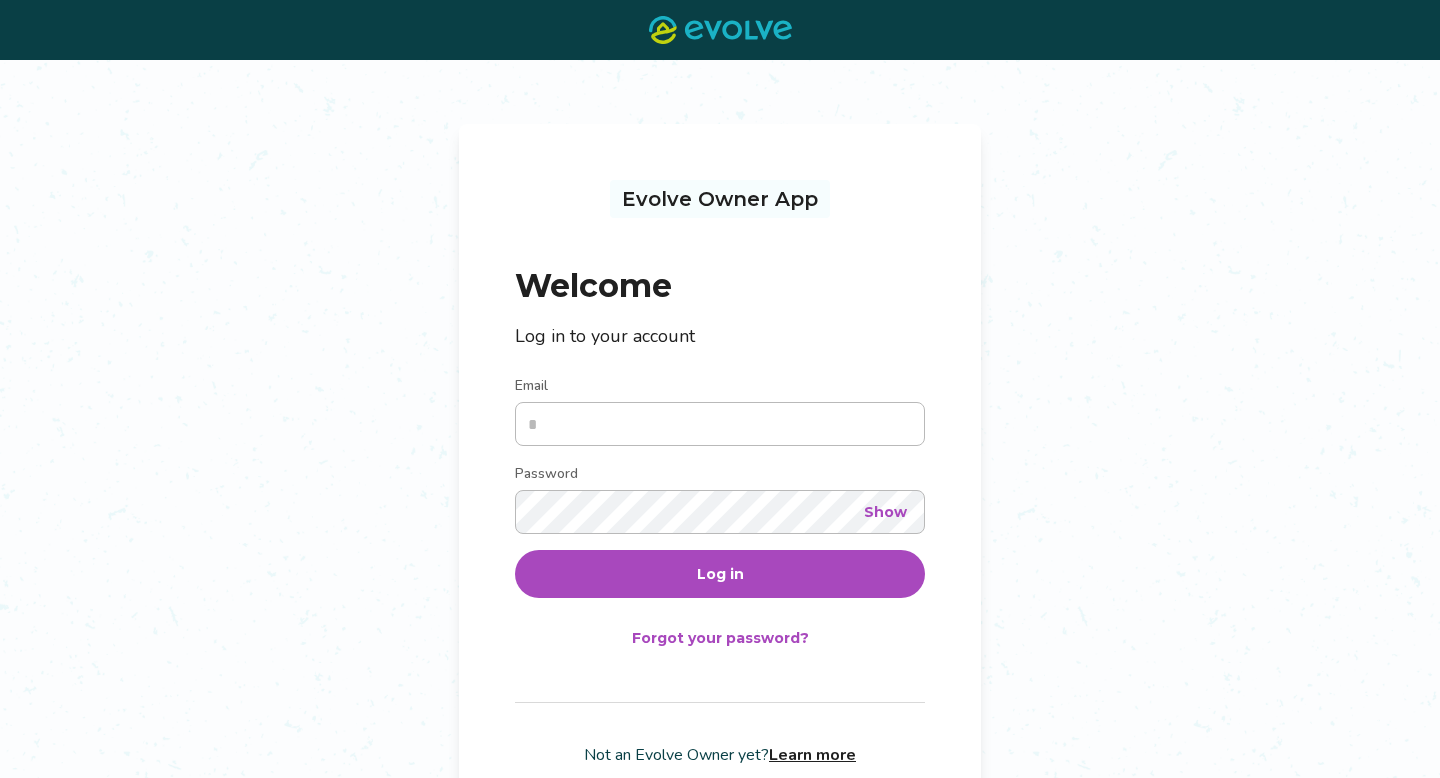 type on "**********" 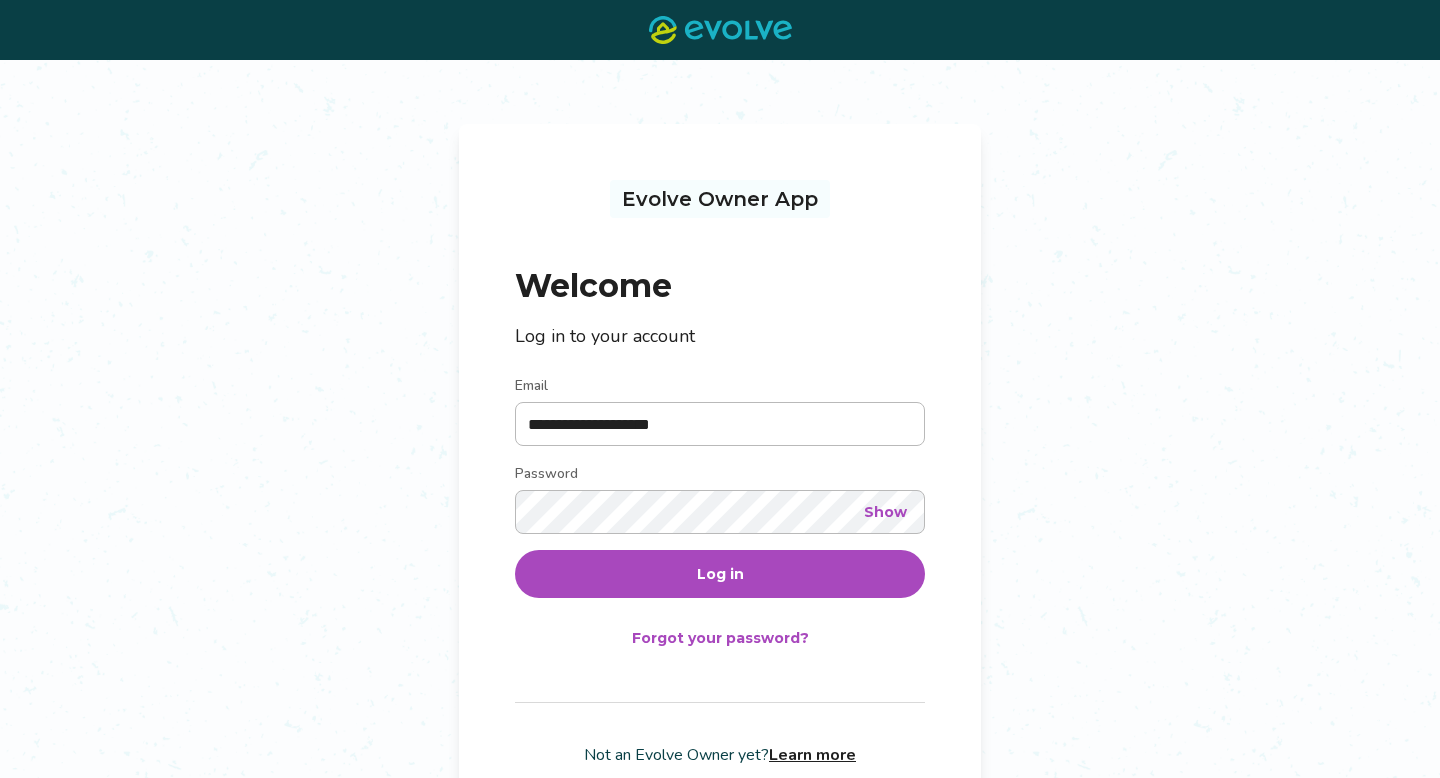 click on "Log in" at bounding box center [720, 574] 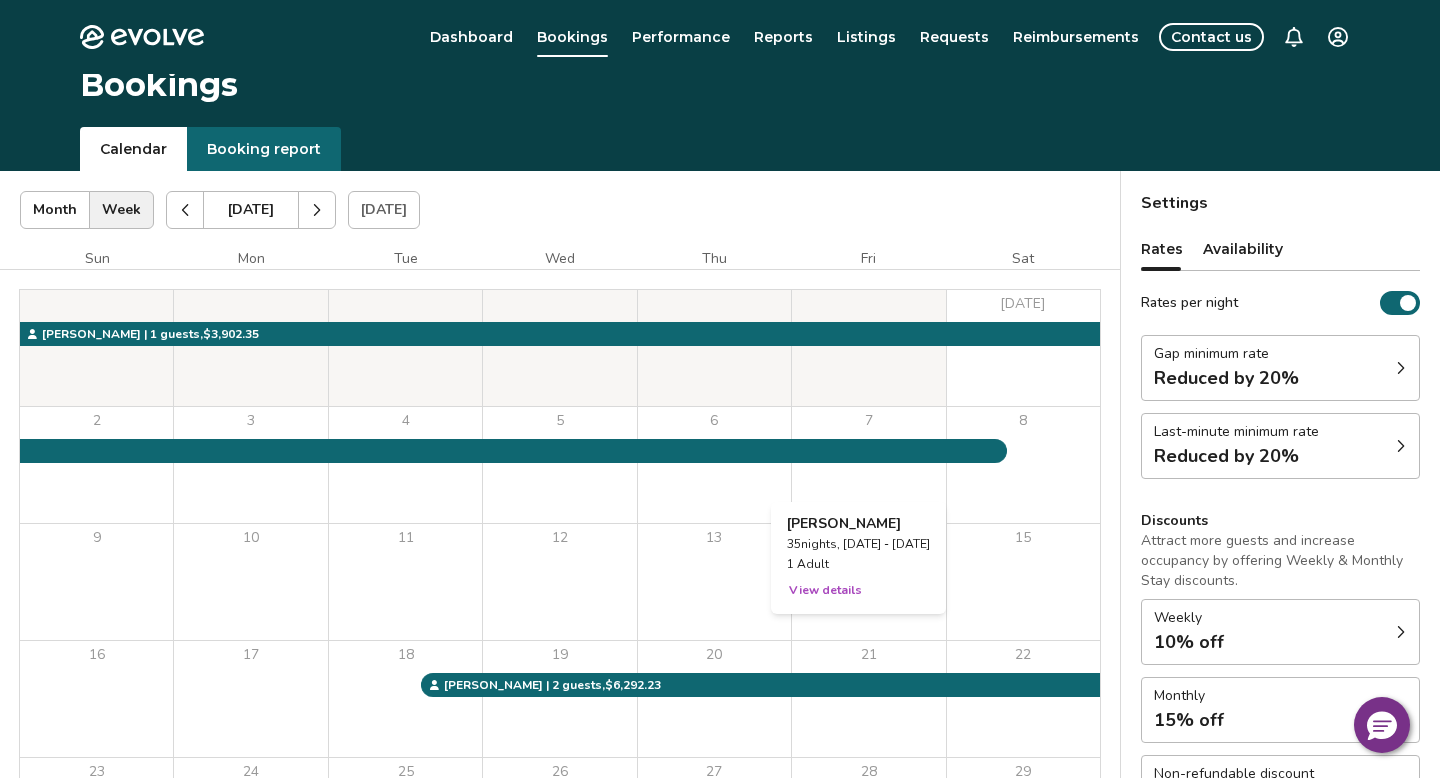scroll, scrollTop: 0, scrollLeft: 0, axis: both 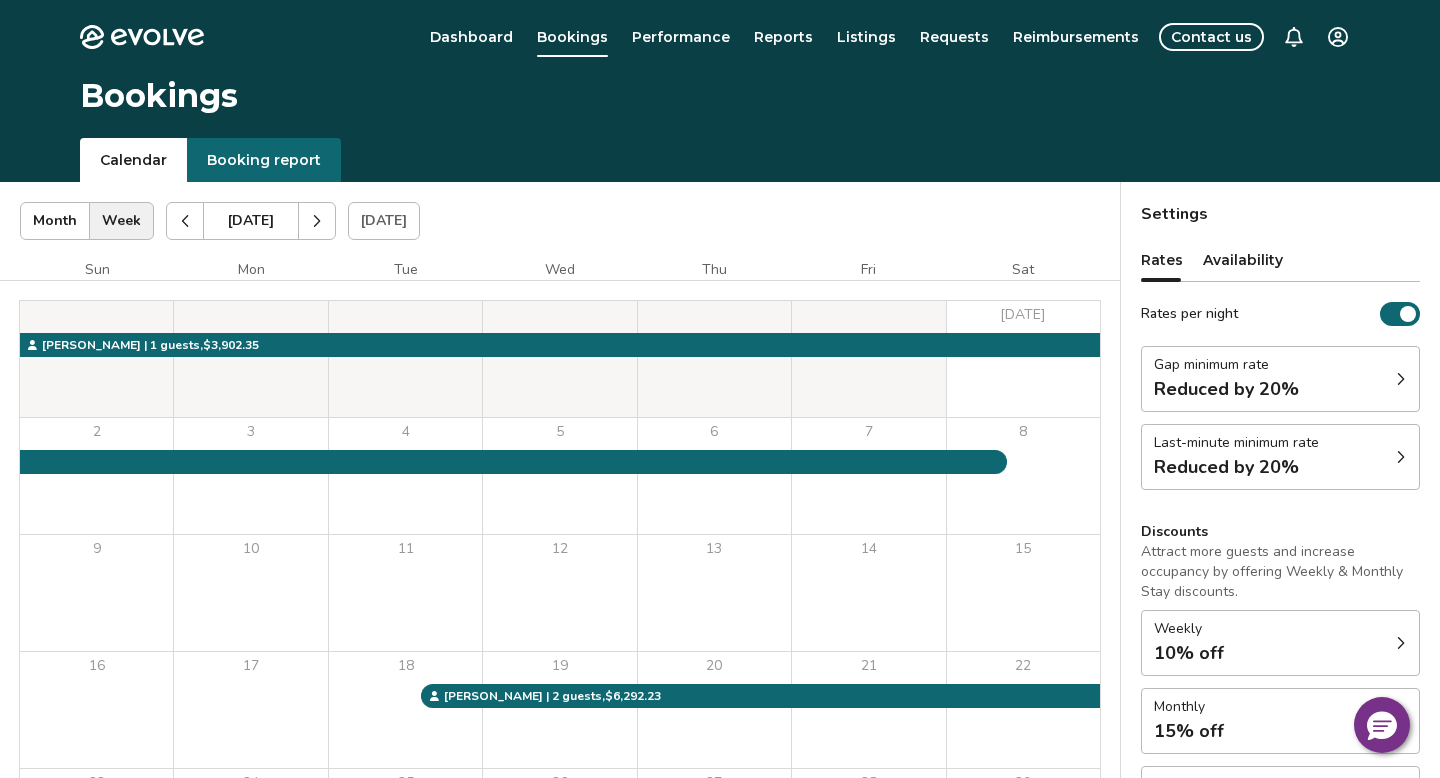 click on "[DATE]" at bounding box center [251, 221] 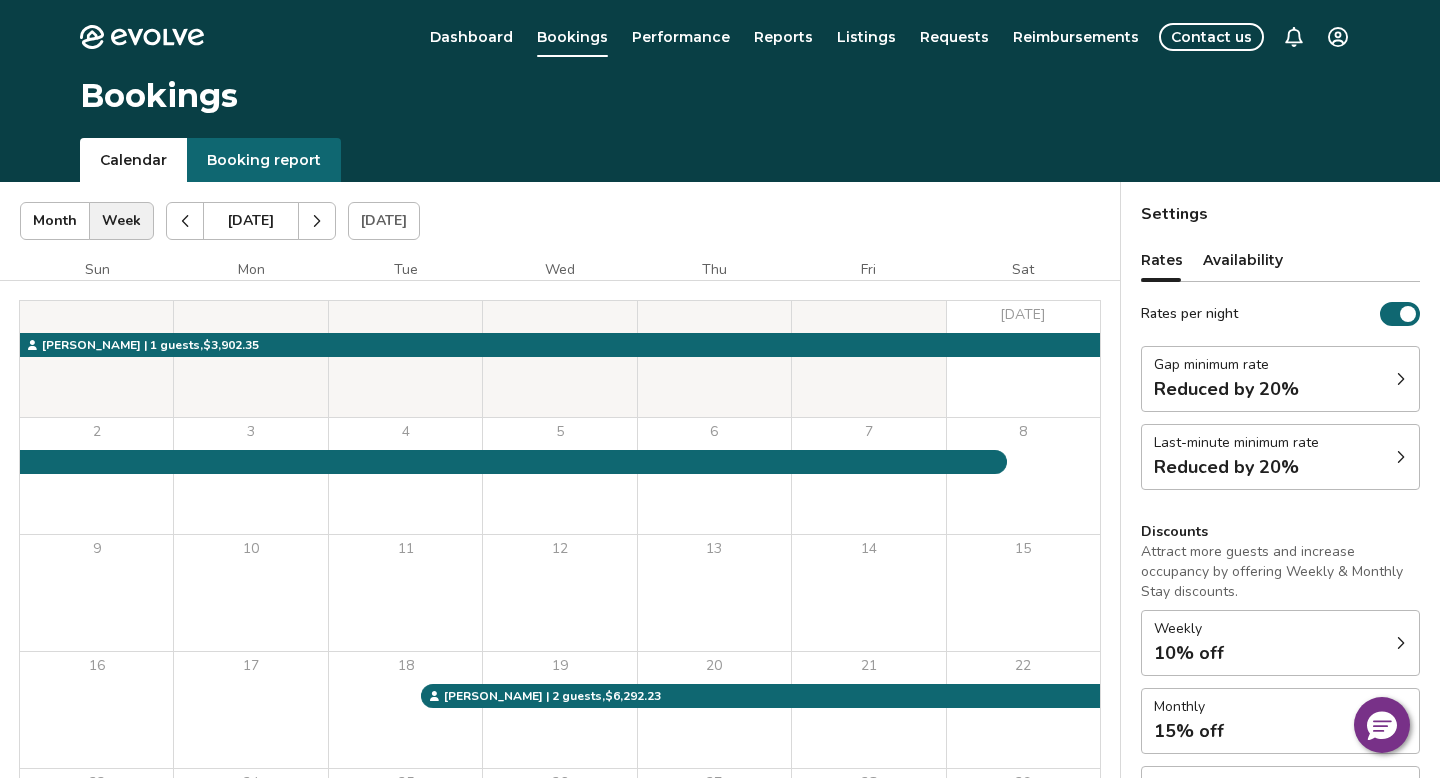 click at bounding box center (317, 221) 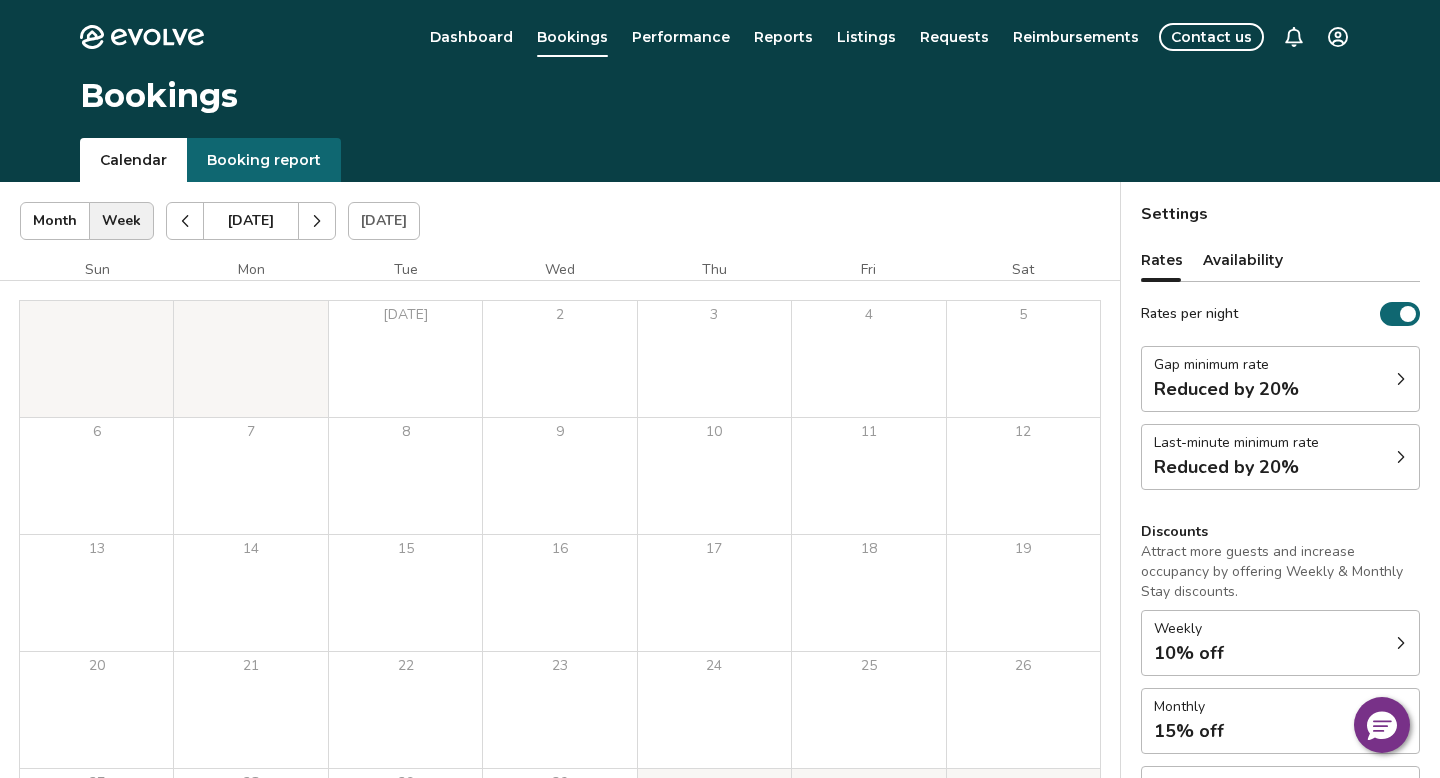 click at bounding box center (317, 221) 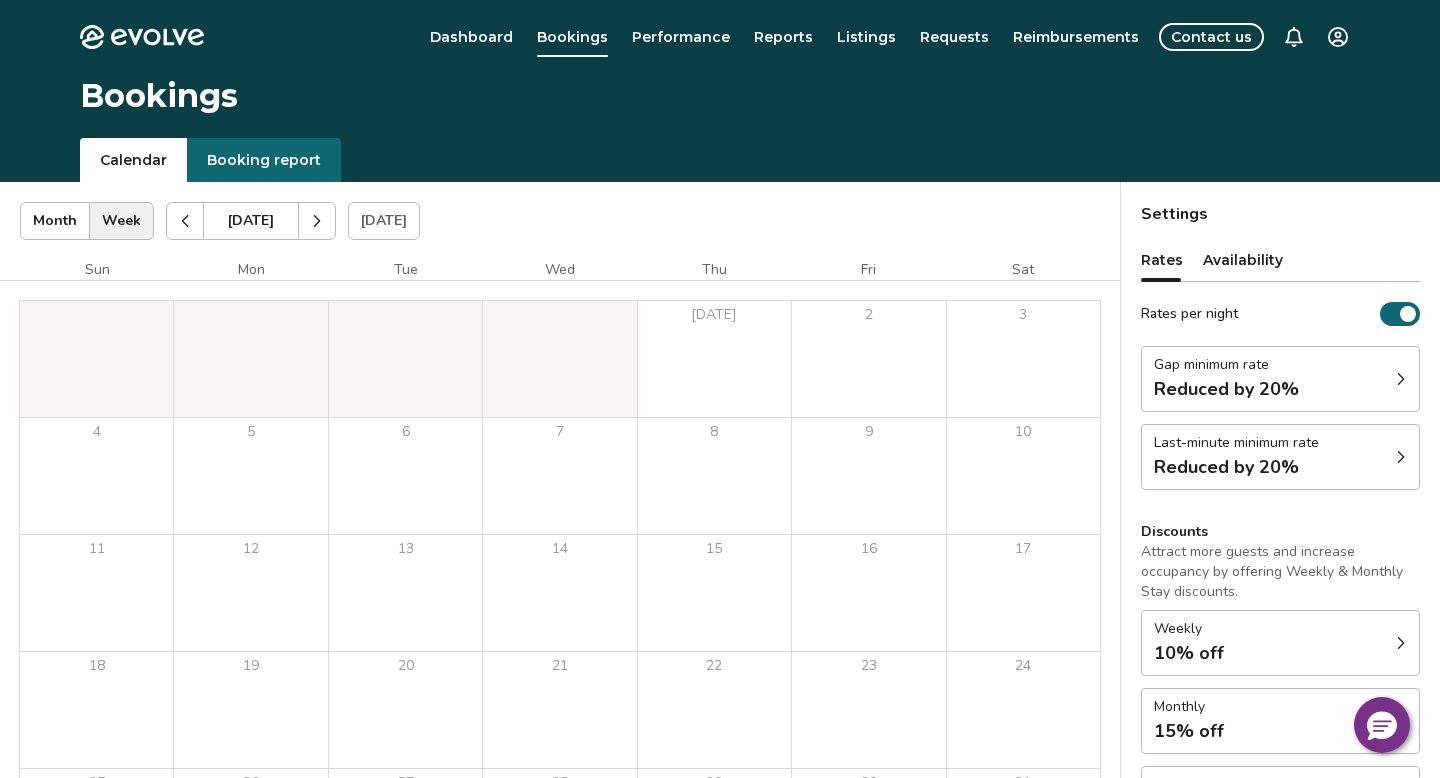 click at bounding box center (317, 221) 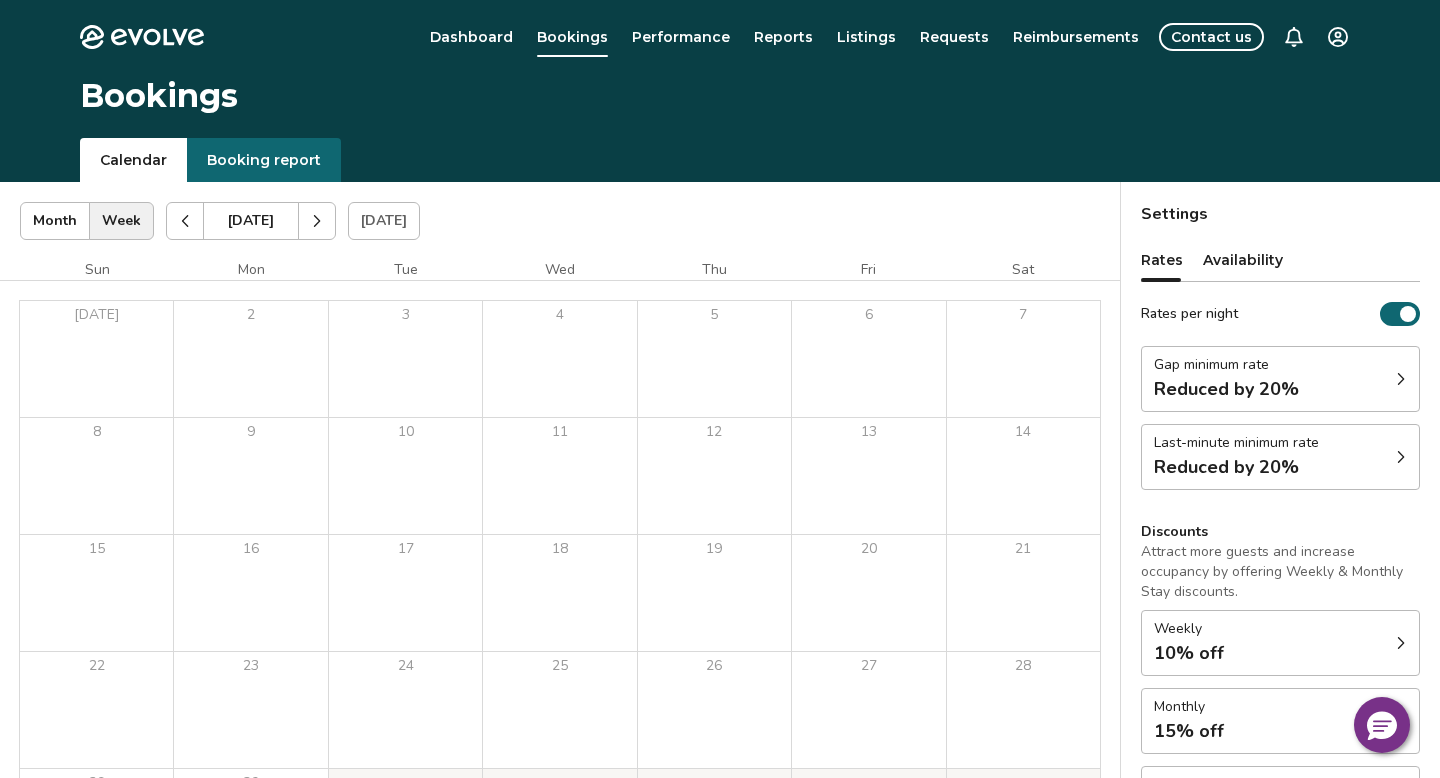 click at bounding box center (317, 221) 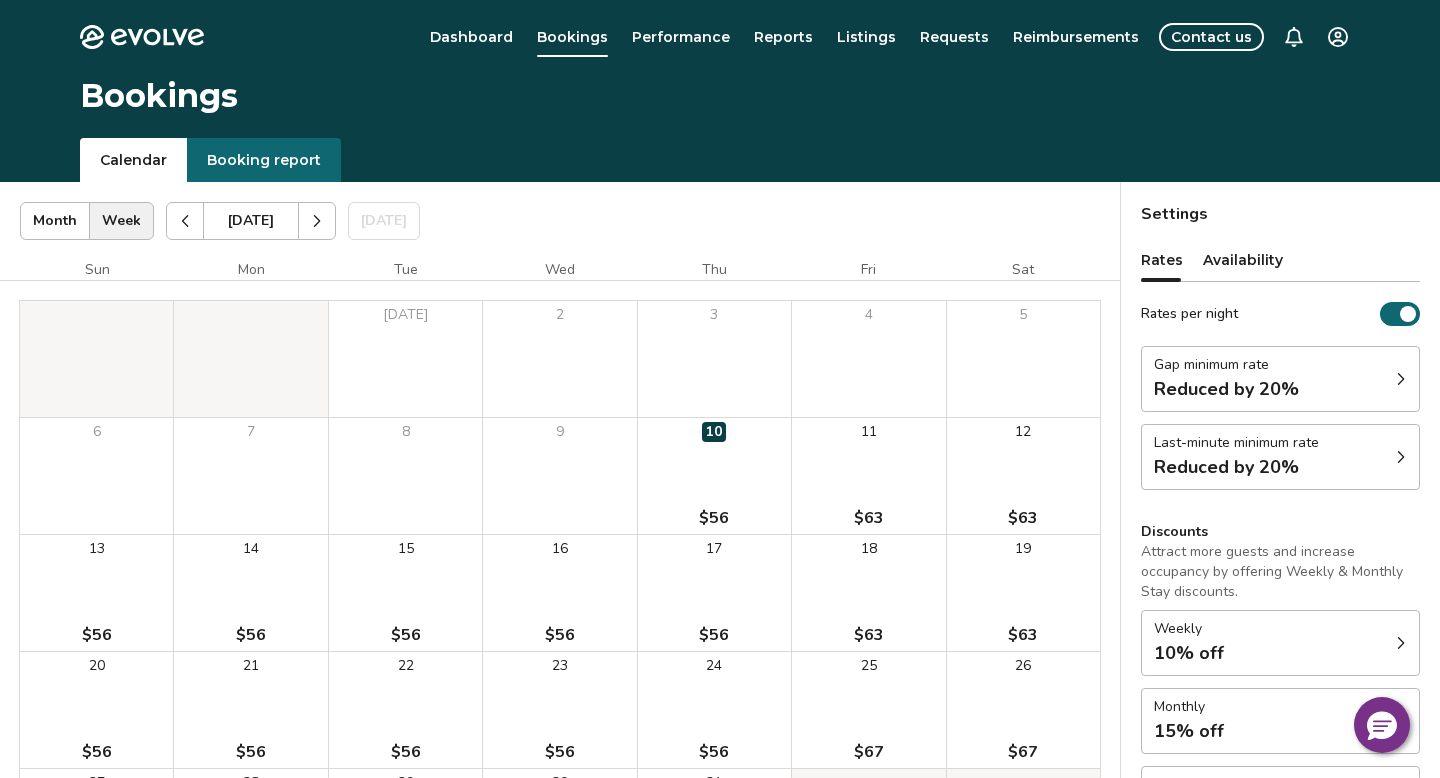 click at bounding box center (317, 221) 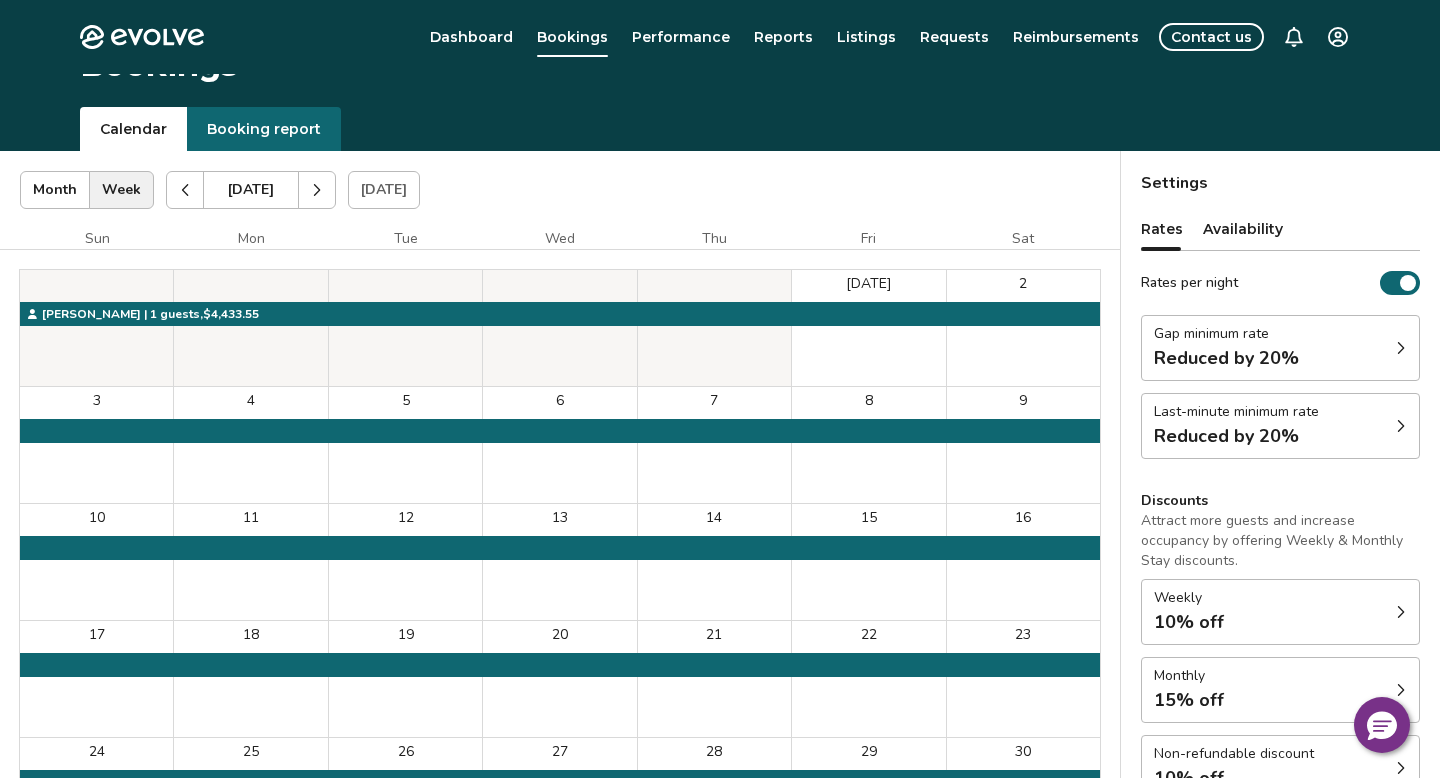 scroll, scrollTop: 0, scrollLeft: 0, axis: both 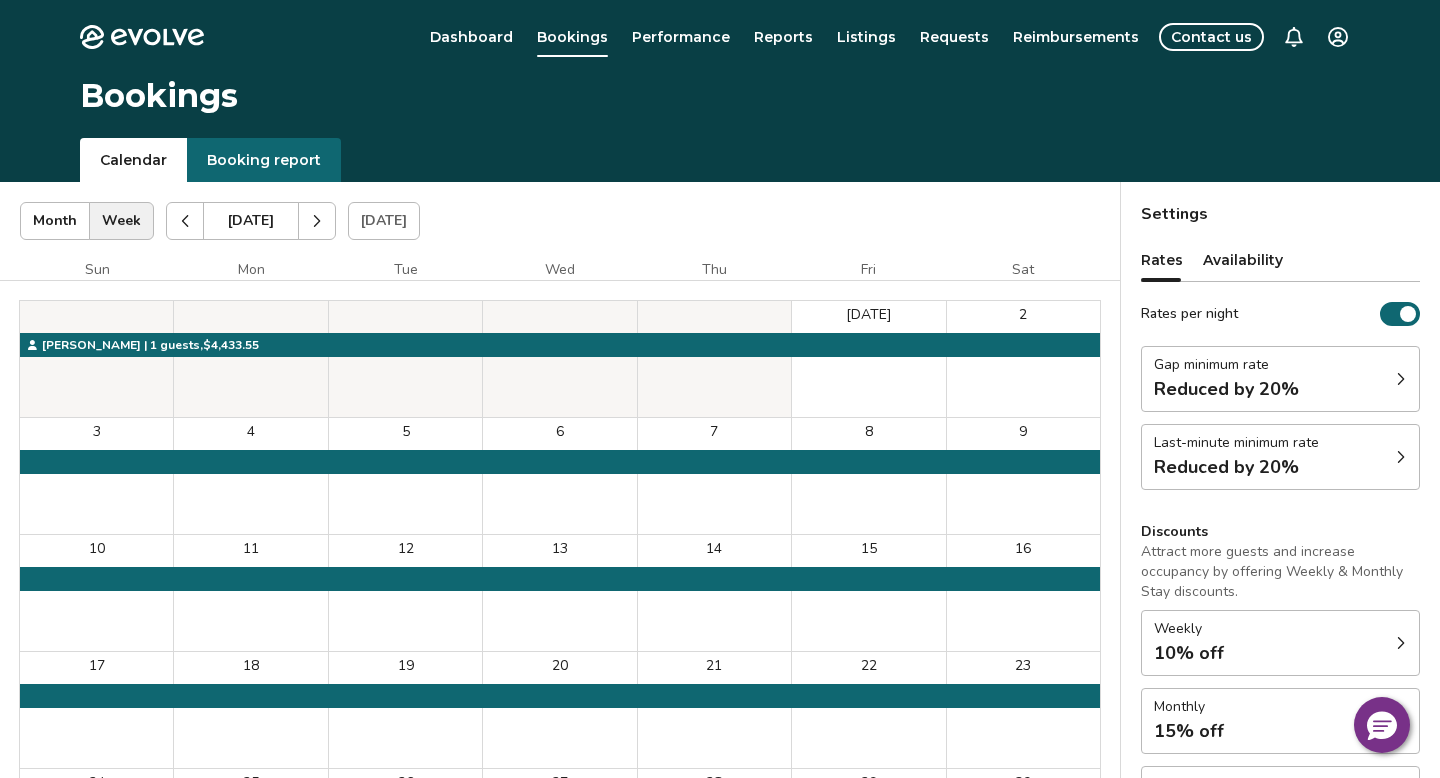 click 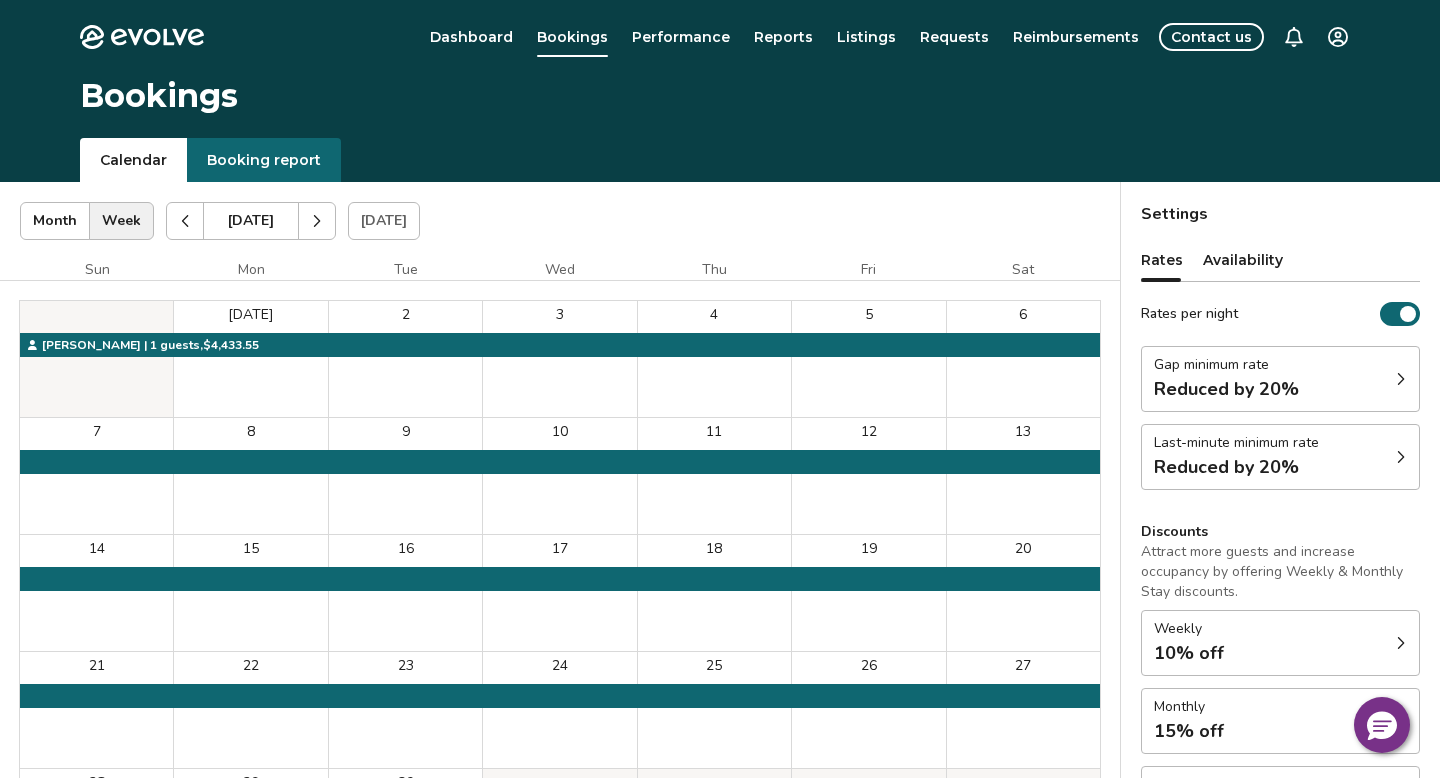 click 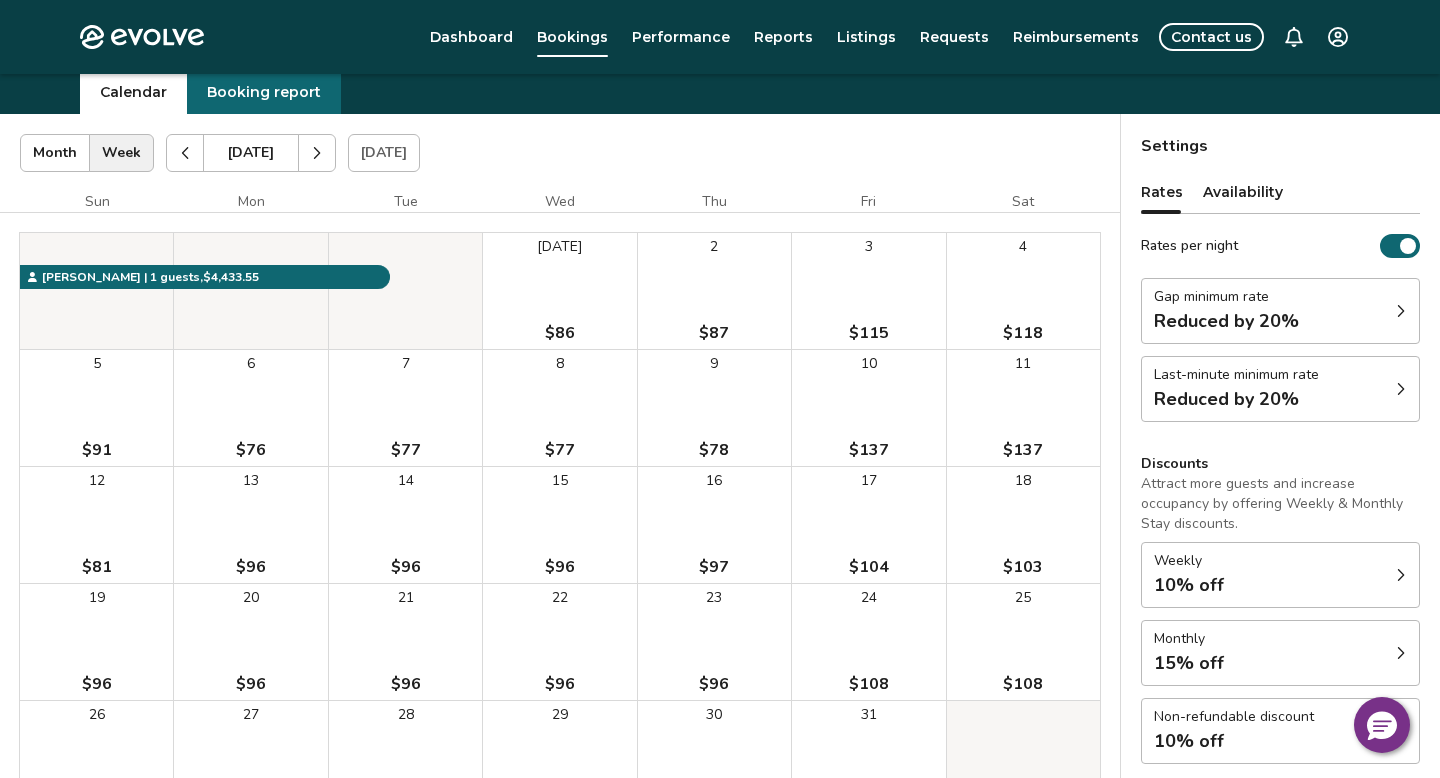 scroll, scrollTop: 73, scrollLeft: 0, axis: vertical 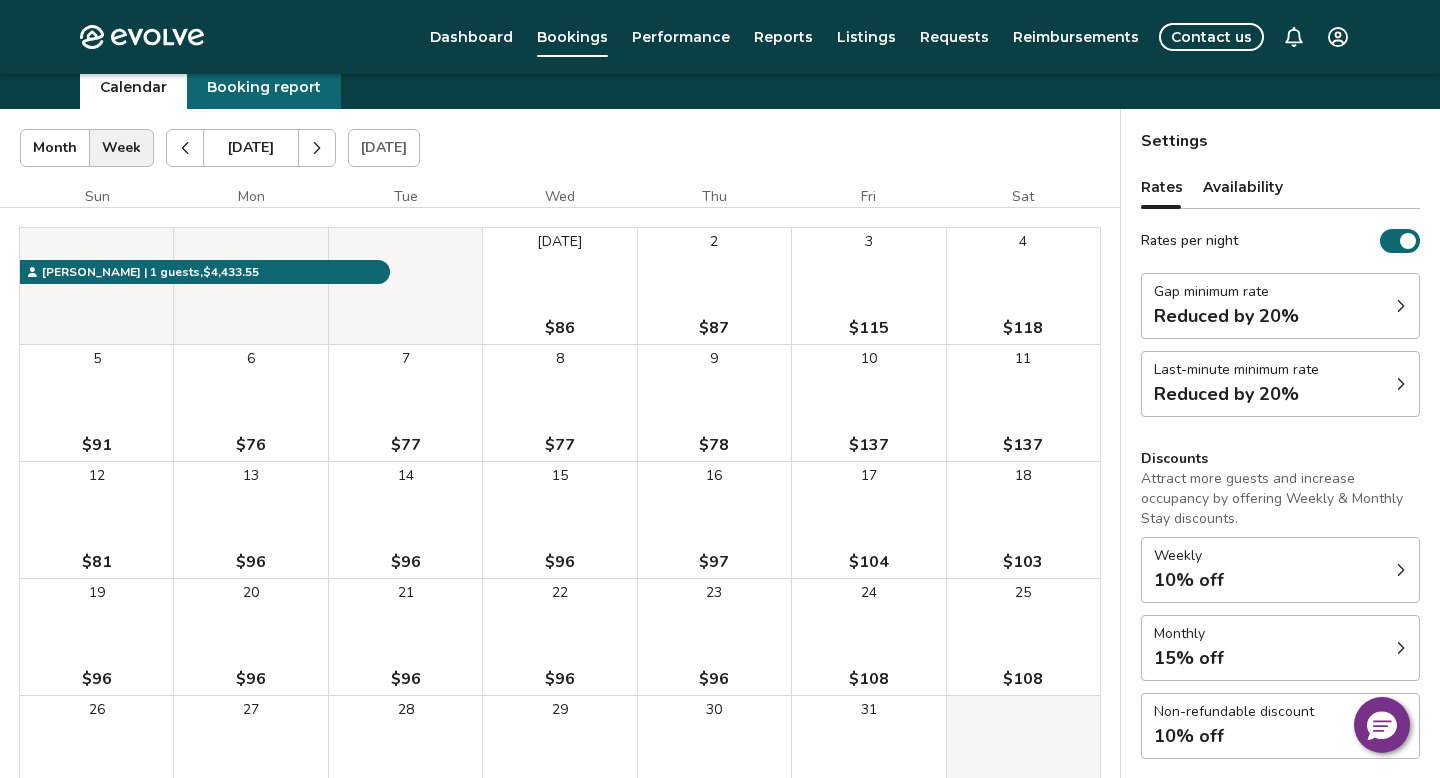 click at bounding box center [317, 148] 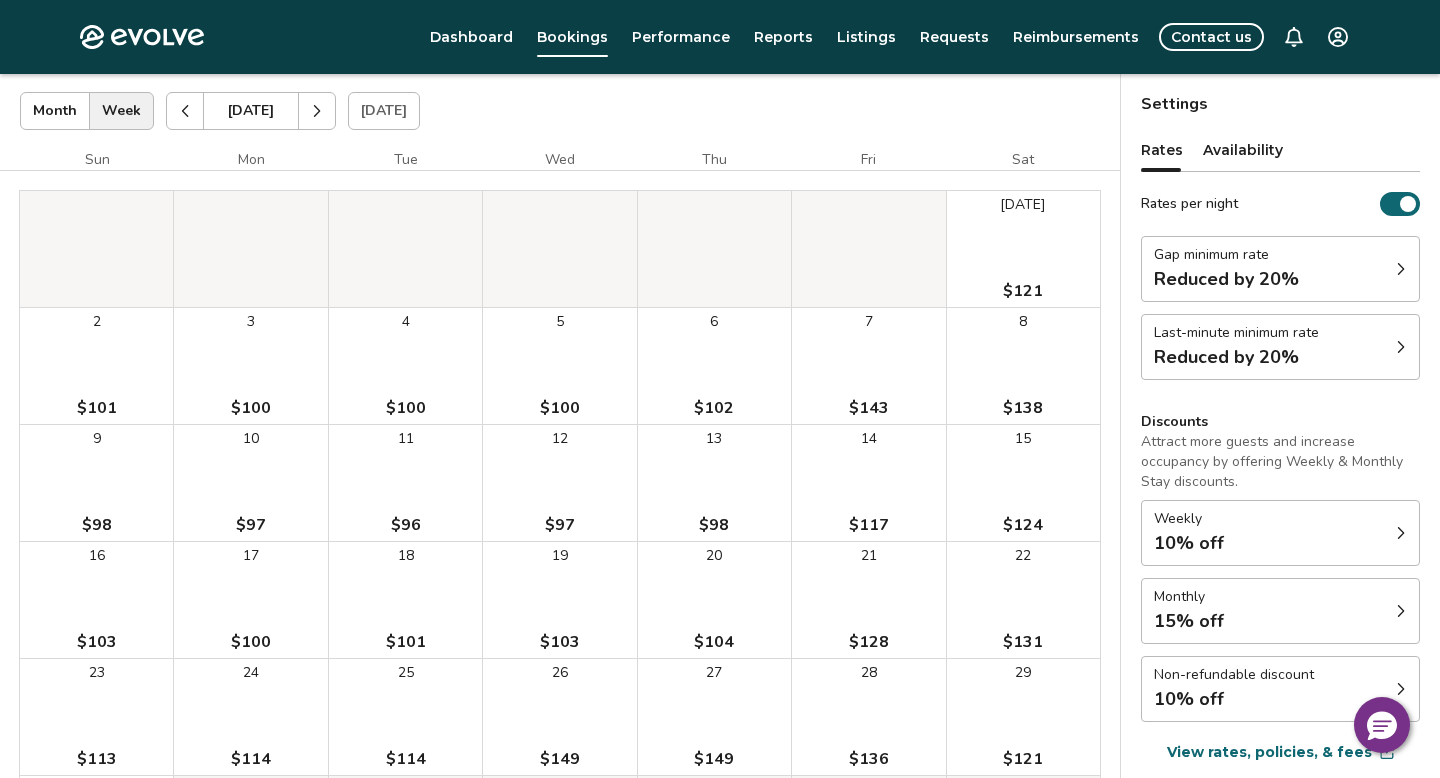 scroll, scrollTop: 0, scrollLeft: 0, axis: both 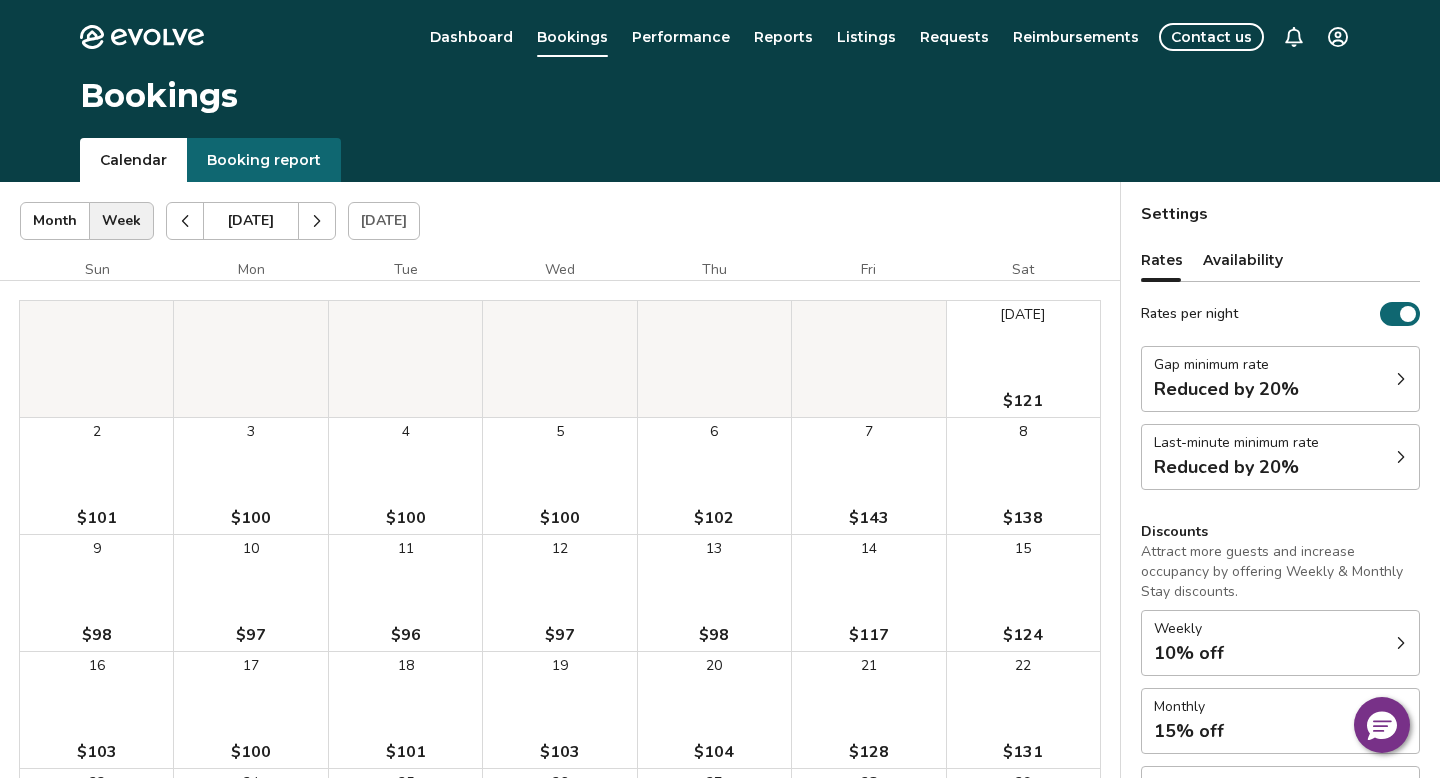 click on "Listings" at bounding box center [866, 37] 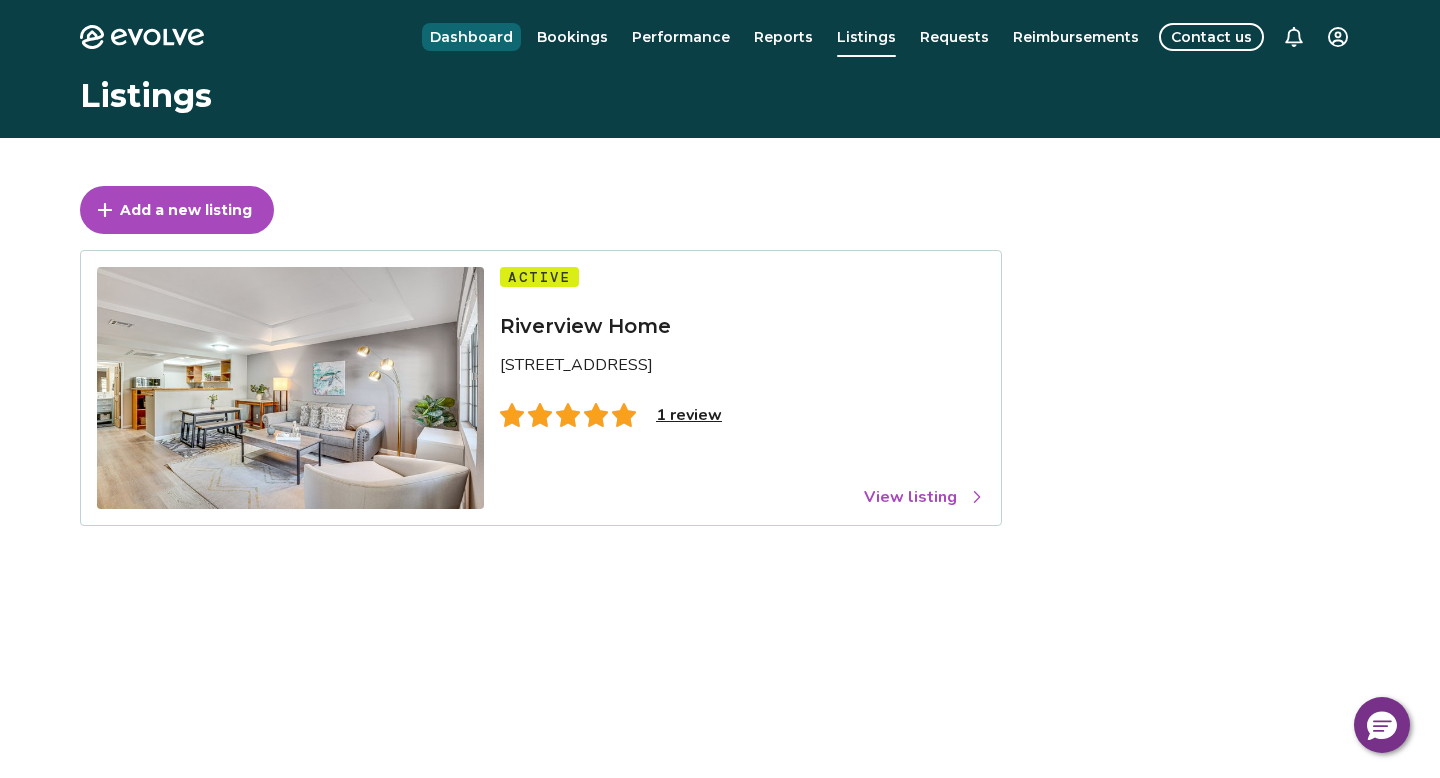 click on "Dashboard" at bounding box center [471, 37] 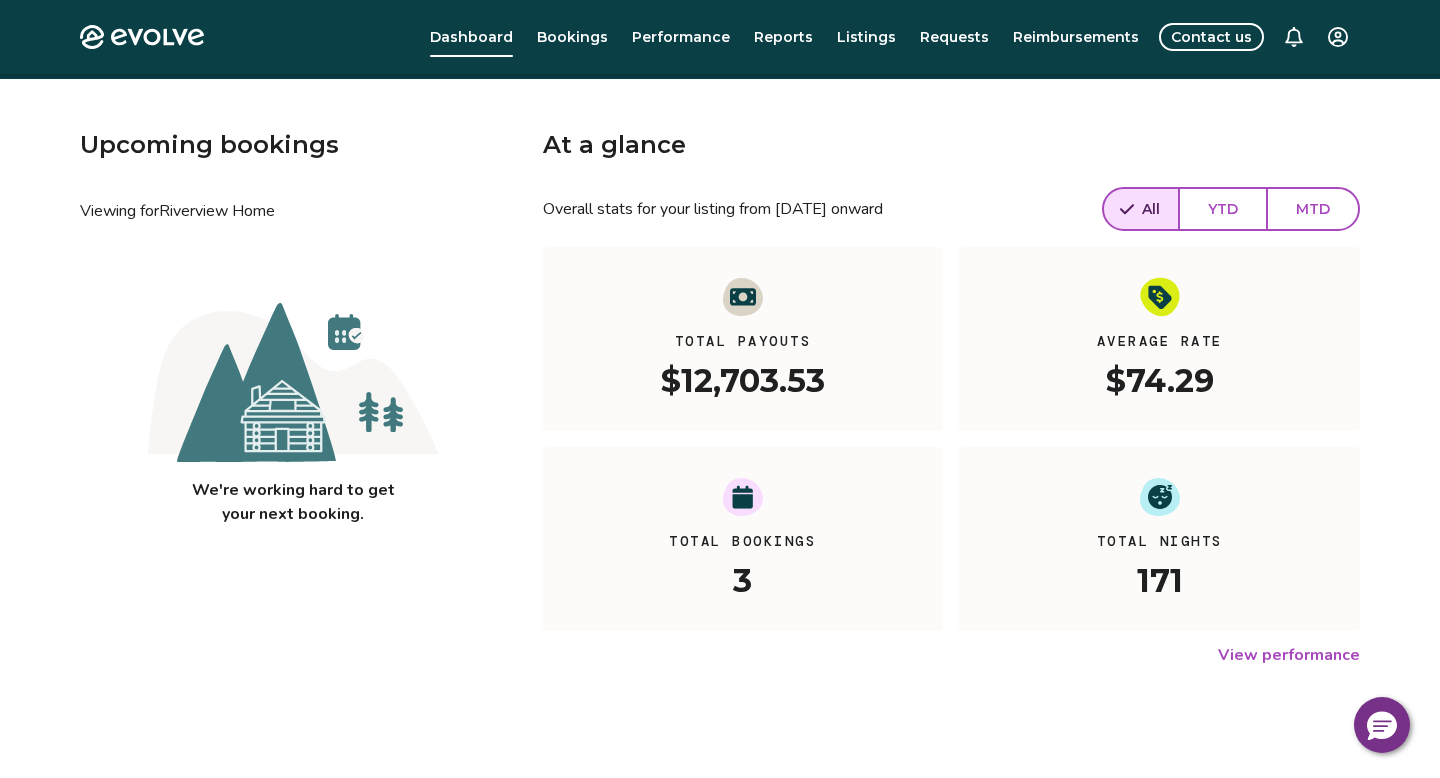 scroll, scrollTop: 0, scrollLeft: 0, axis: both 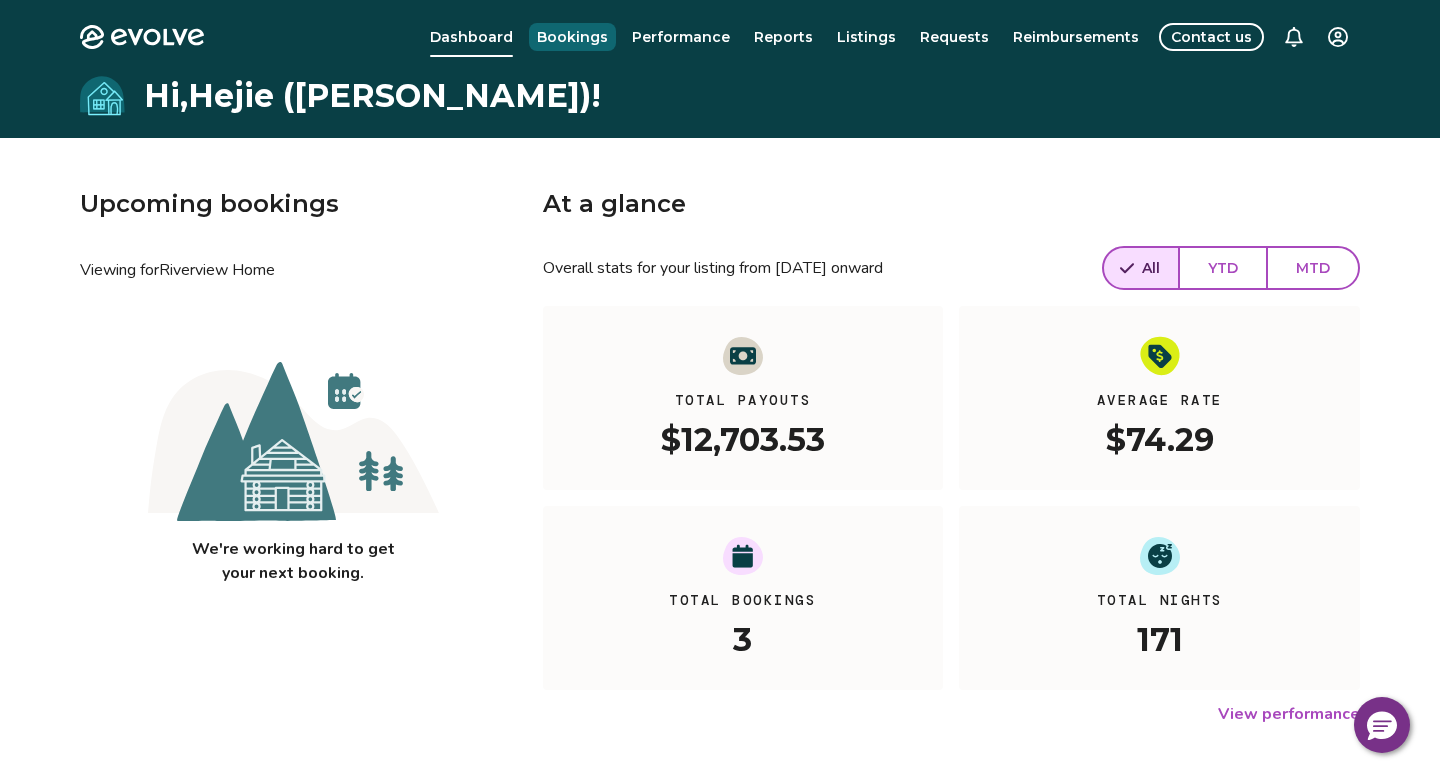 click on "Bookings" at bounding box center (572, 37) 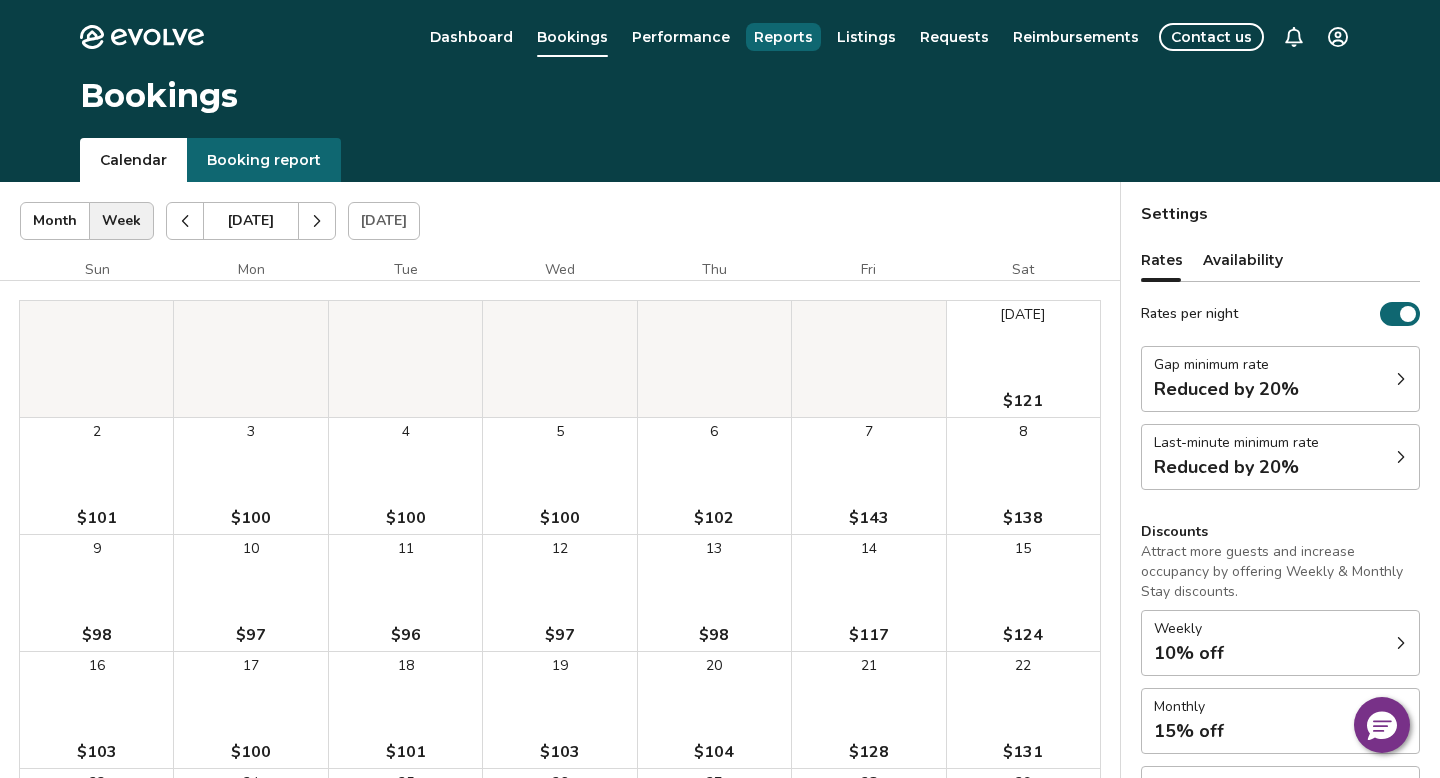 click on "Reports" at bounding box center (783, 37) 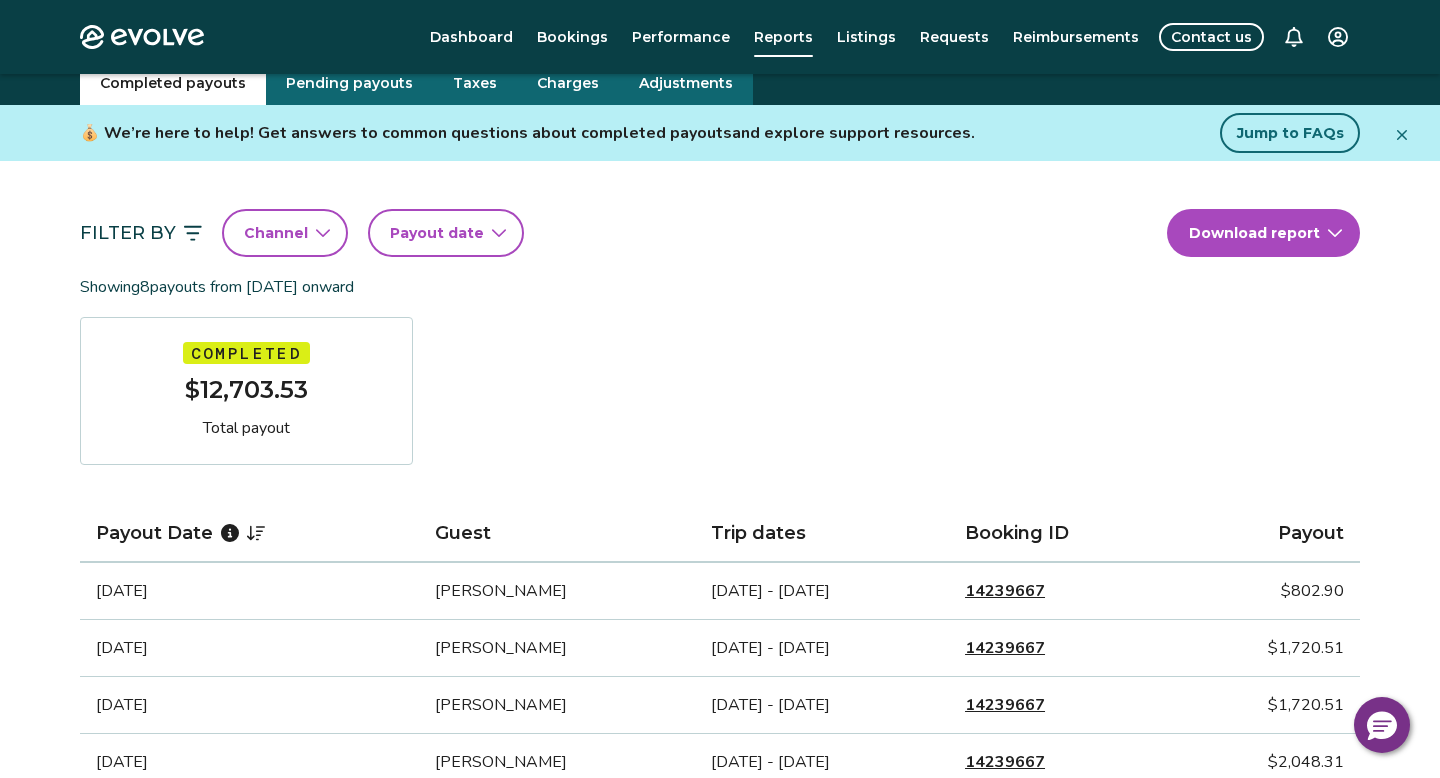 scroll, scrollTop: 78, scrollLeft: 0, axis: vertical 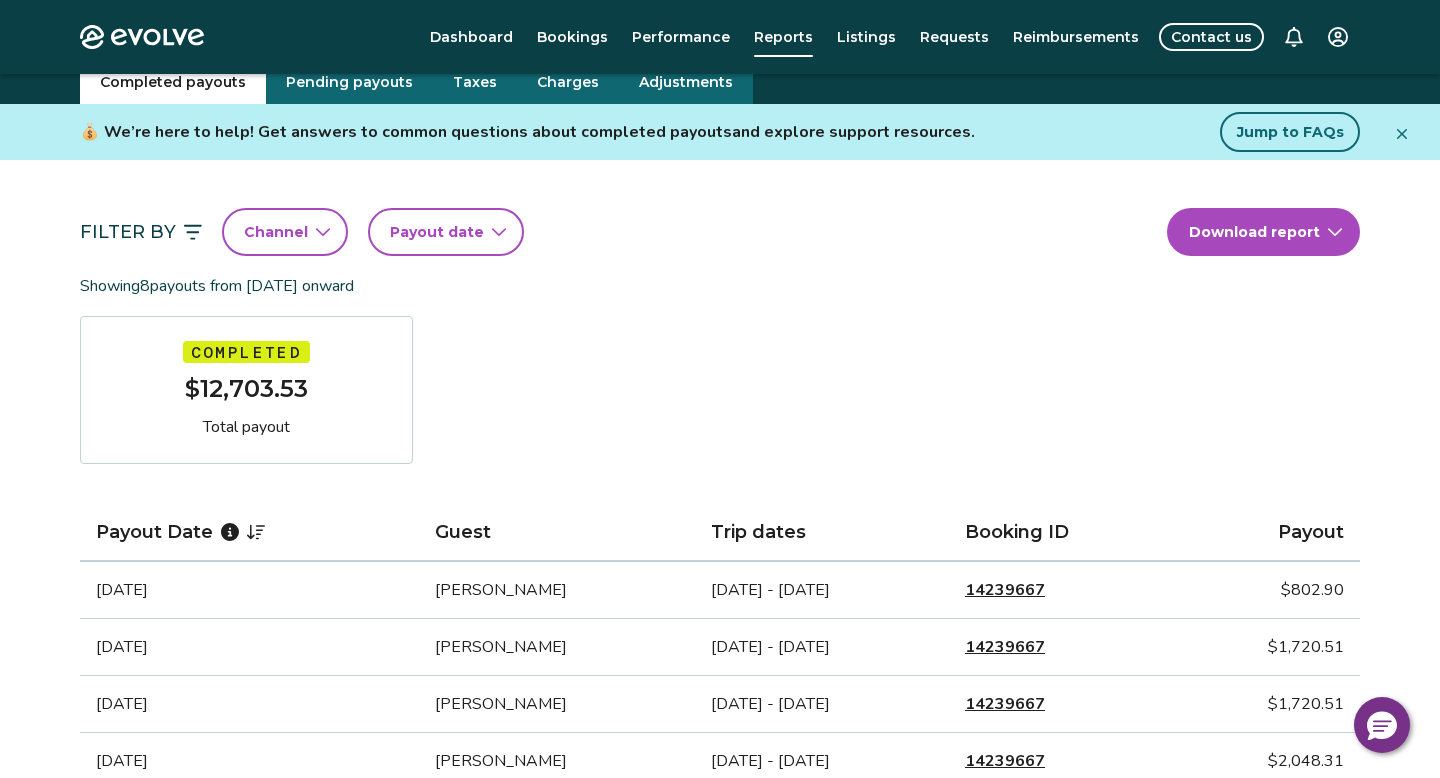 click on "Payout date" at bounding box center [437, 232] 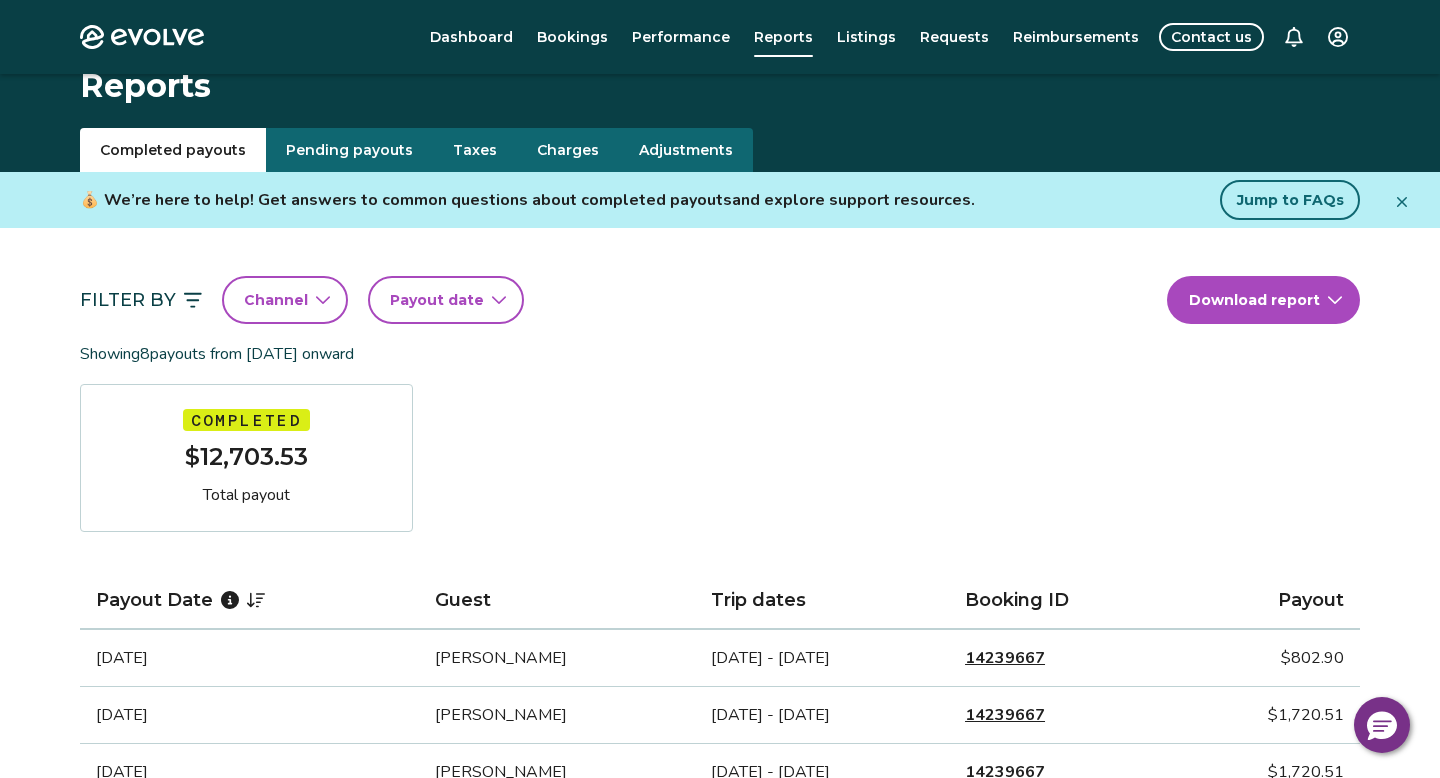 scroll, scrollTop: 0, scrollLeft: 0, axis: both 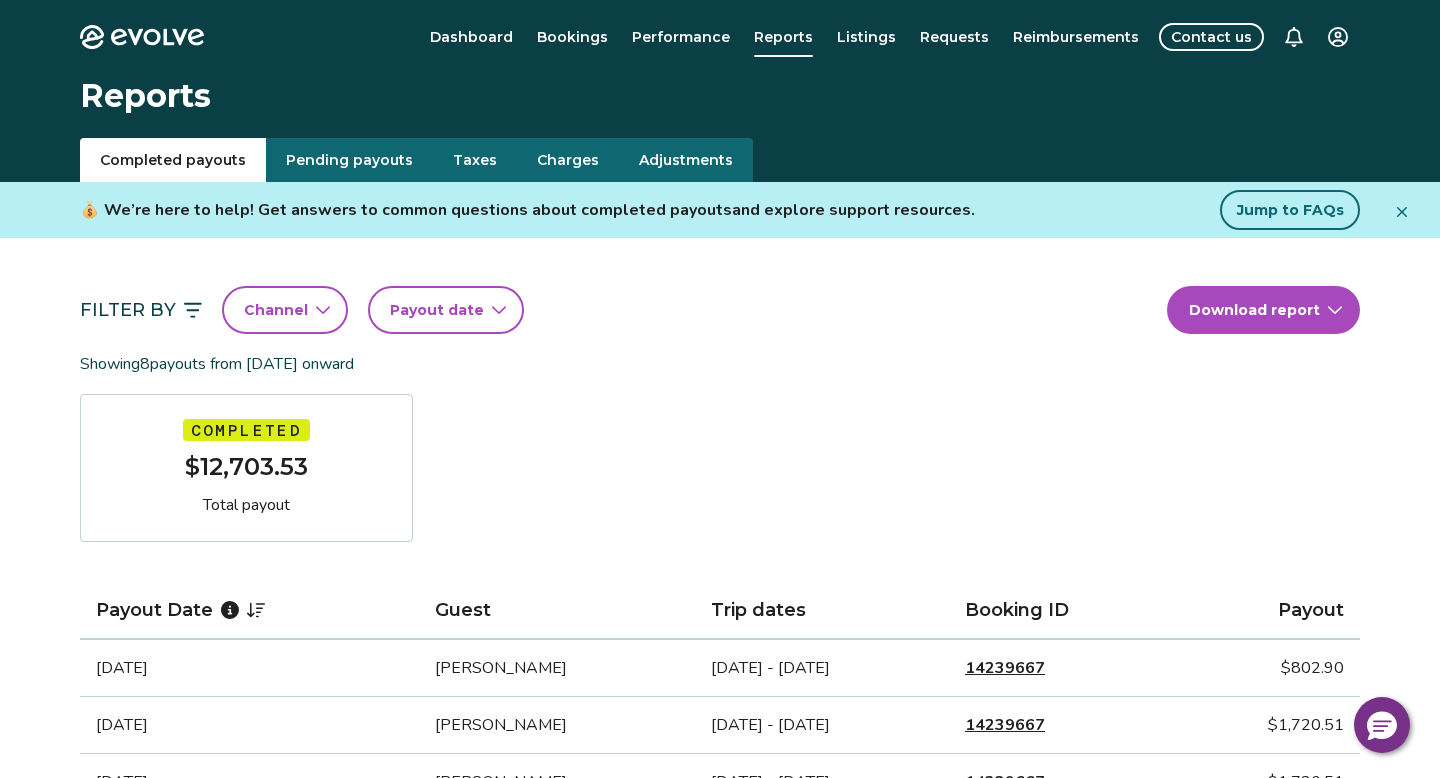 click on "Pending payouts" at bounding box center [349, 160] 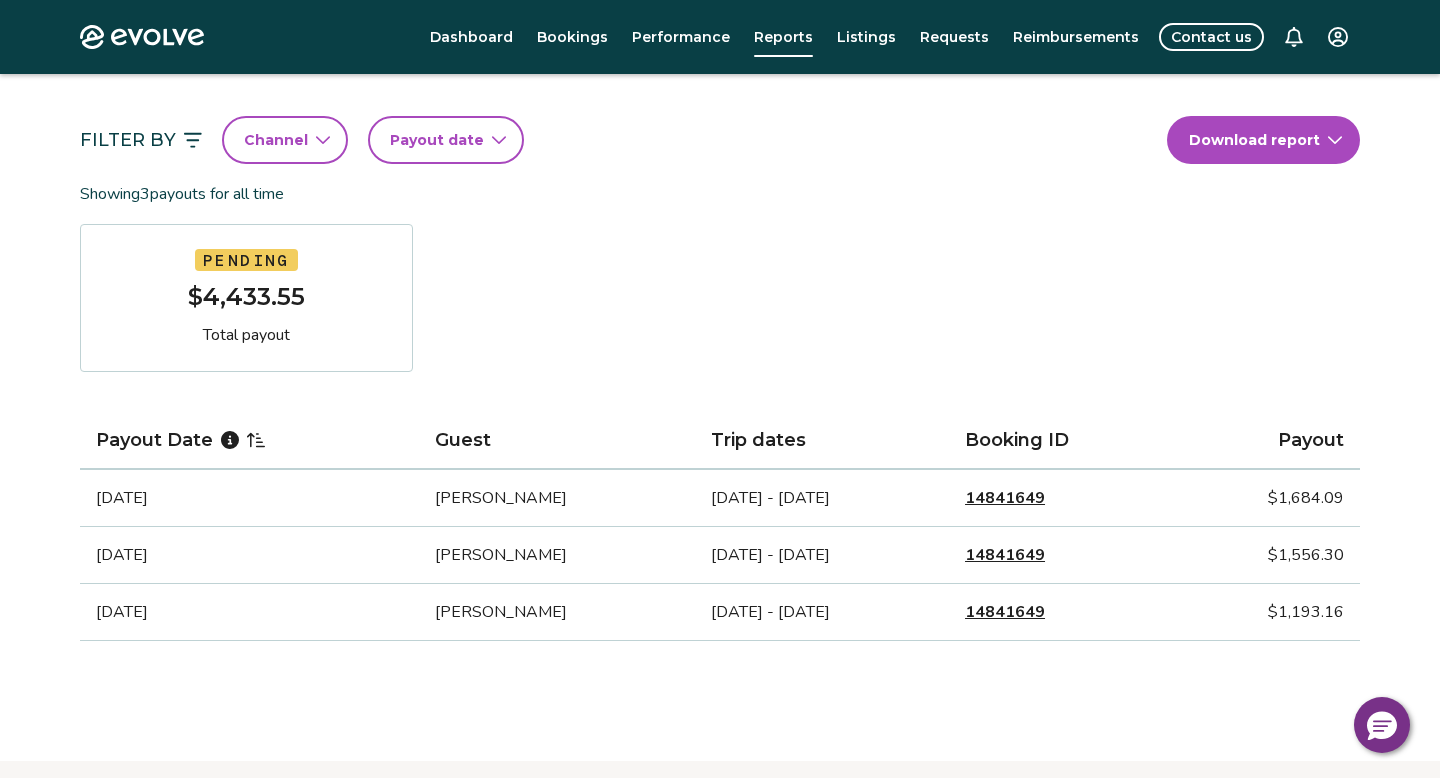 scroll, scrollTop: 181, scrollLeft: 0, axis: vertical 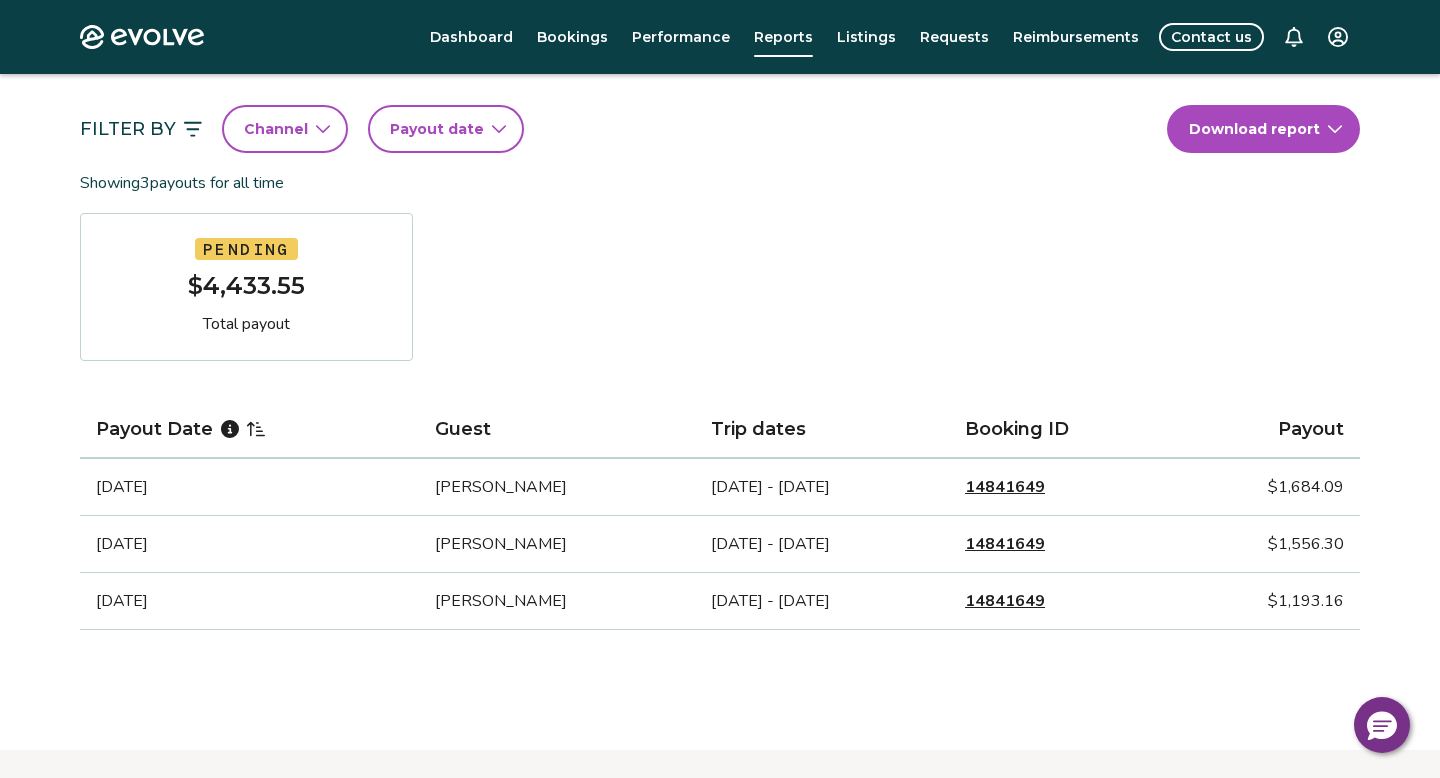 drag, startPoint x: 551, startPoint y: 610, endPoint x: 385, endPoint y: 609, distance: 166.003 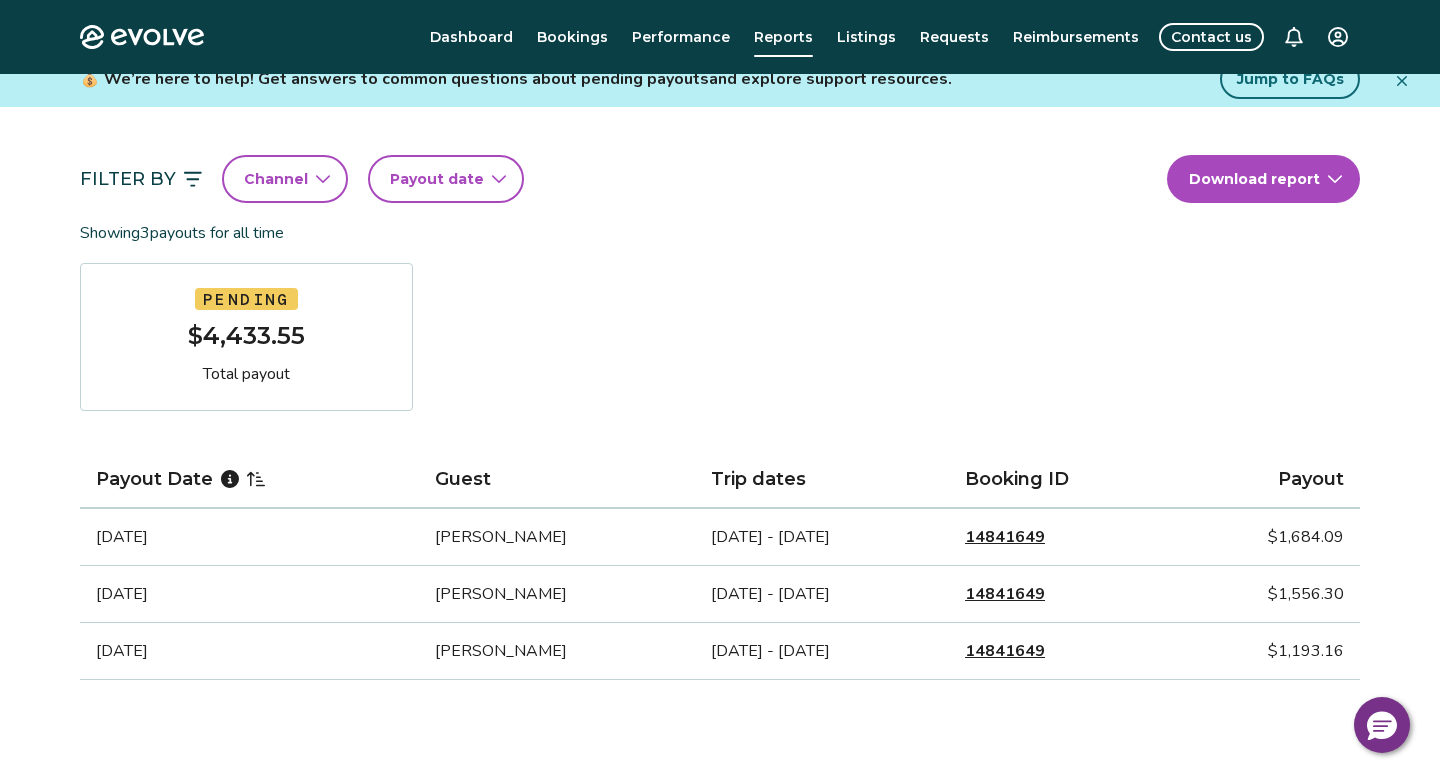 scroll, scrollTop: 0, scrollLeft: 0, axis: both 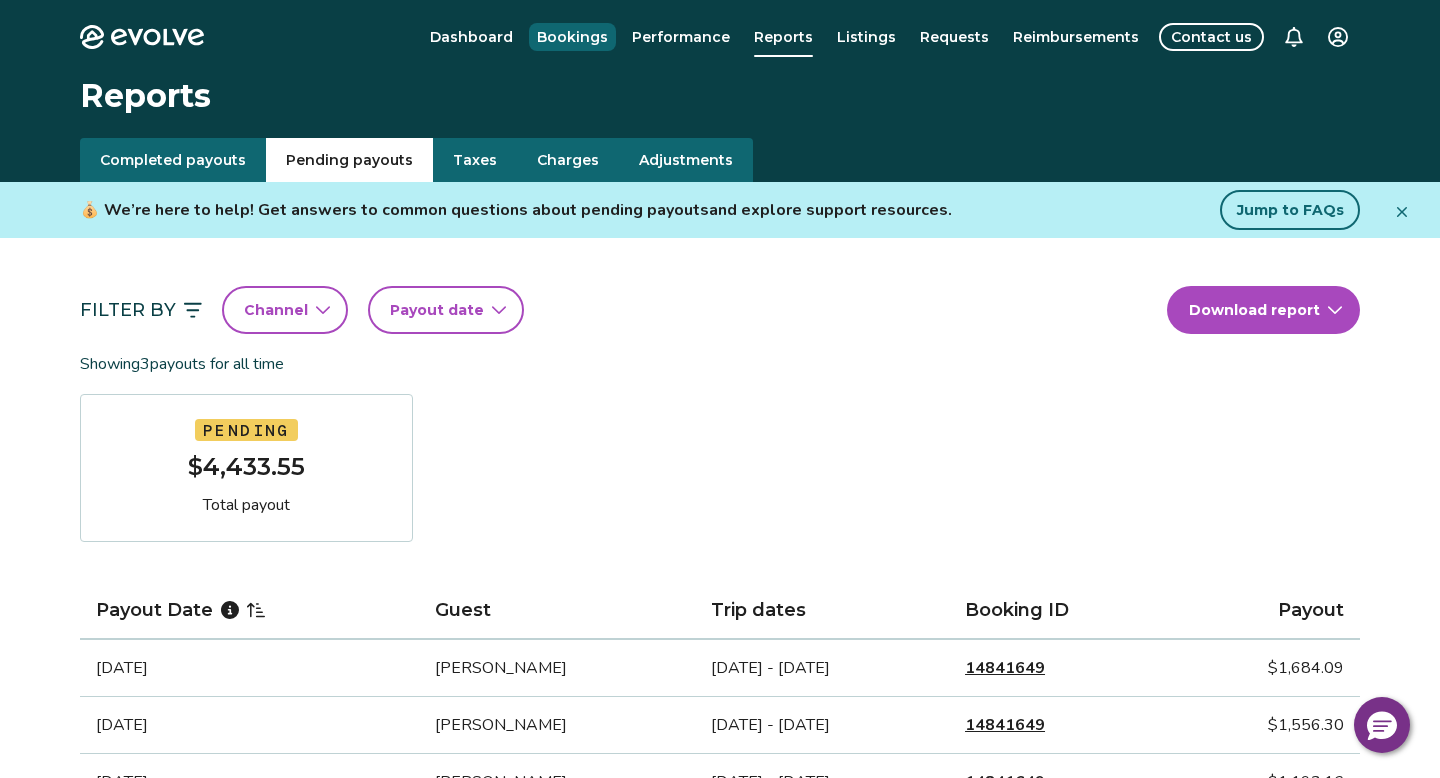 click on "Bookings" at bounding box center [572, 37] 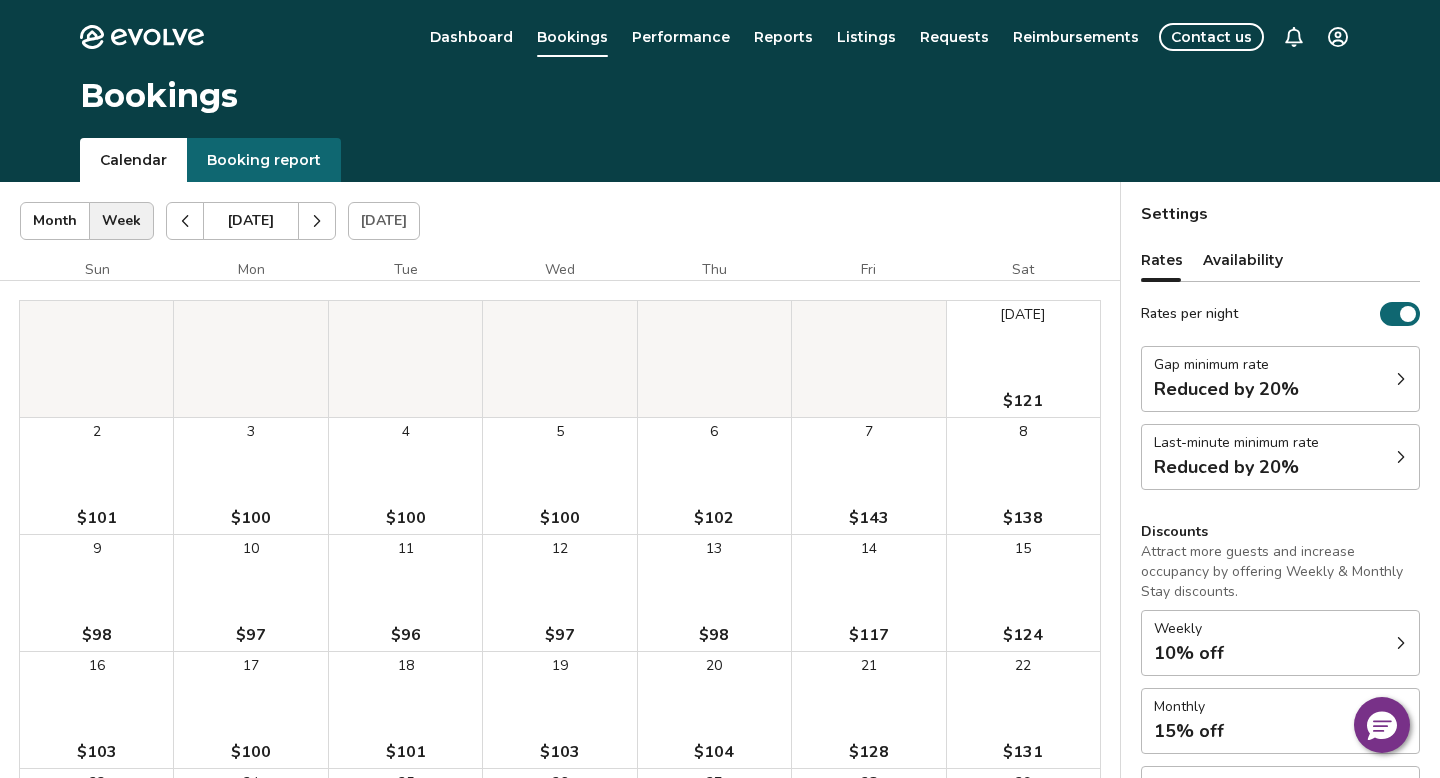 click at bounding box center (185, 221) 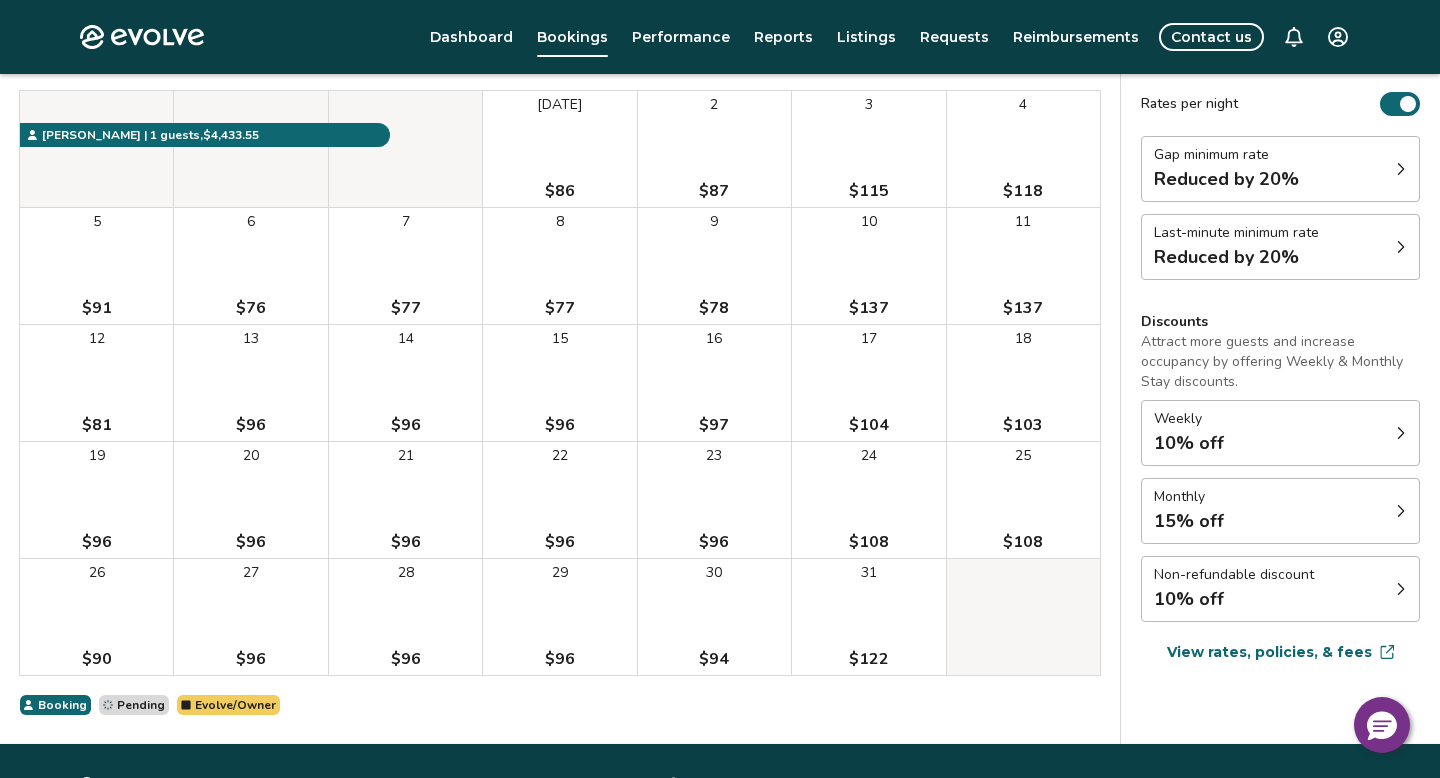 scroll, scrollTop: 212, scrollLeft: 0, axis: vertical 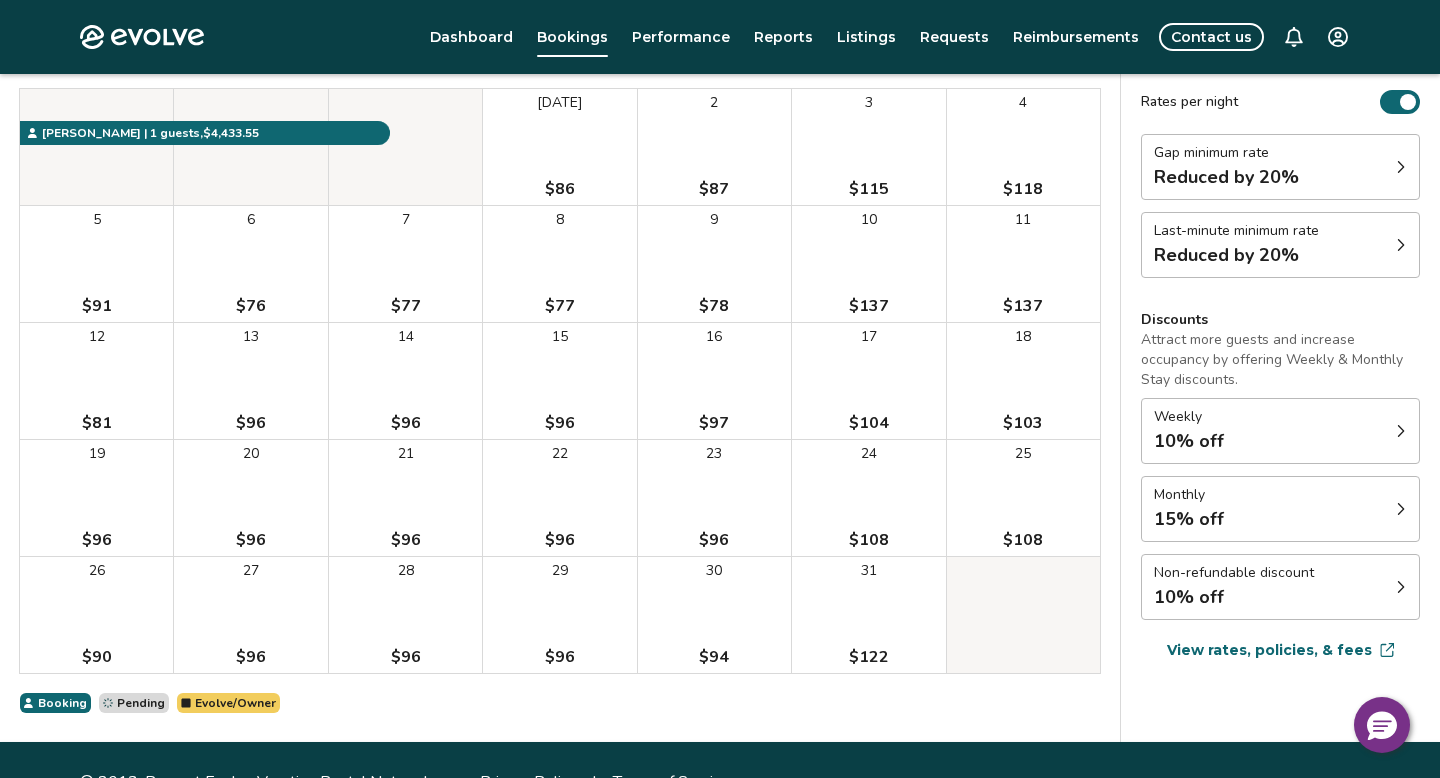 click on "Weekly 10% off" at bounding box center [1280, 431] 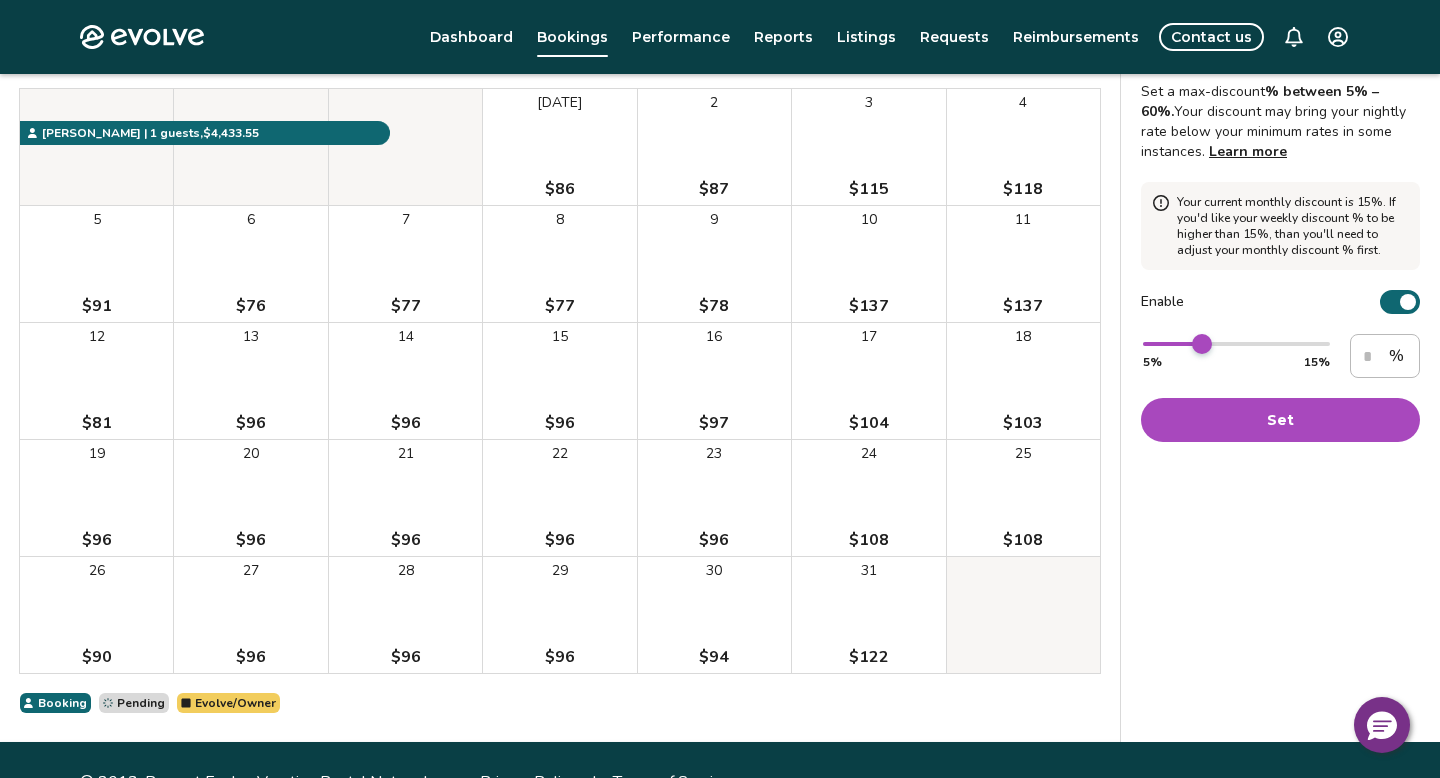 click at bounding box center (1202, 344) 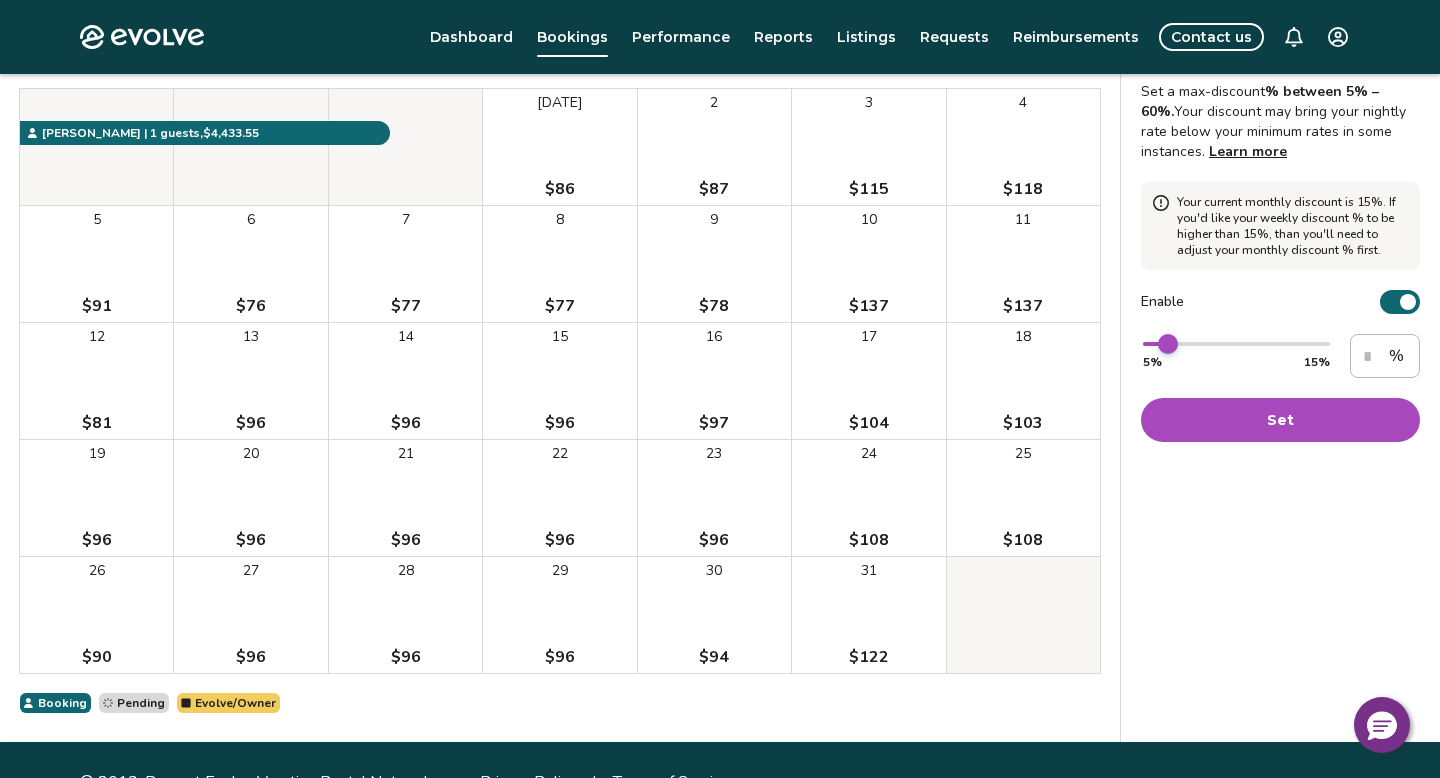 type on "*" 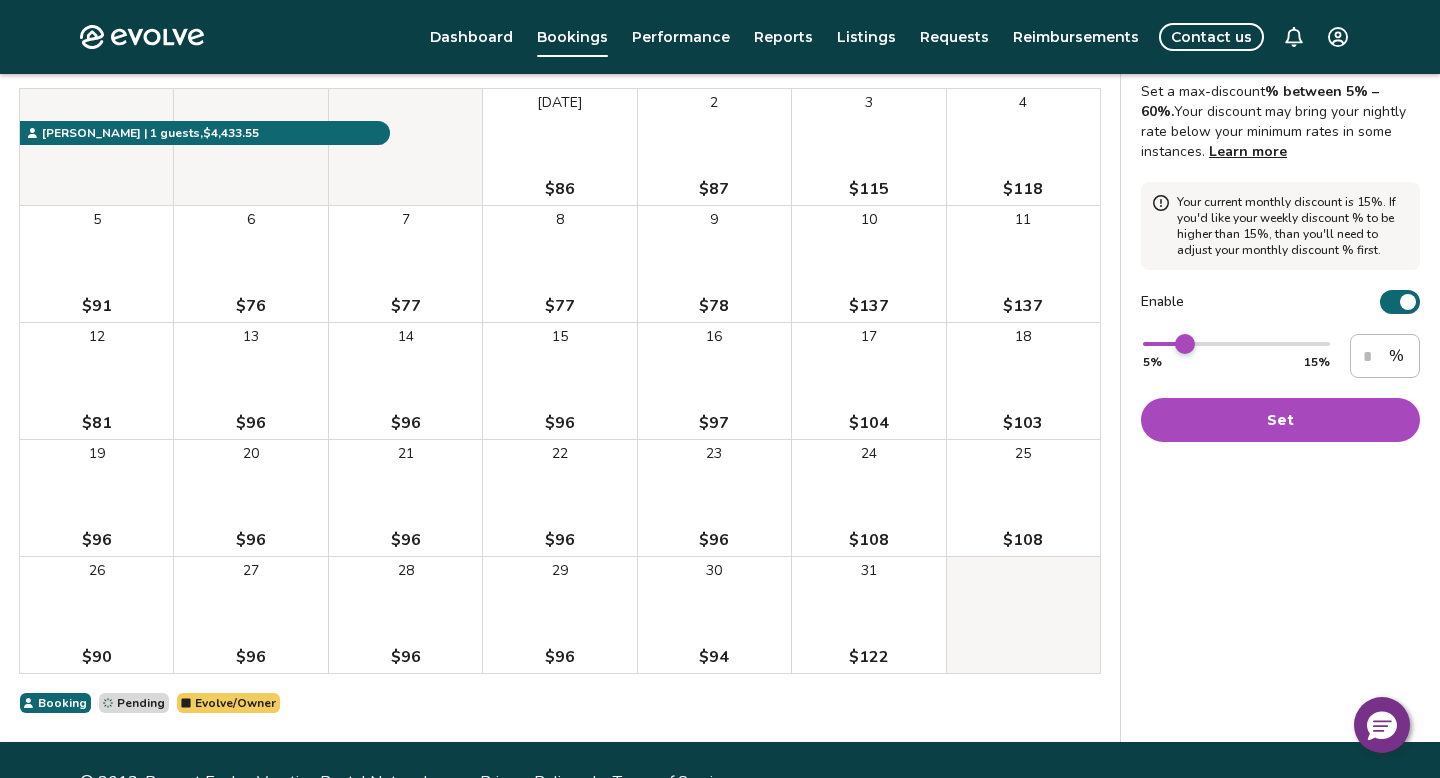 click at bounding box center [1185, 344] 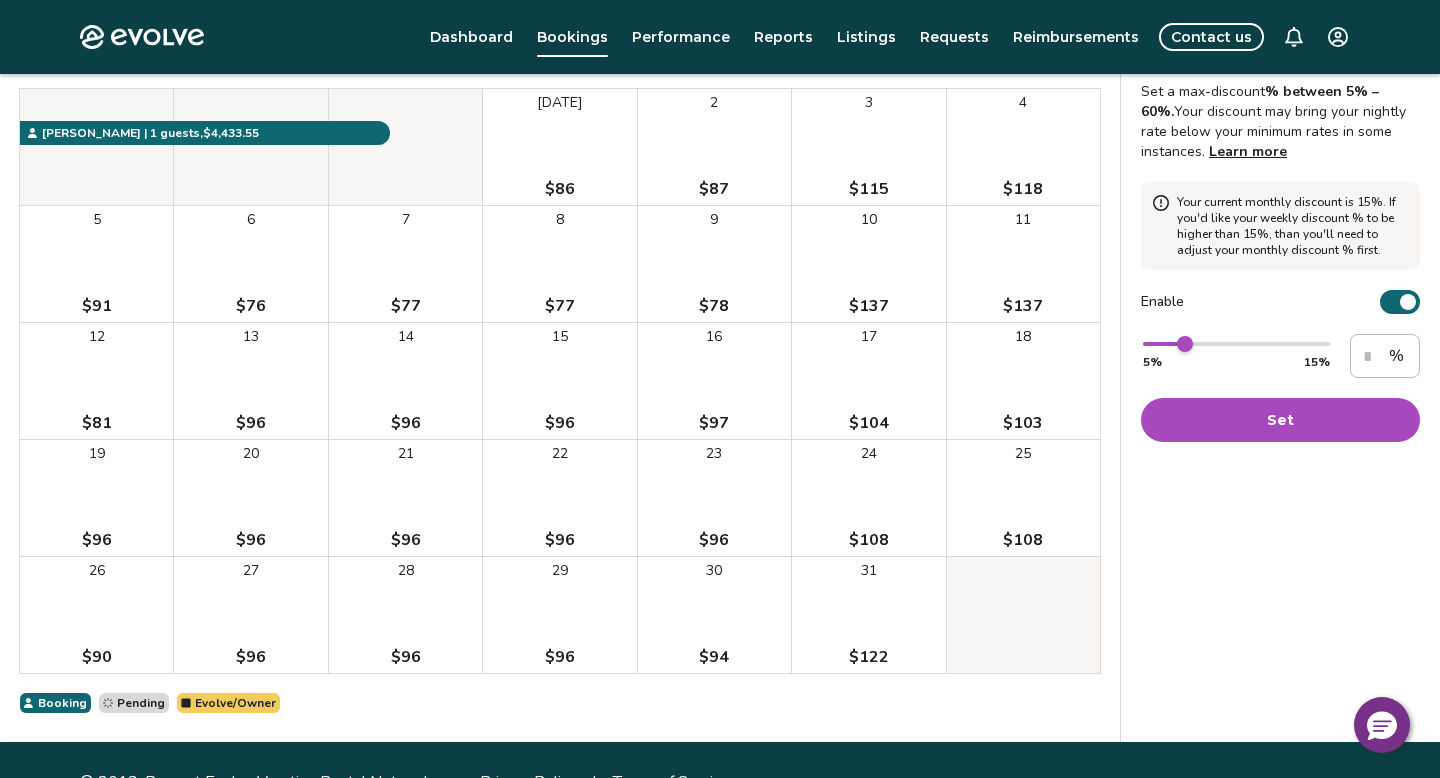 click on "Set" at bounding box center (1280, 420) 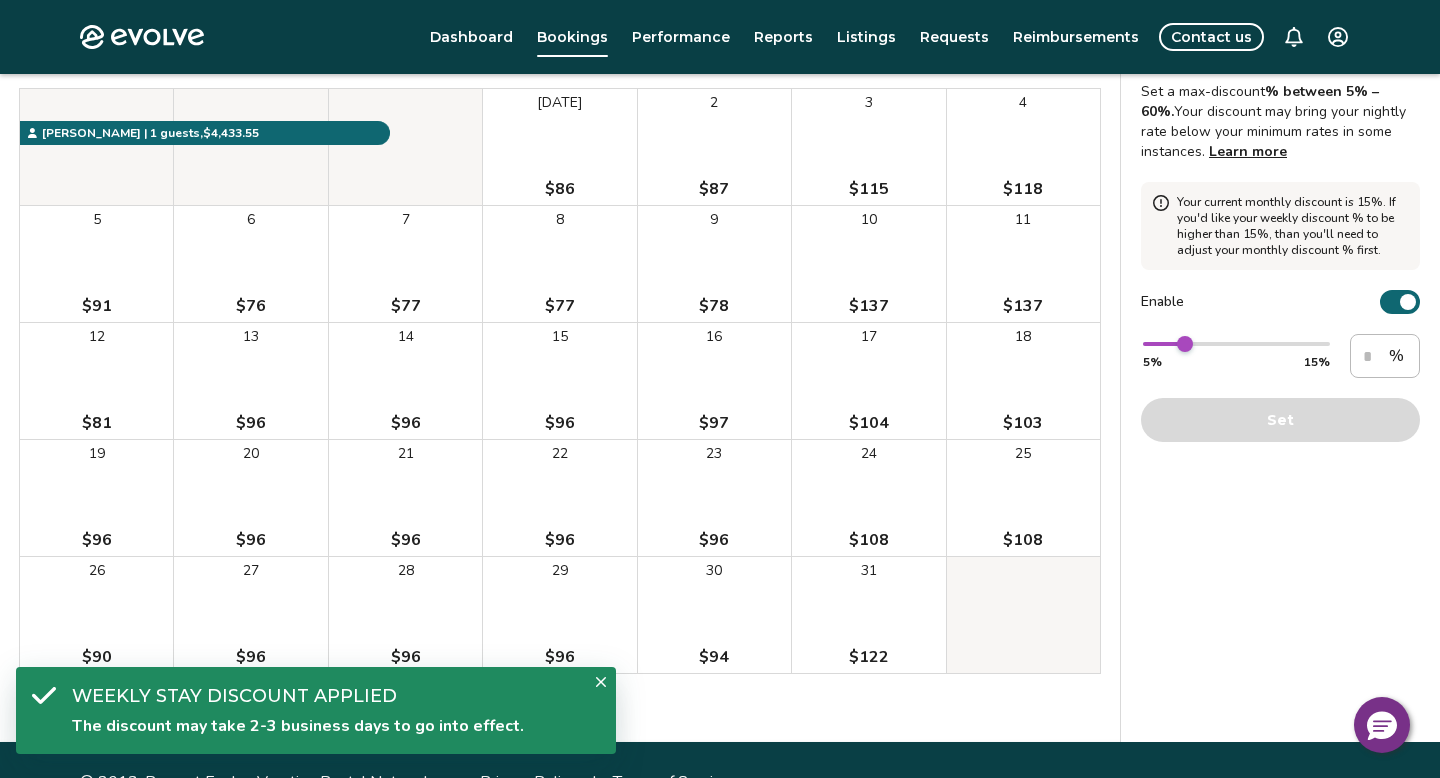 click 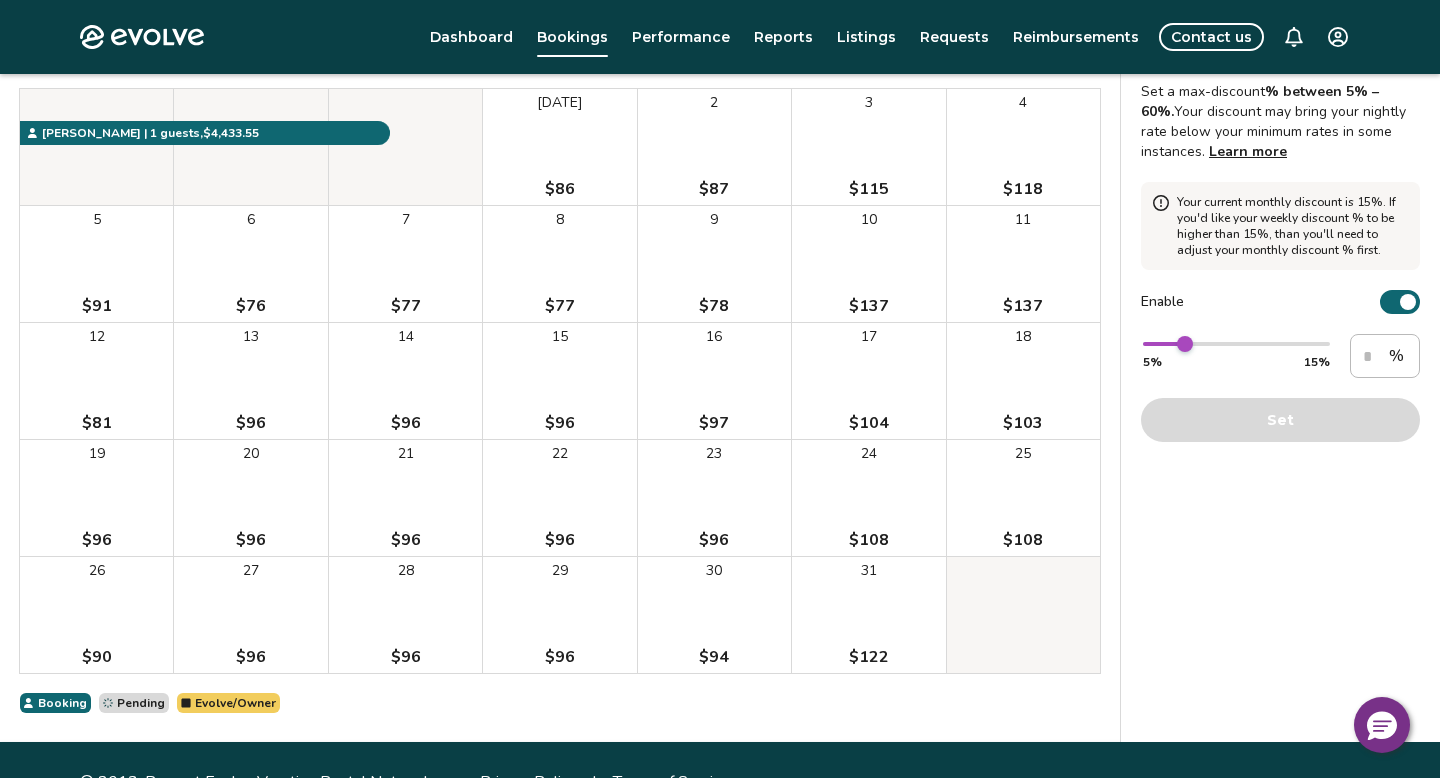 click on "Sun Mon Tue Wed Thu Fri Sat Oct 1 $86 2 $87 3 $115 4 $118 5 $91 6 $76 7 $77 8 $77 9 $78 10 $137 11 $137 12 $81 13 $96 14 $96 15 $96 16 $97 17 $104 18 $103 19 $96 20 $96 21 $96 22 $96 23 $96 24 $108 25 $108 26 $90 27 $96 28 $96 29 $96 30 $94 31 $122 Andrew M. | 1 guests ,  $4,433.55 Booking Pending Evolve/Owner" at bounding box center [560, 380] 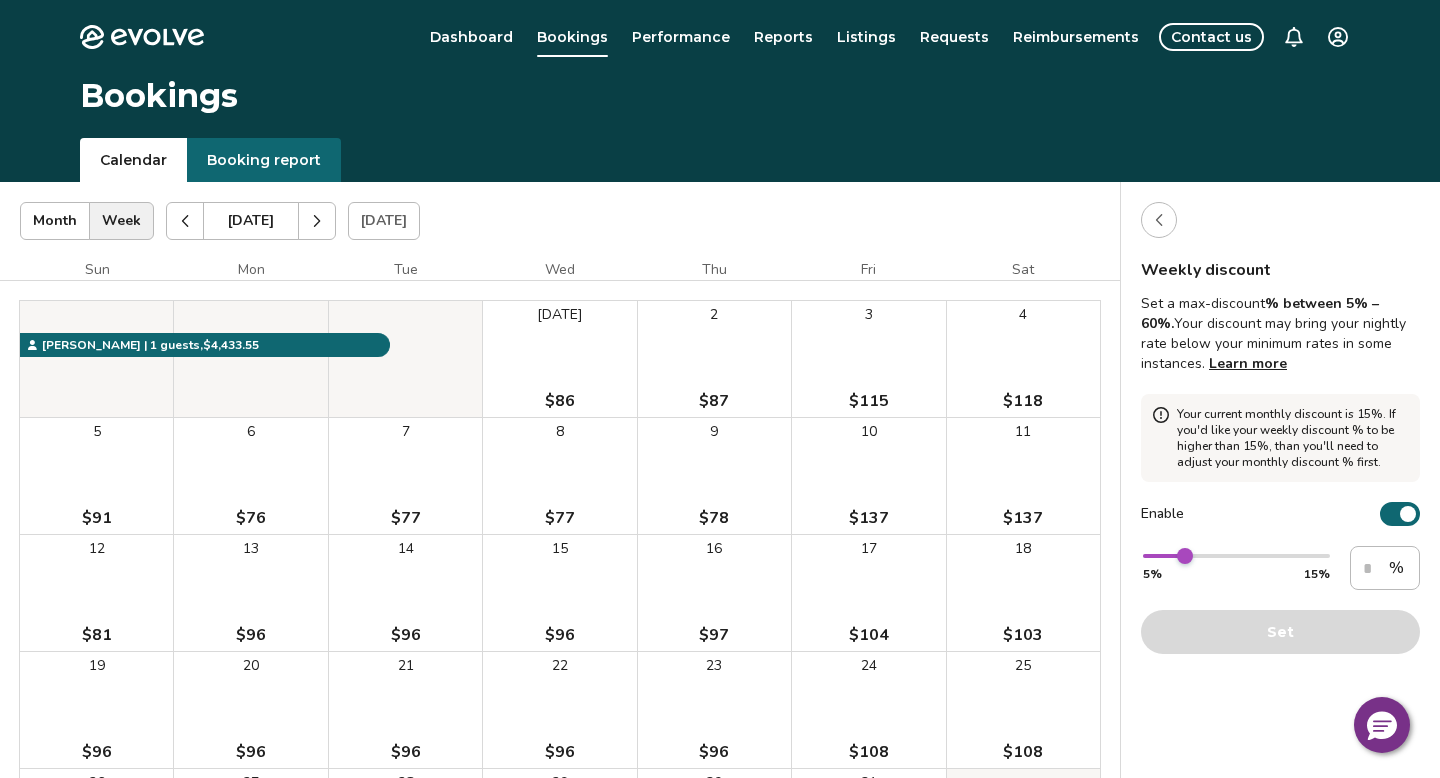 click 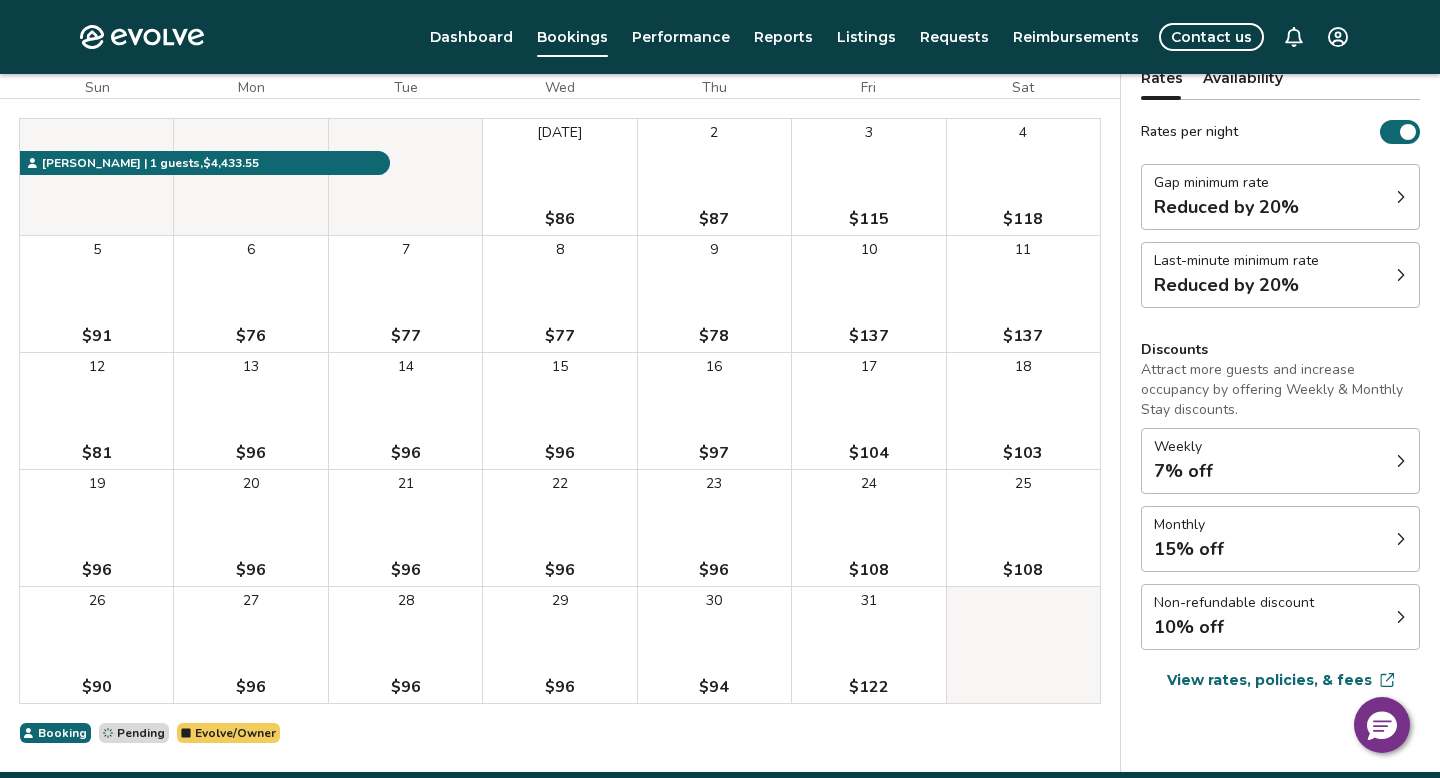 scroll, scrollTop: 191, scrollLeft: 0, axis: vertical 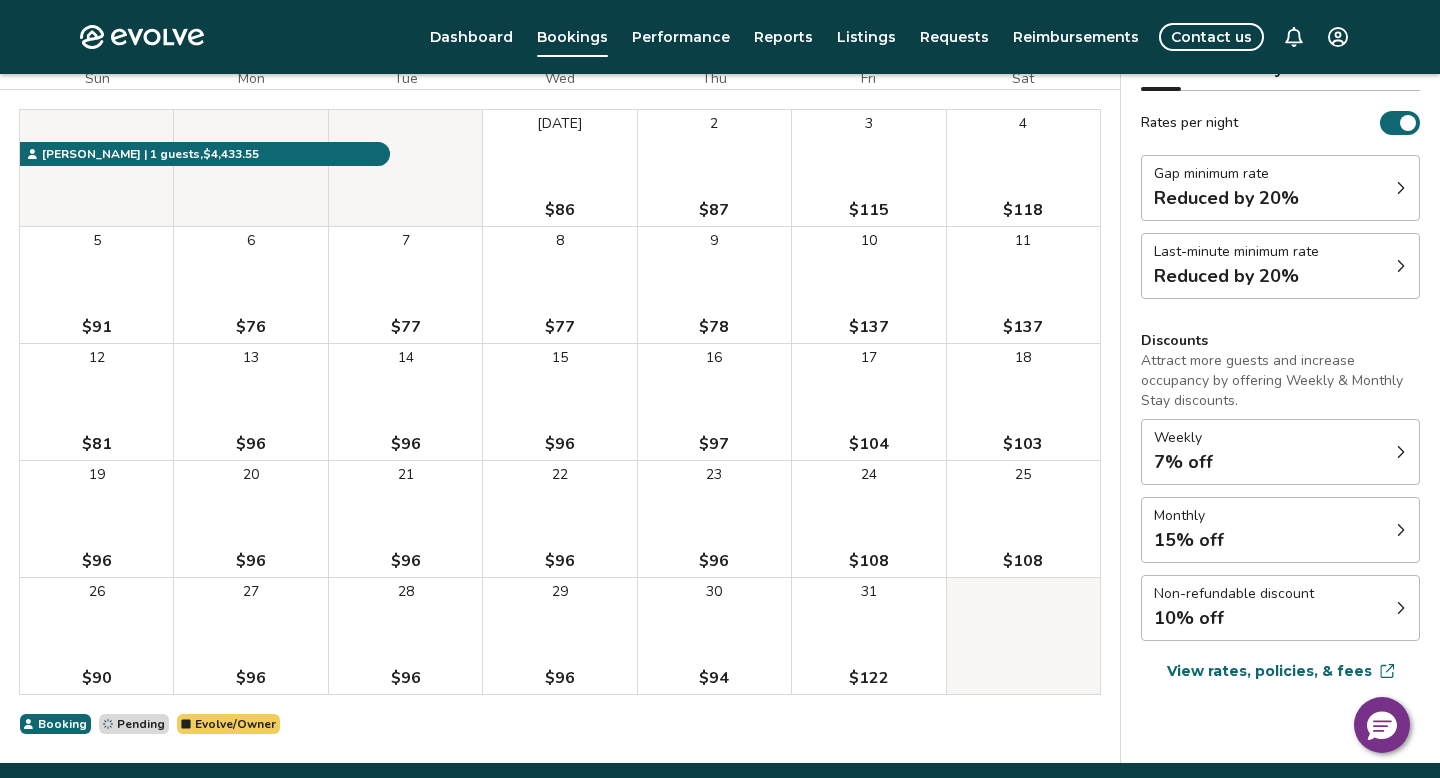 click on "15% off" at bounding box center [1189, 540] 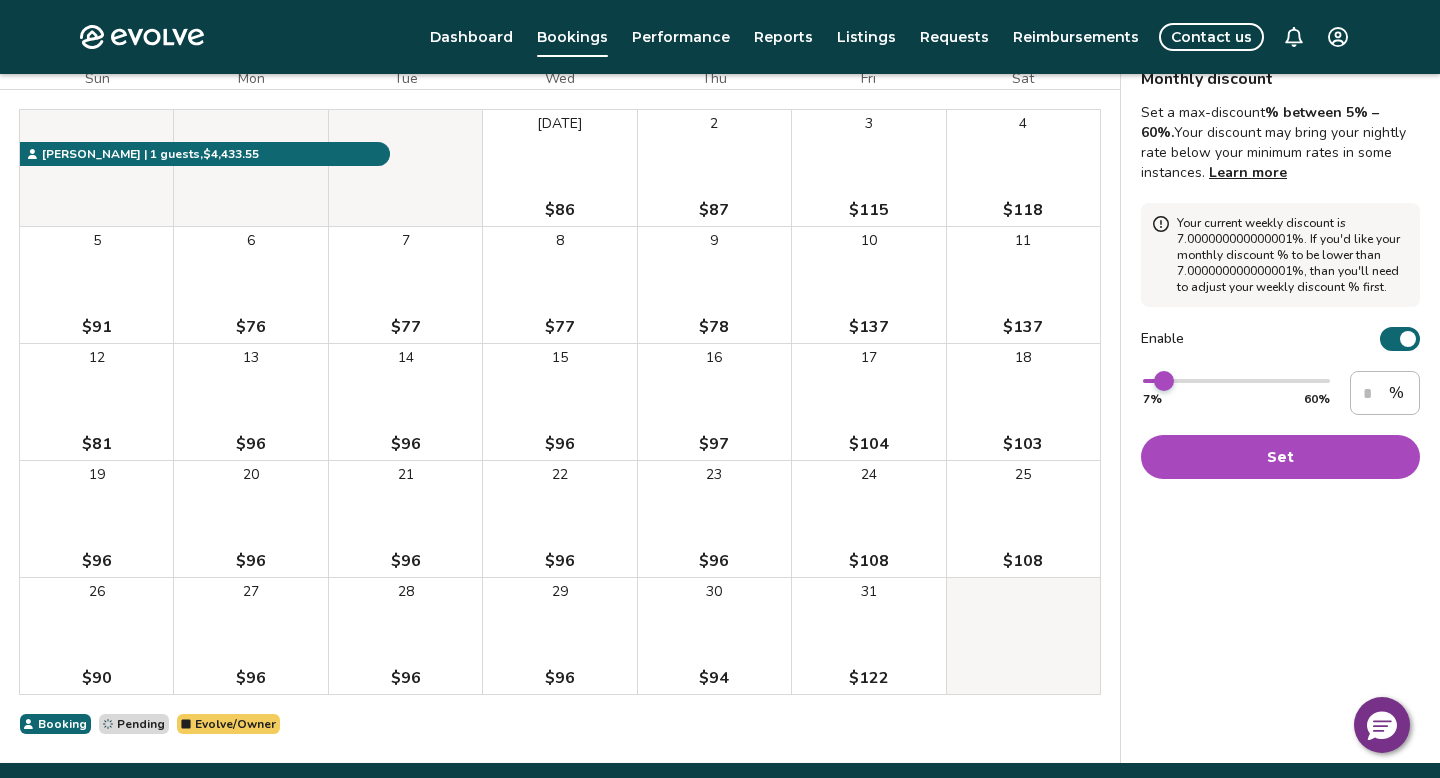 type on "**" 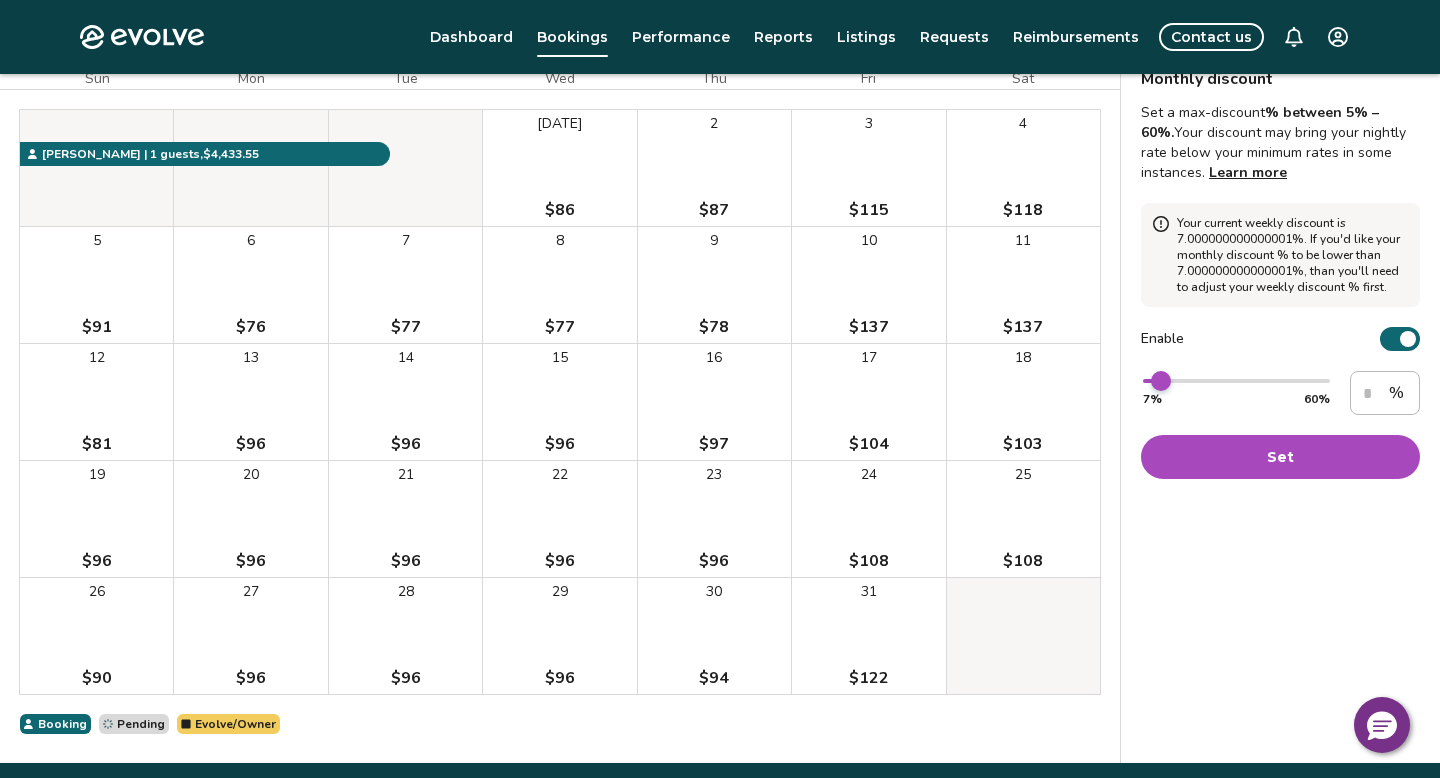 click at bounding box center [1161, 381] 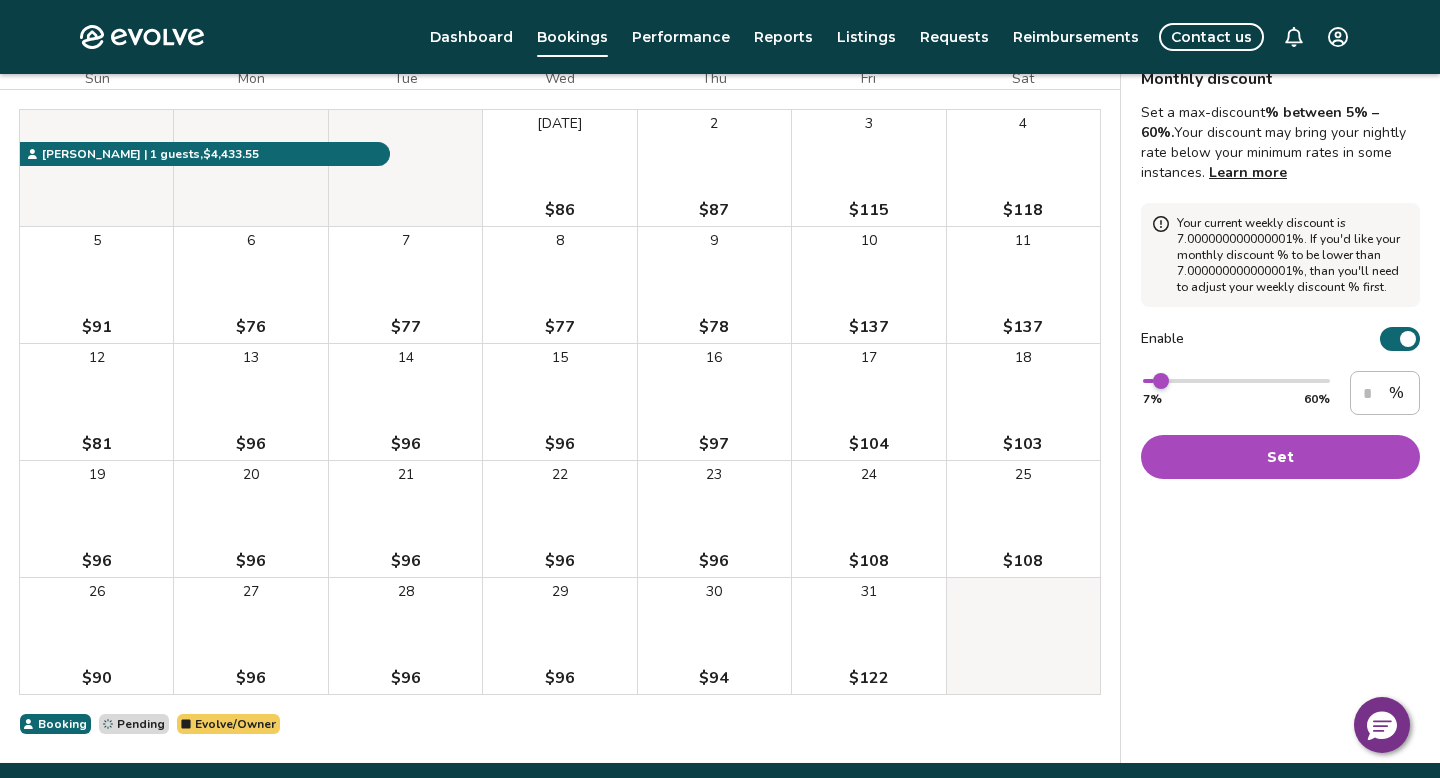 click on "Set" at bounding box center [1280, 457] 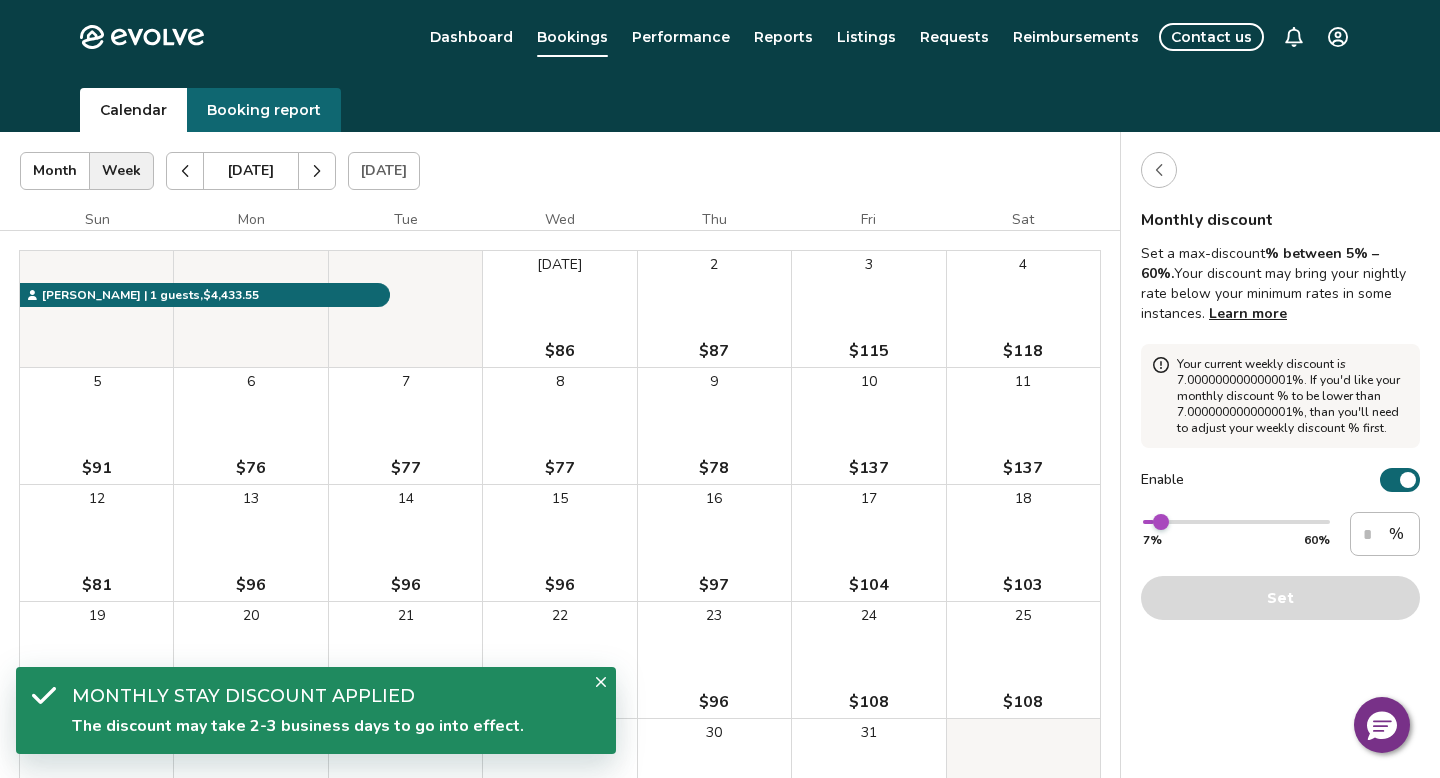 scroll, scrollTop: 0, scrollLeft: 0, axis: both 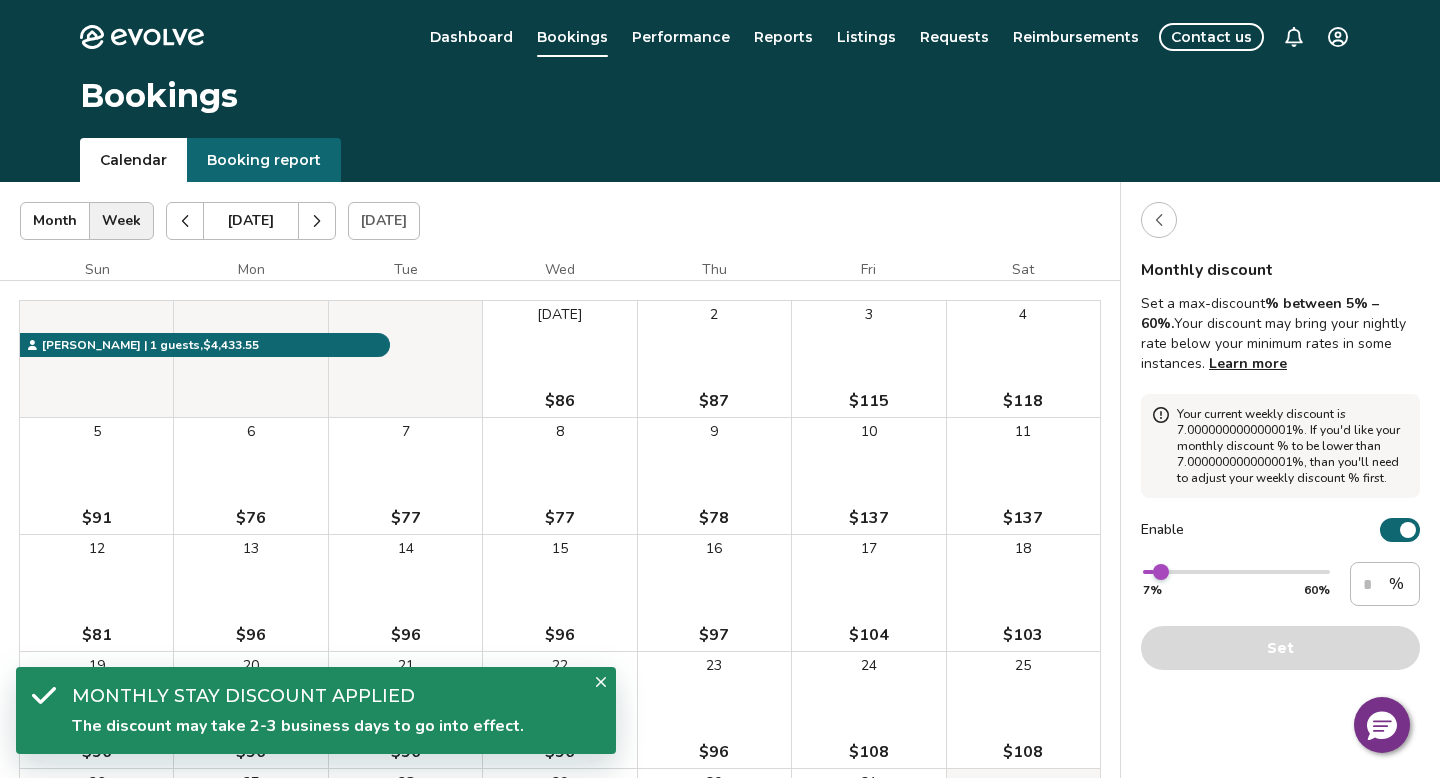click at bounding box center (1159, 220) 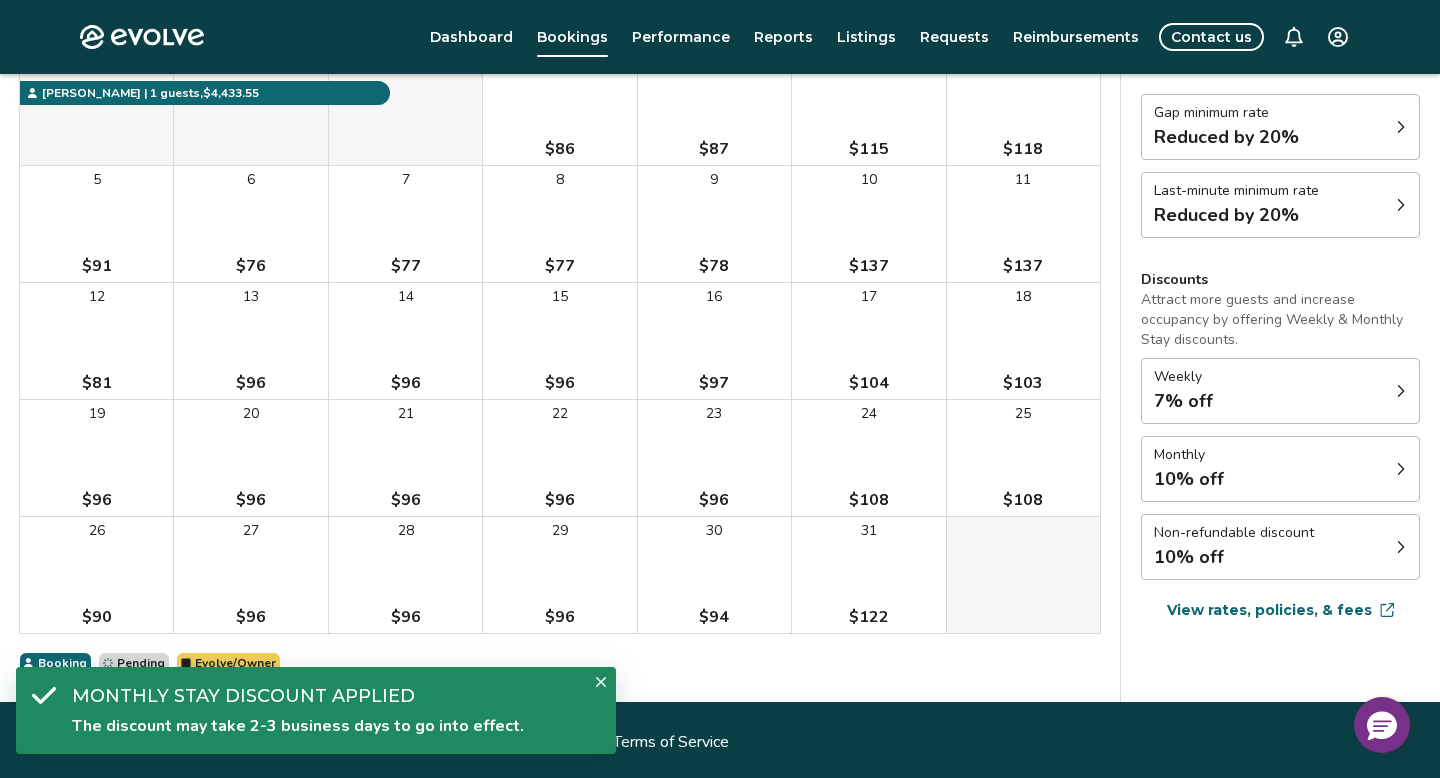 scroll, scrollTop: 256, scrollLeft: 0, axis: vertical 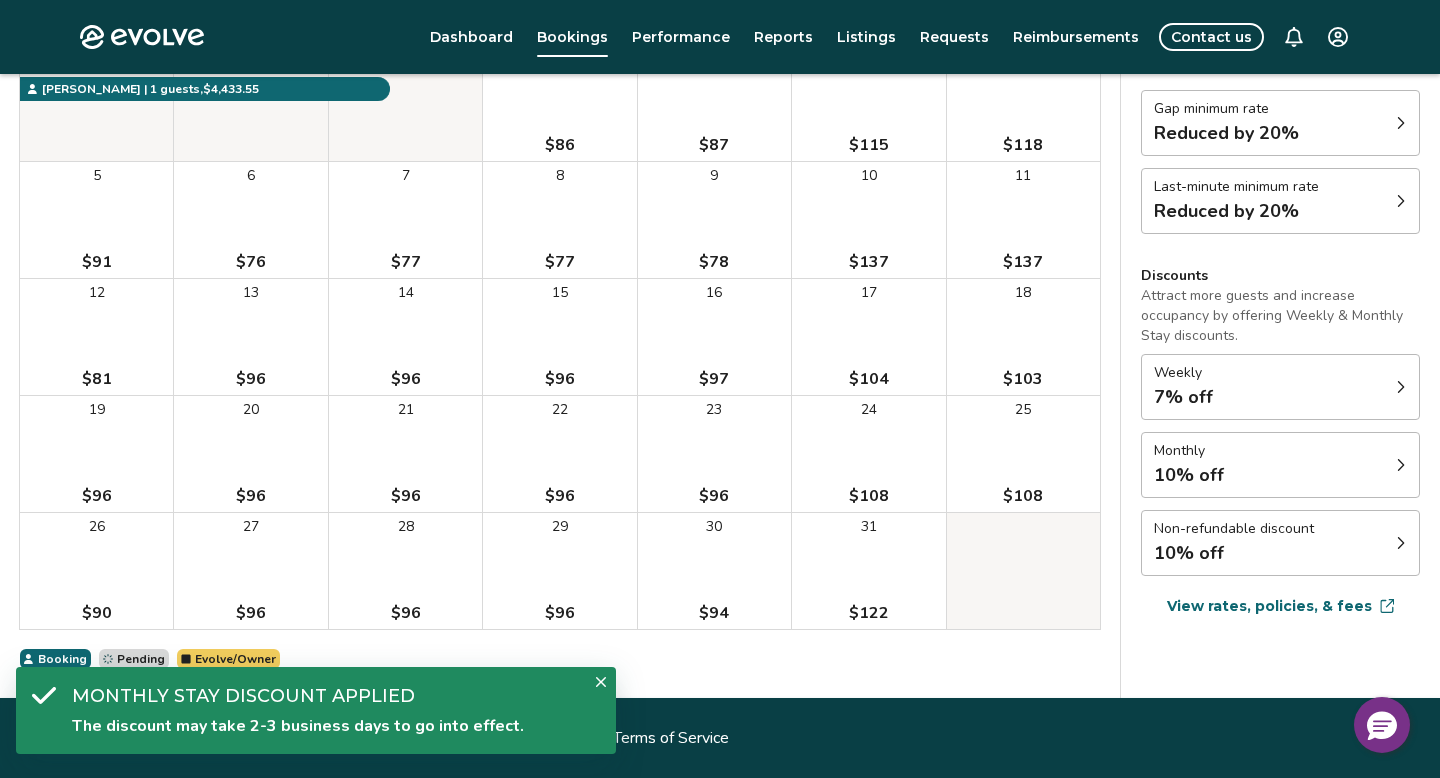 click on "10% off" at bounding box center [1189, 553] 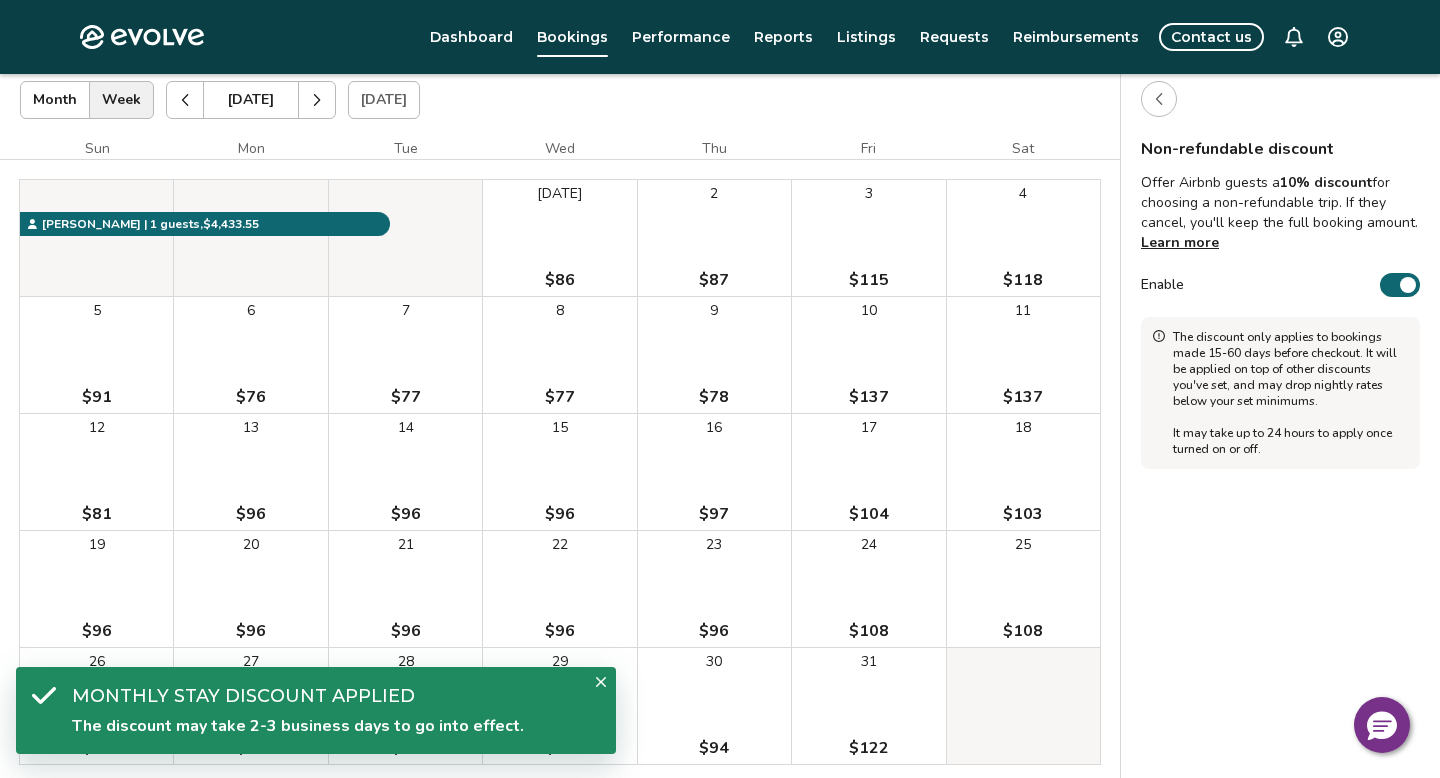 scroll, scrollTop: 115, scrollLeft: 0, axis: vertical 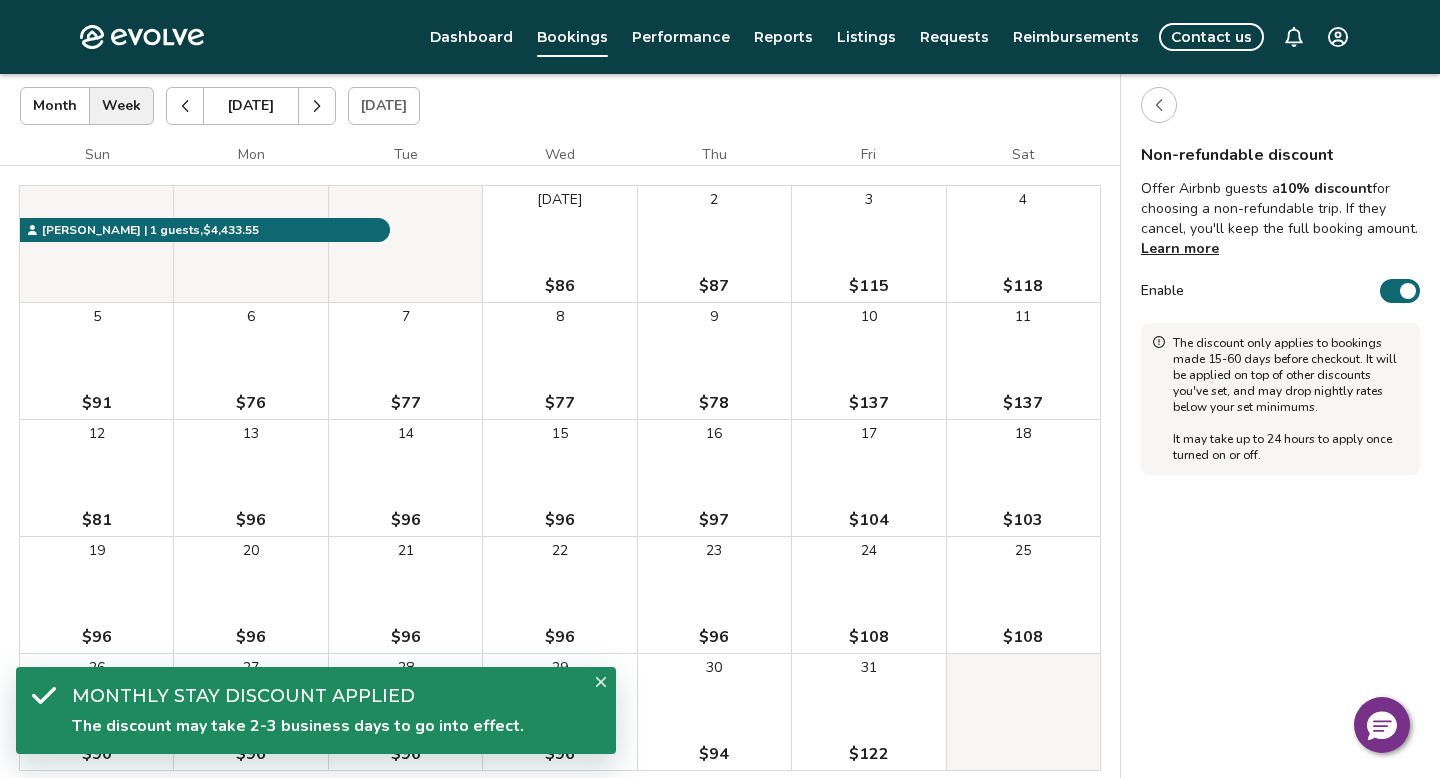 click at bounding box center (1159, 105) 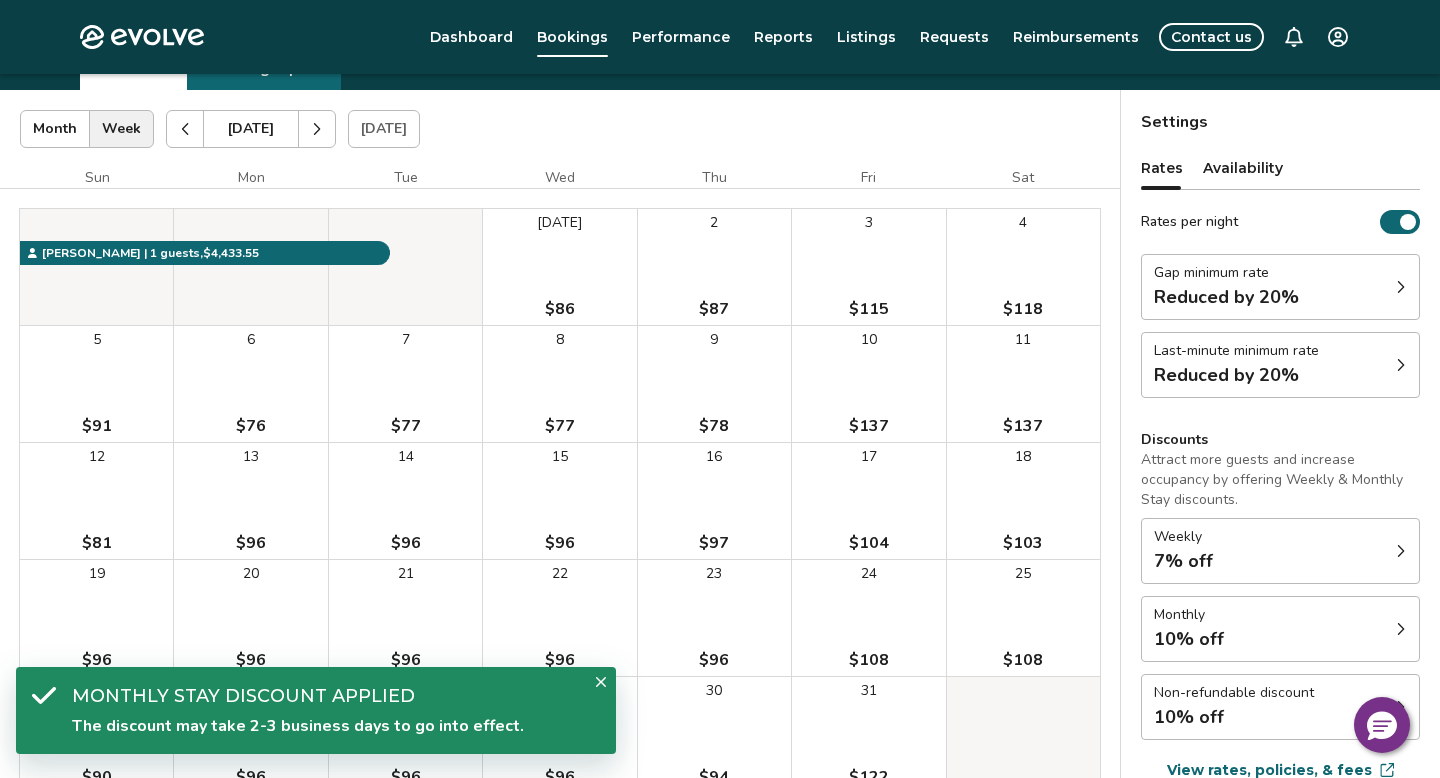scroll, scrollTop: 87, scrollLeft: 0, axis: vertical 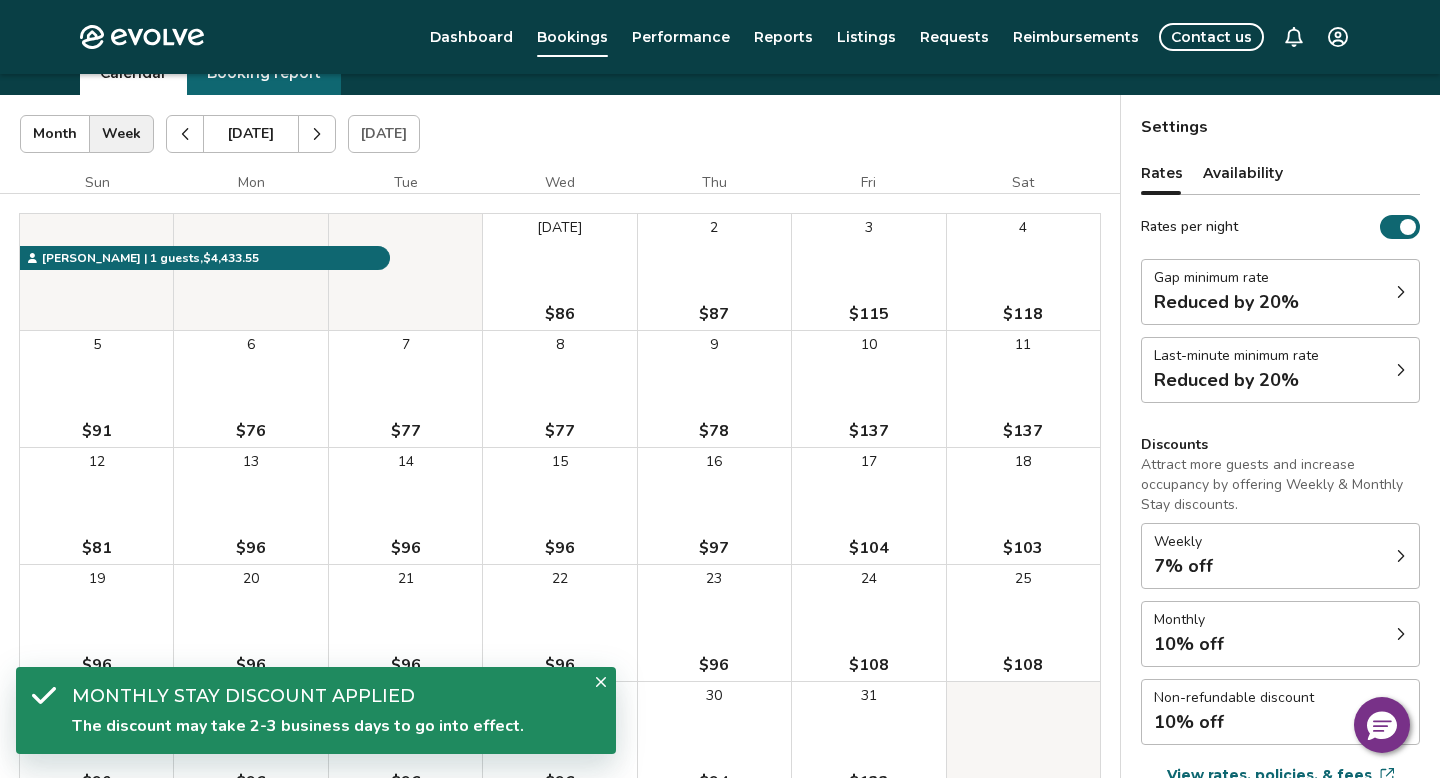 click on "Reduced by 20%" at bounding box center (1226, 380) 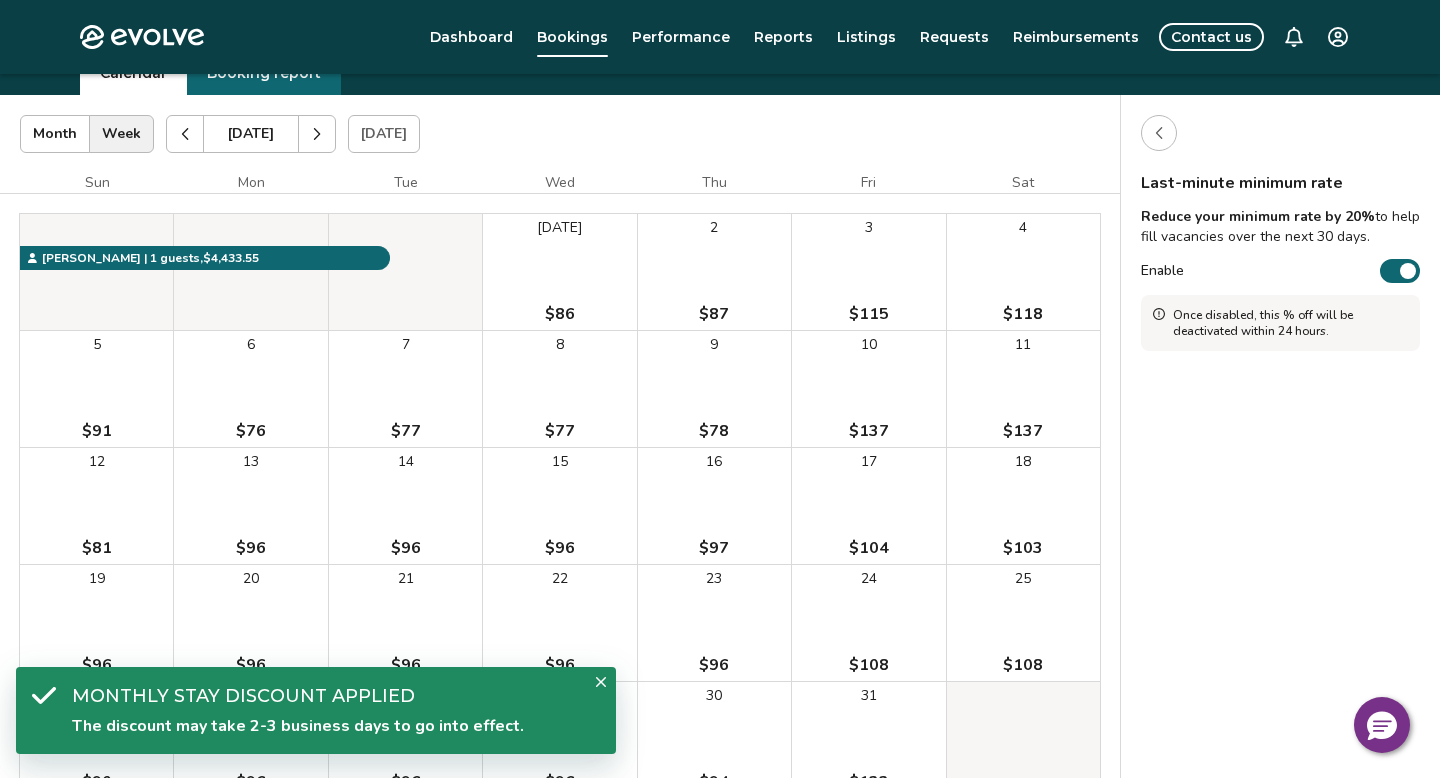 click at bounding box center (1159, 133) 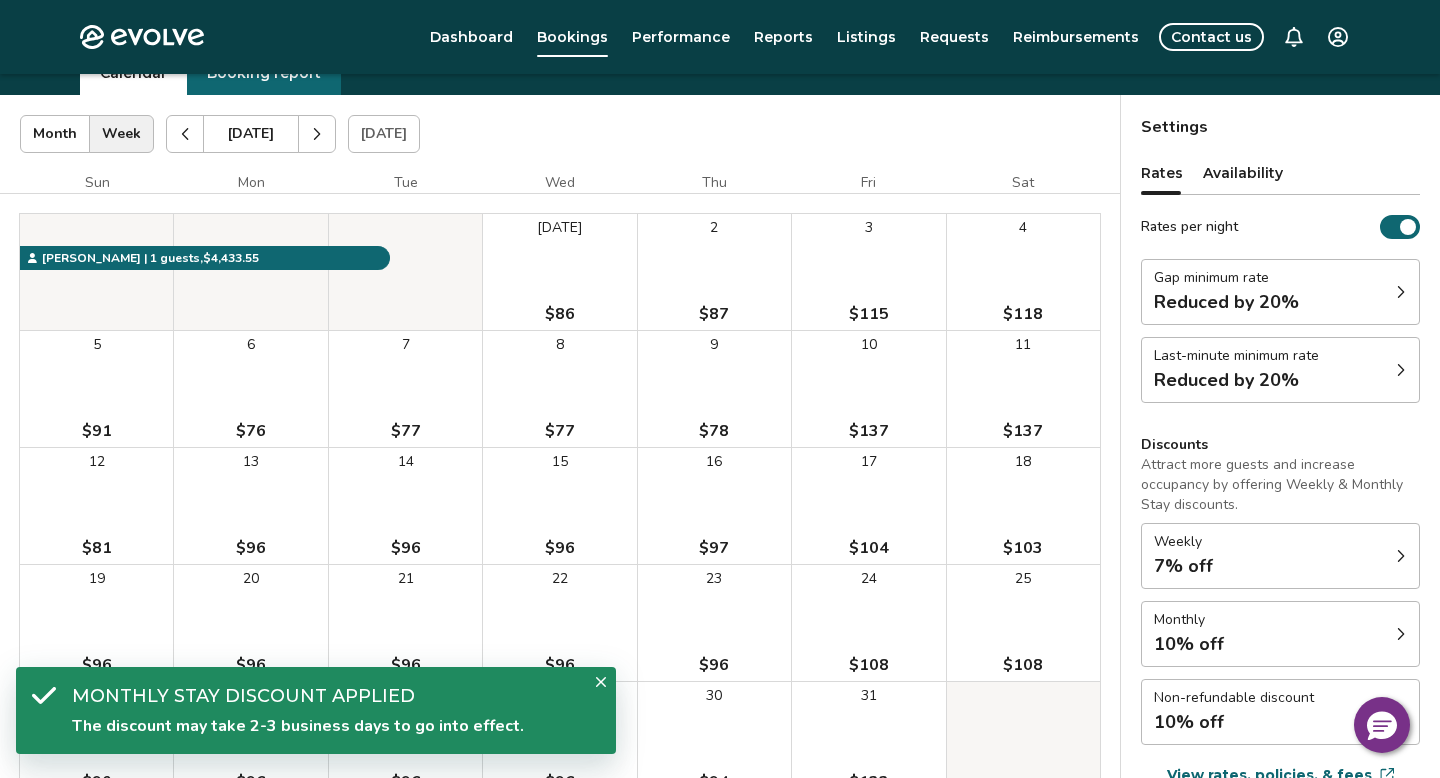 click on "Reduced by 20%" at bounding box center [1226, 302] 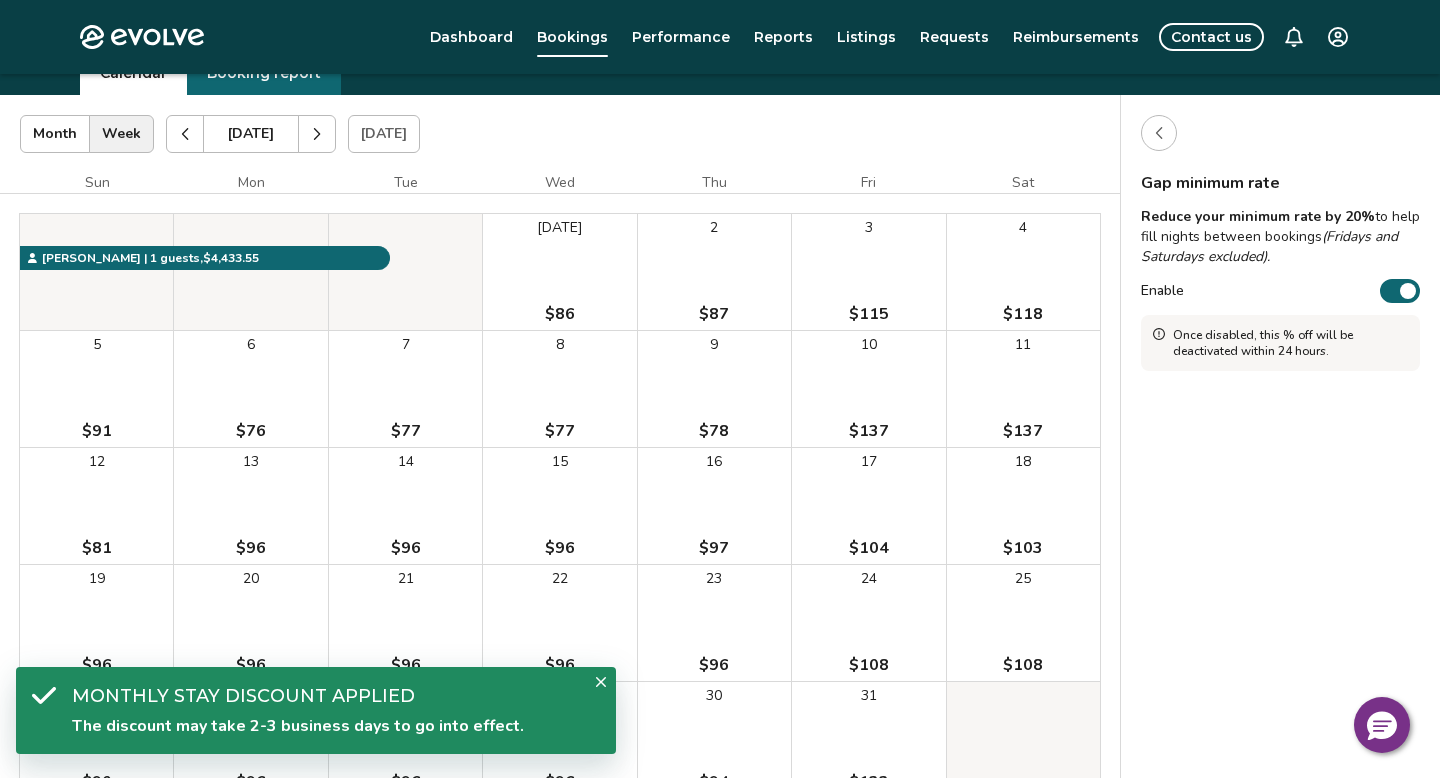 click 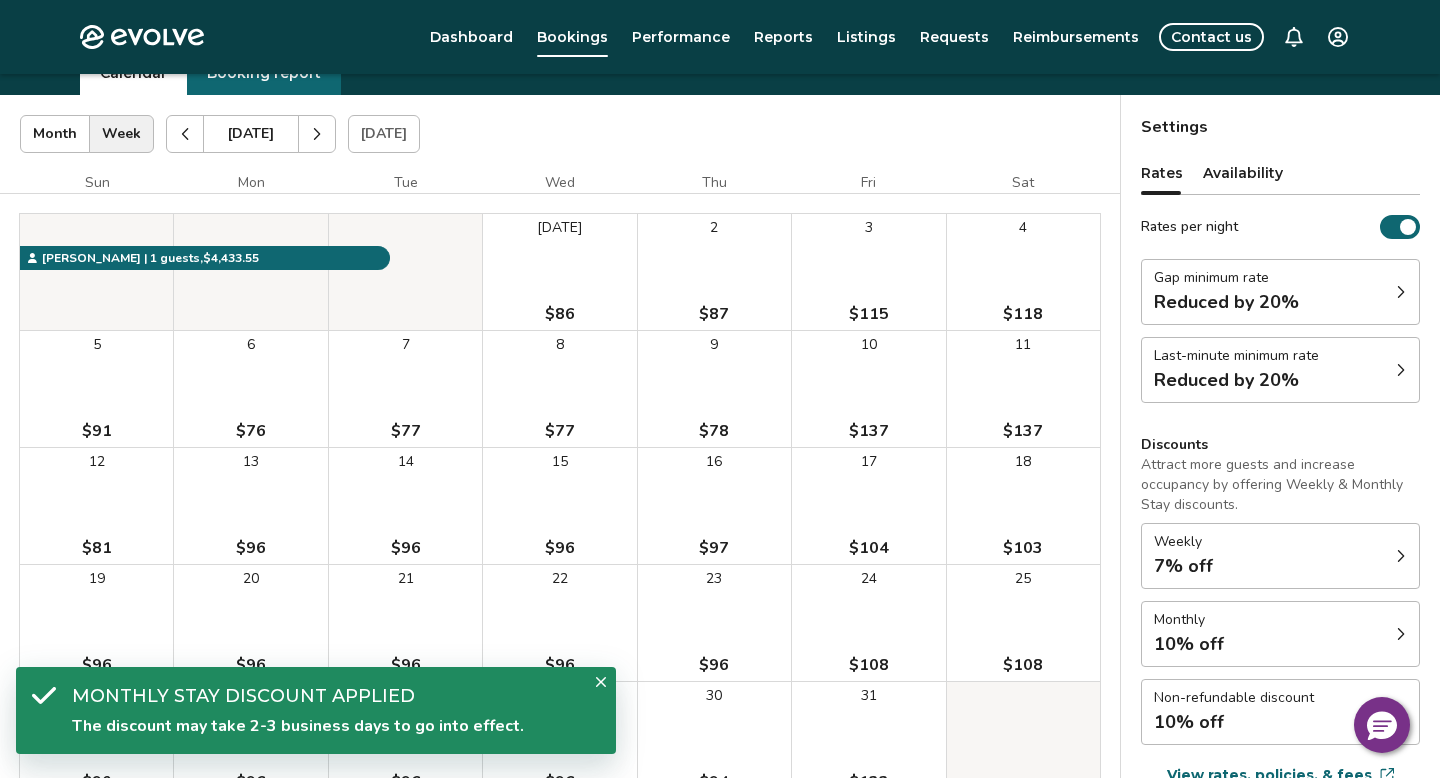 click 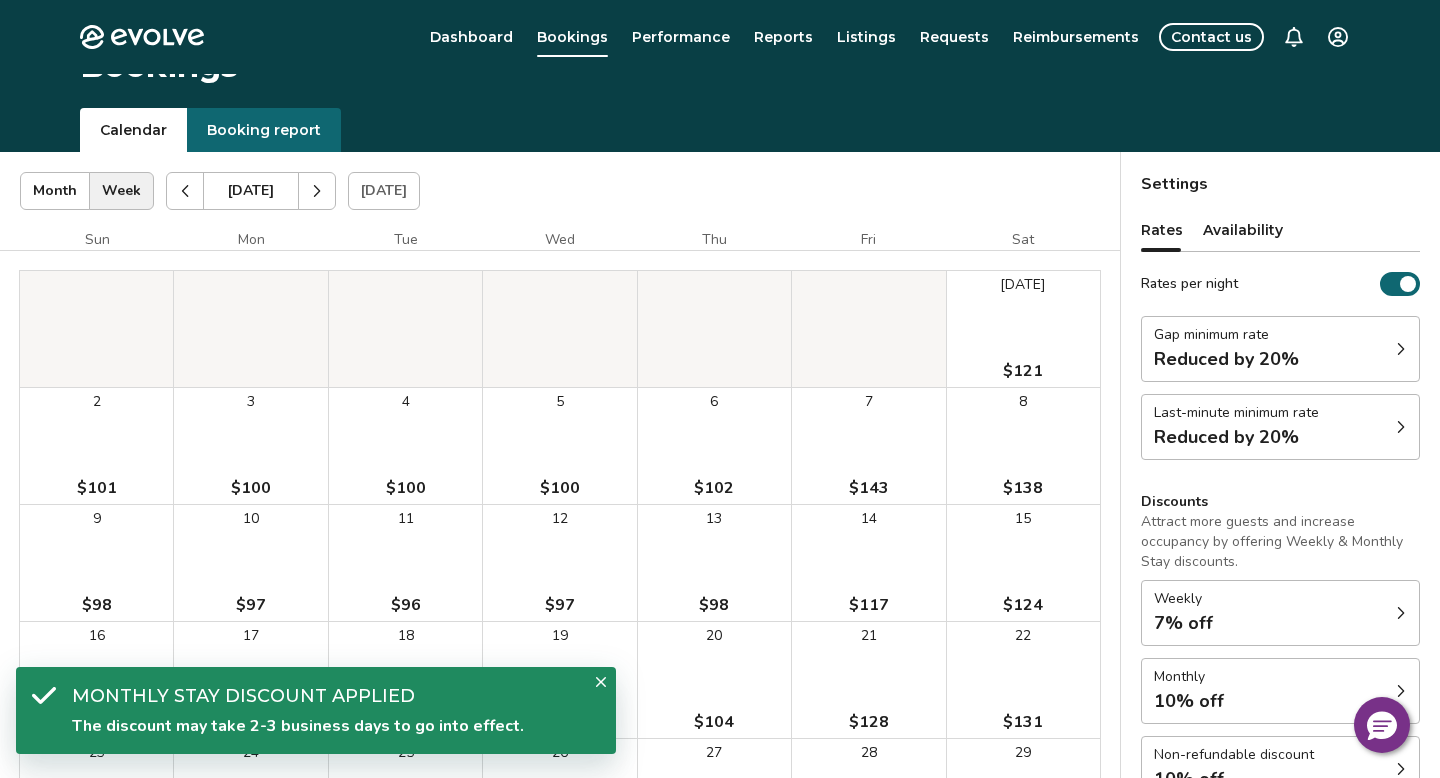 scroll, scrollTop: 0, scrollLeft: 0, axis: both 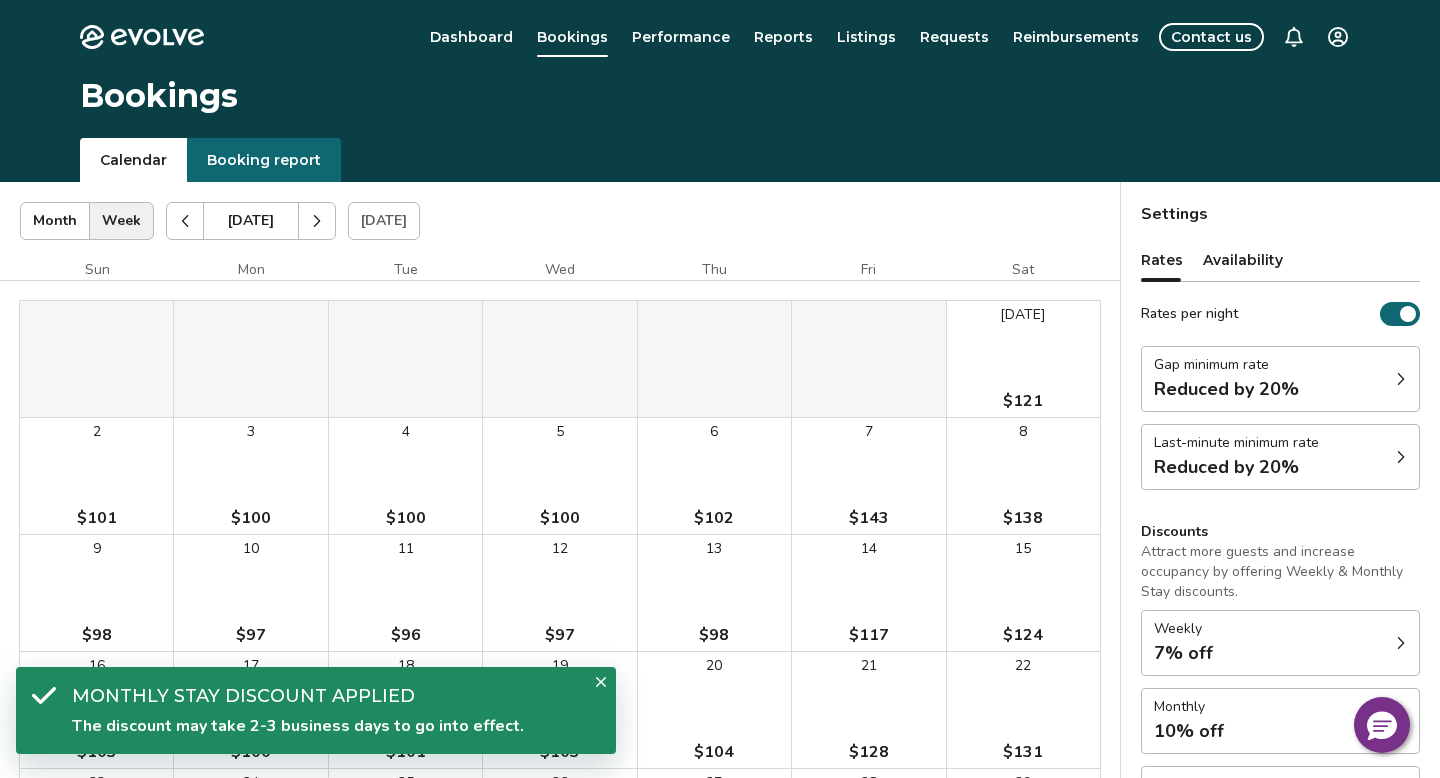 click 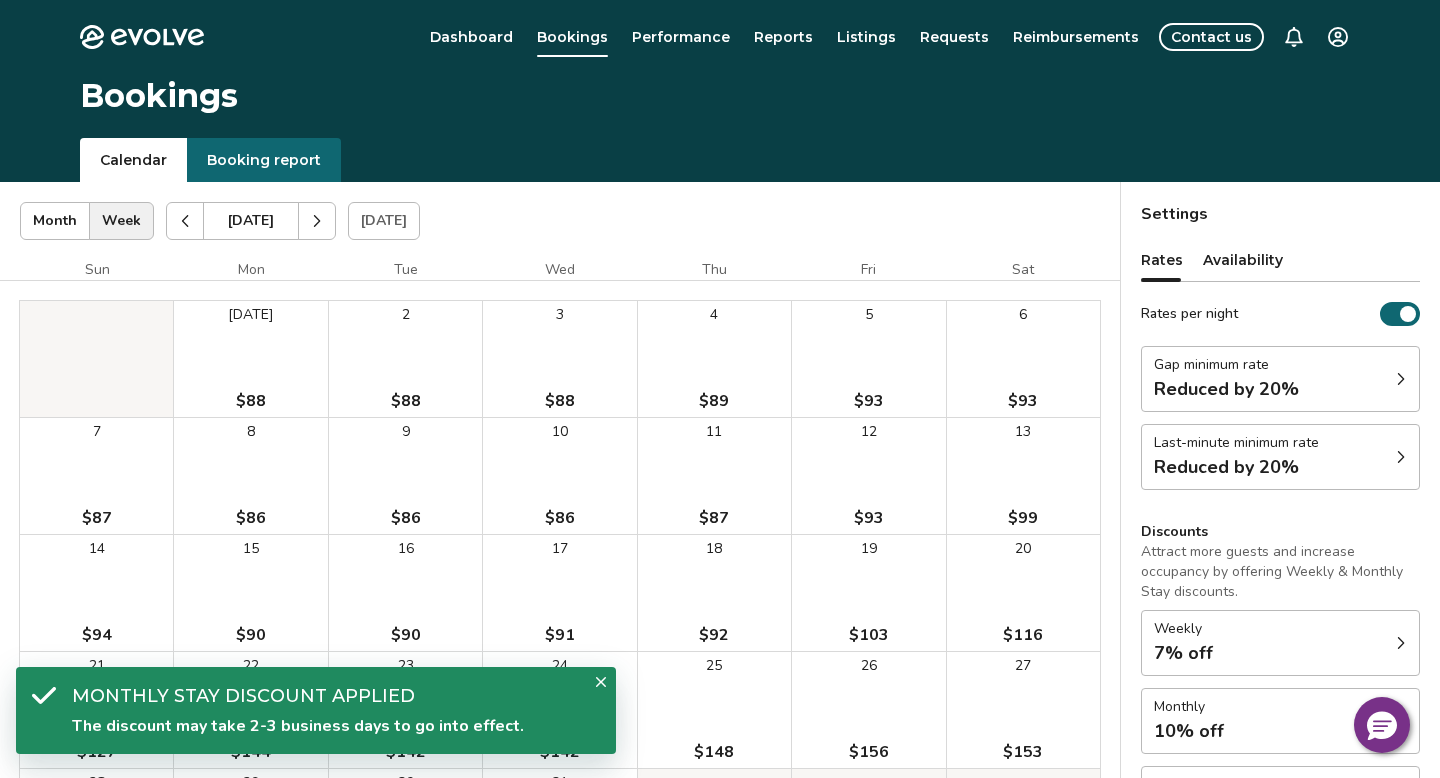 click at bounding box center (317, 221) 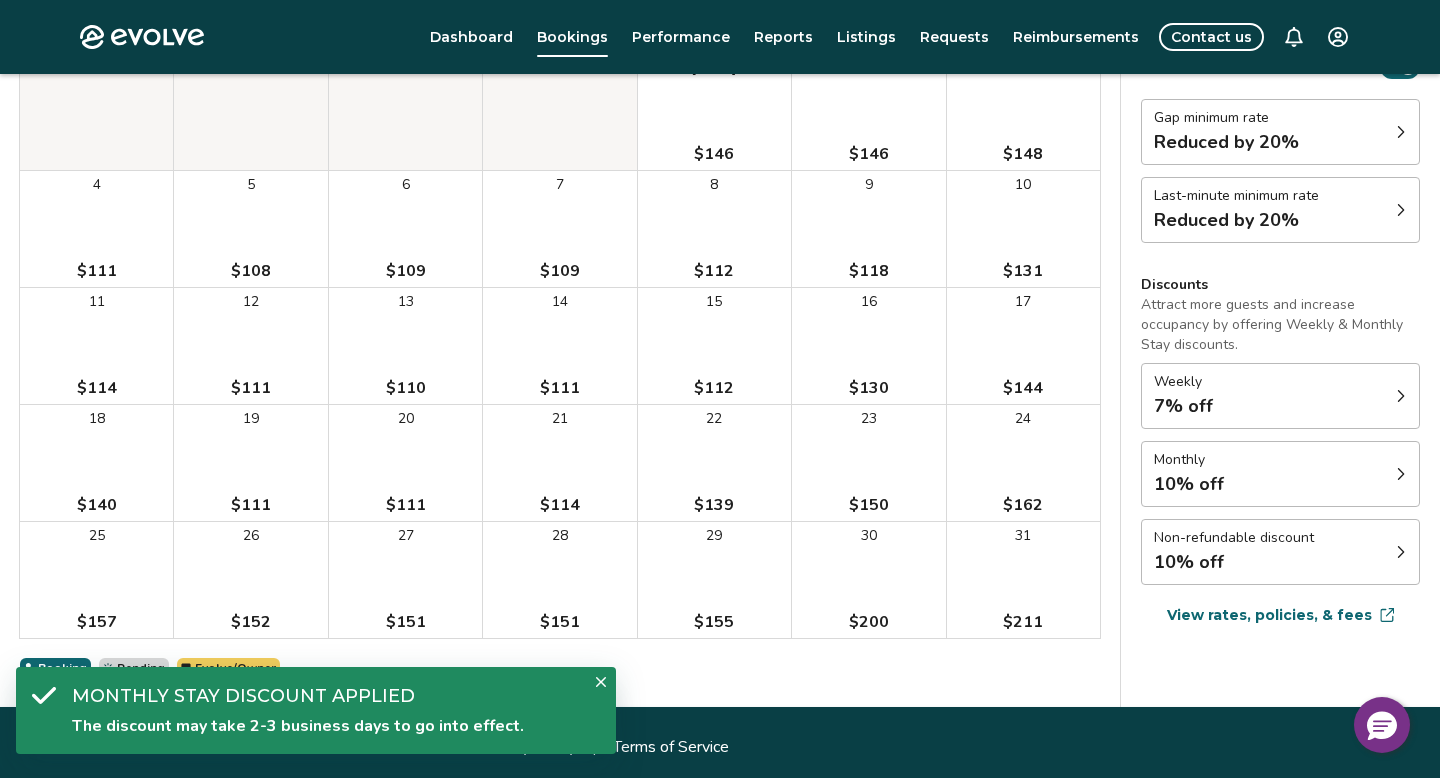 scroll, scrollTop: 251, scrollLeft: 0, axis: vertical 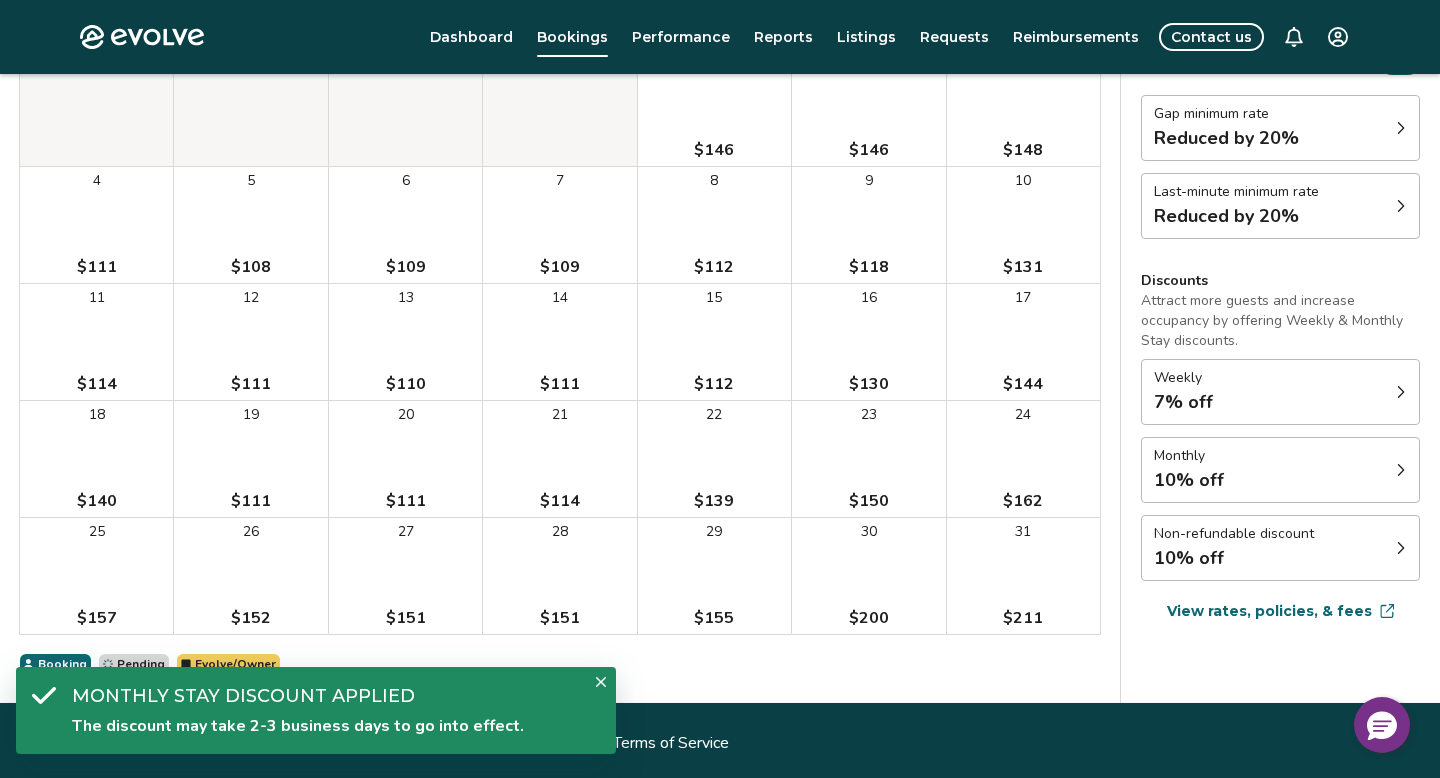 click on "Weekly 7% off" at bounding box center (1280, 392) 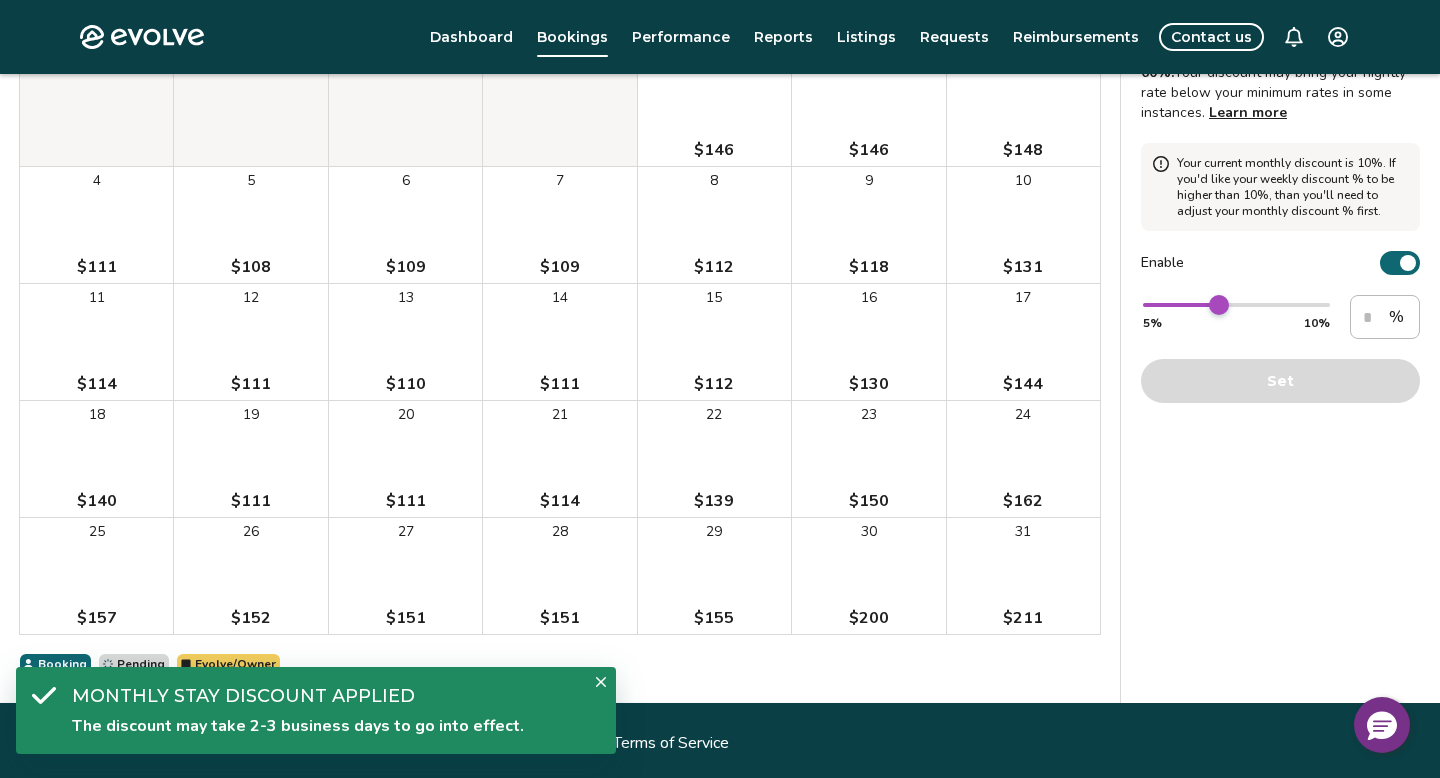 type on "*" 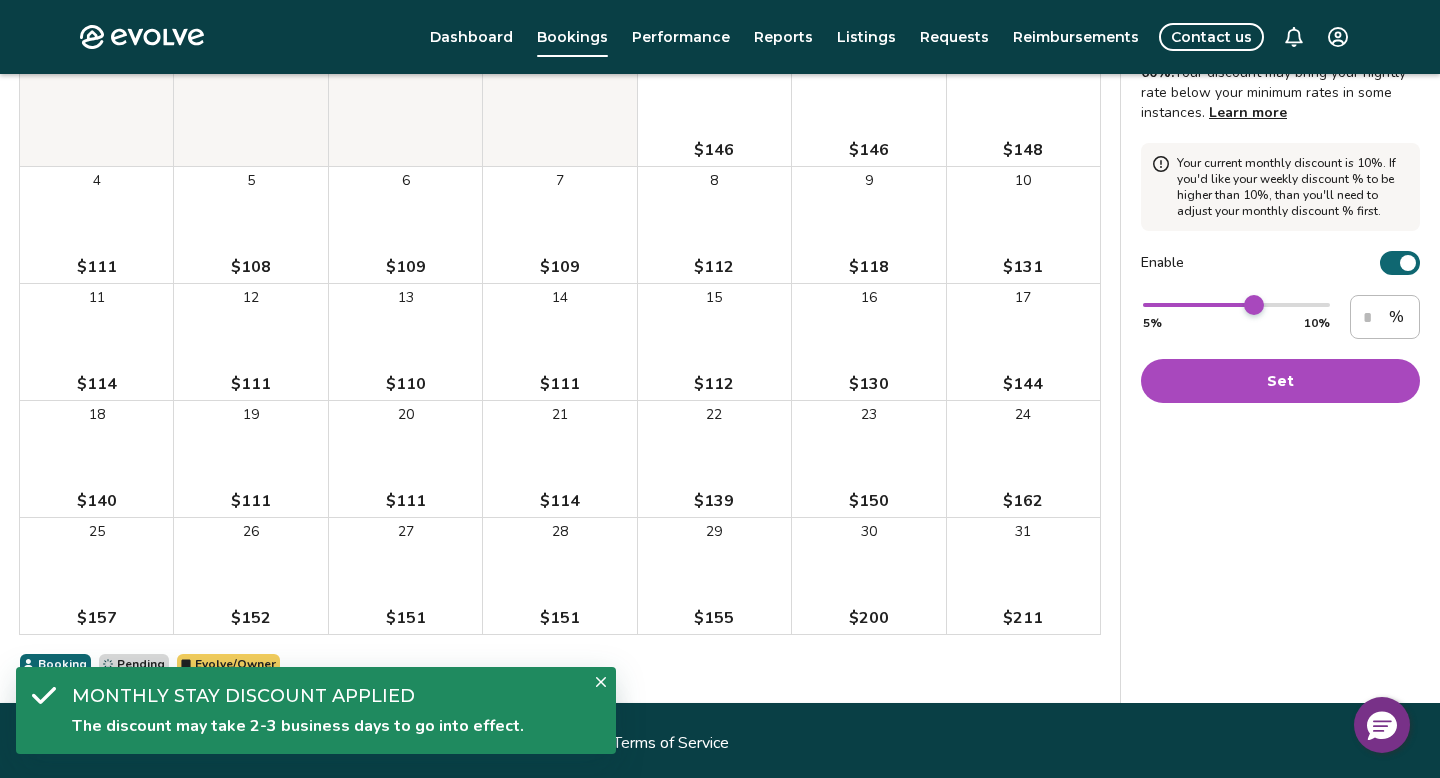 click at bounding box center (1254, 305) 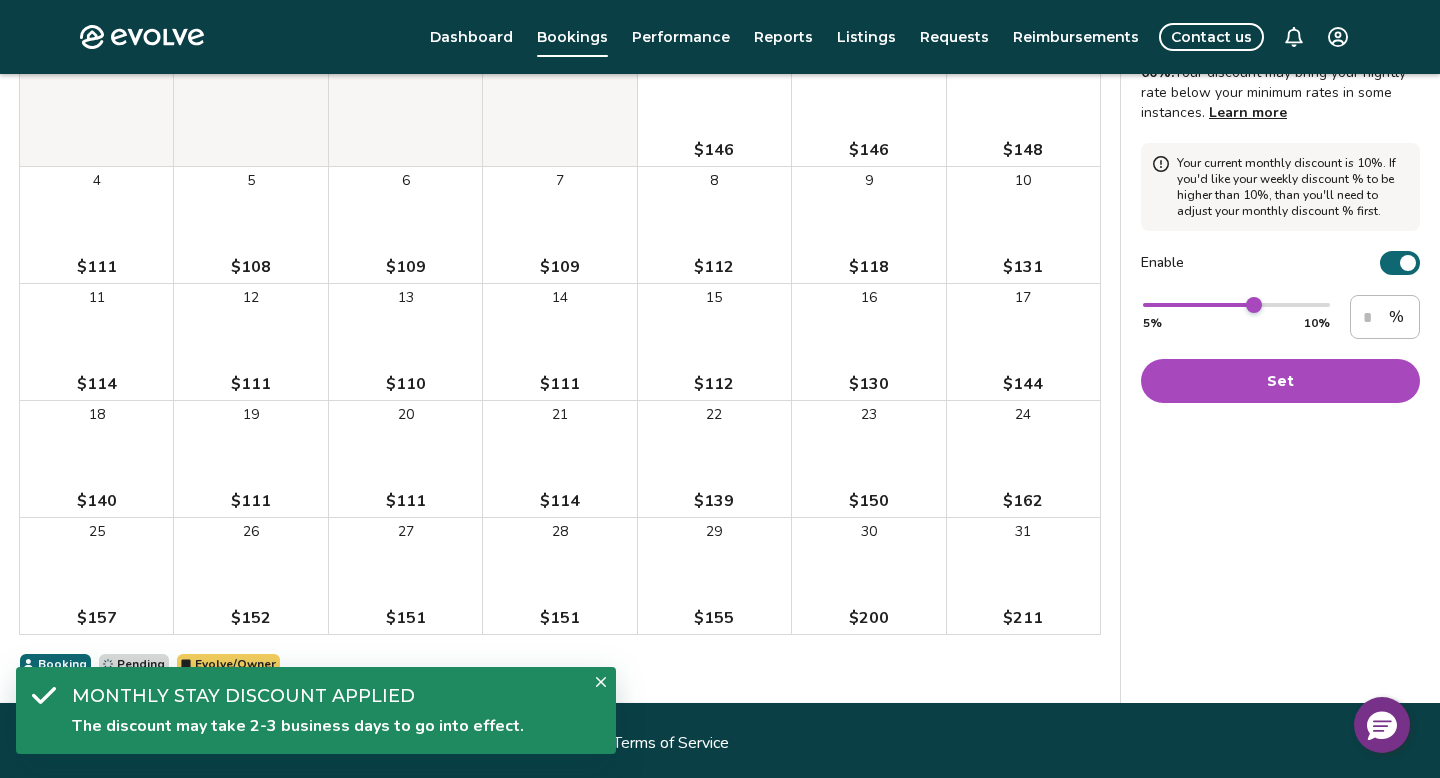 click on "Set" at bounding box center [1280, 381] 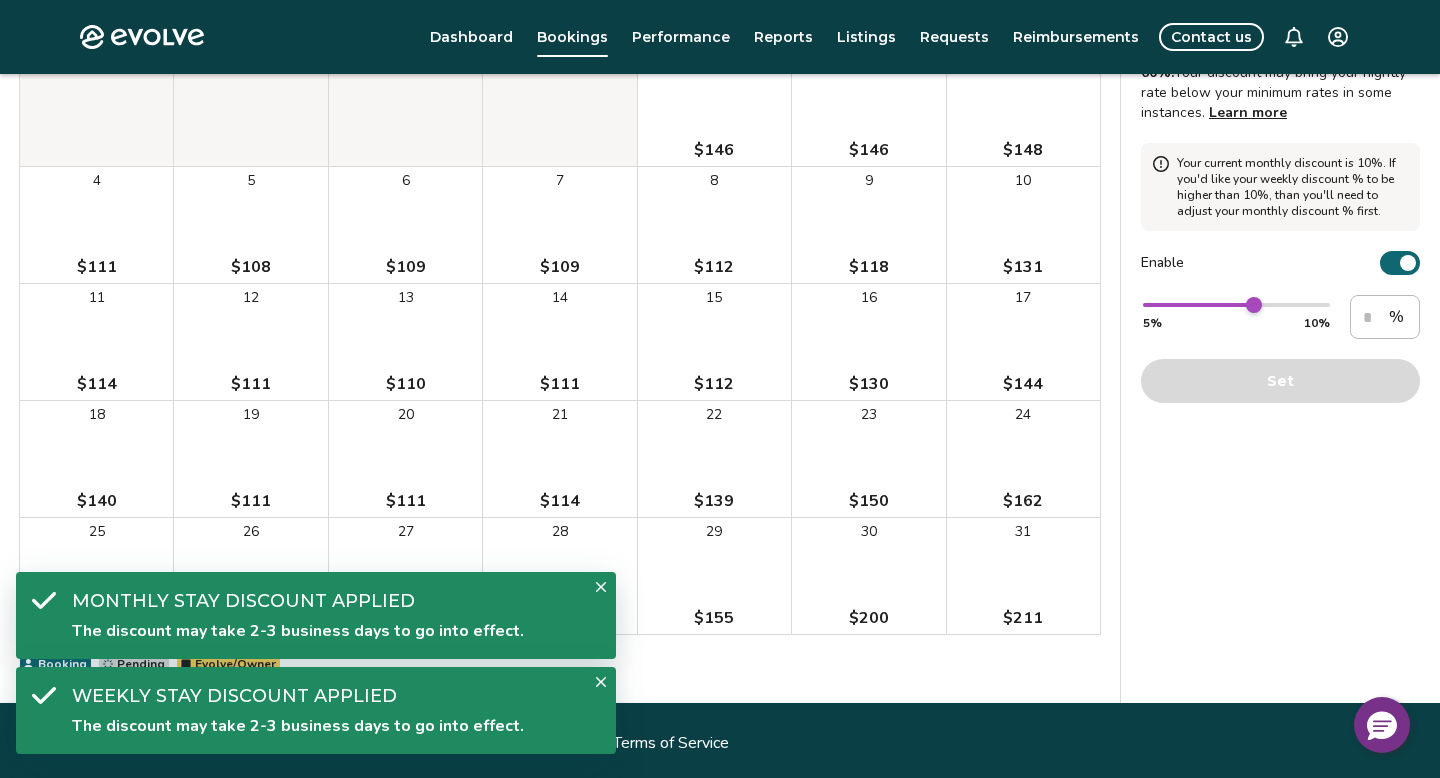 scroll, scrollTop: 0, scrollLeft: 0, axis: both 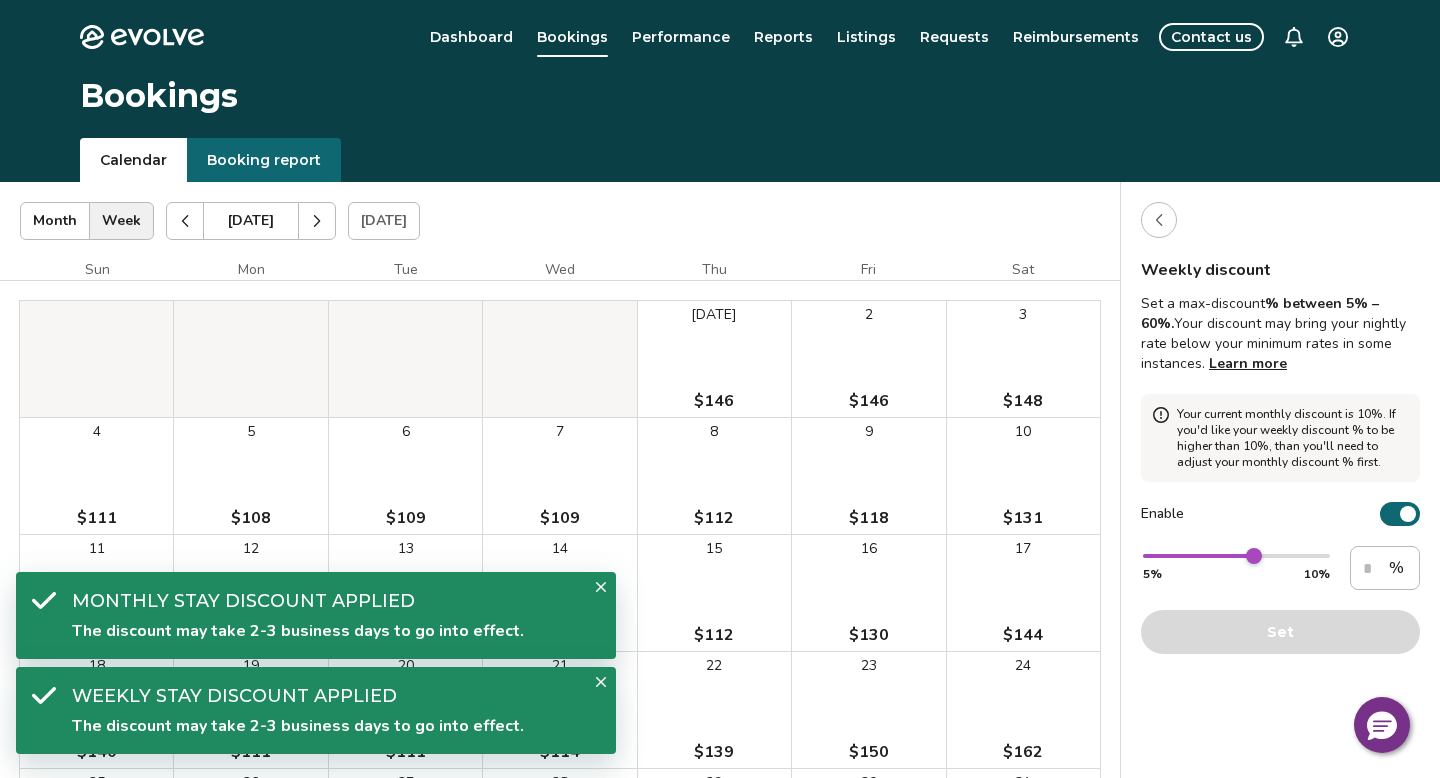 click 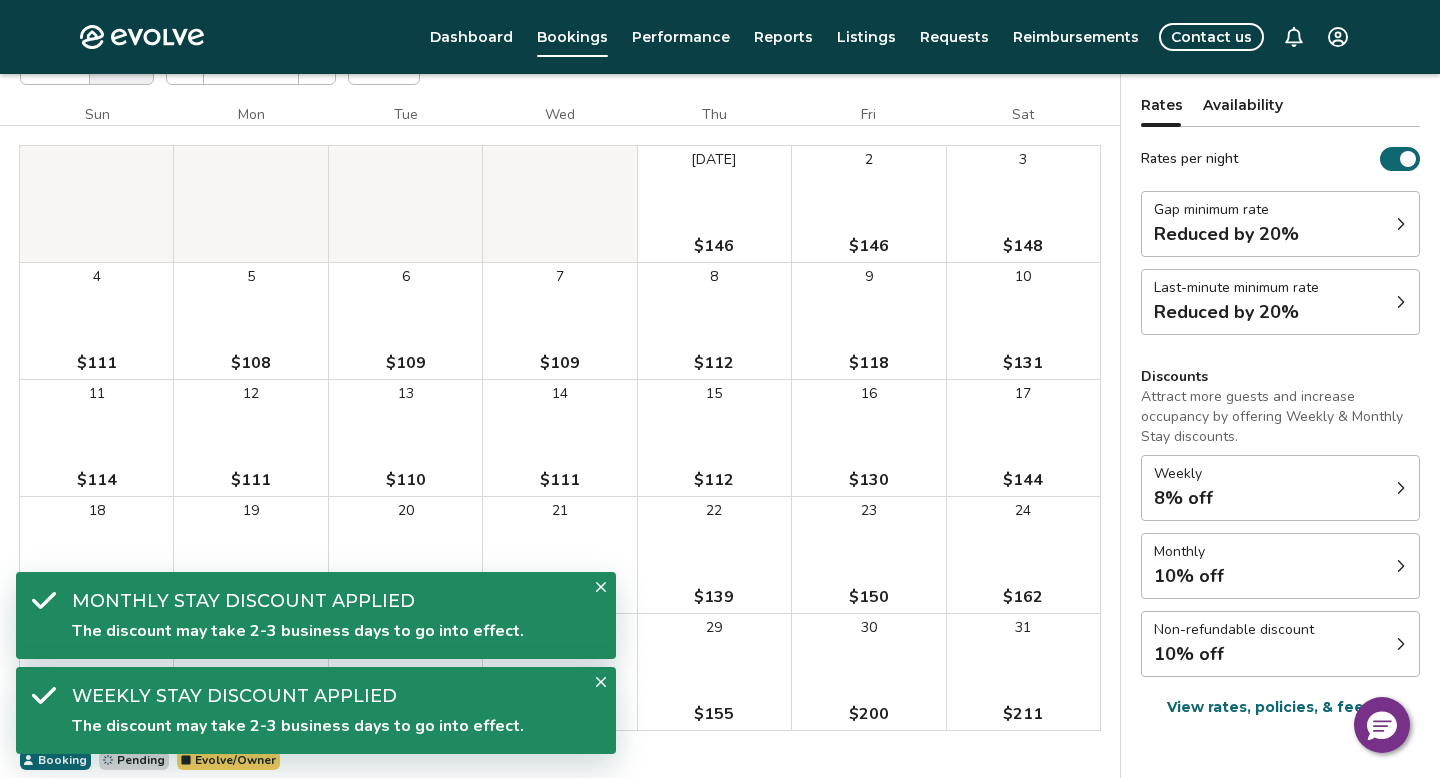 scroll, scrollTop: 154, scrollLeft: 0, axis: vertical 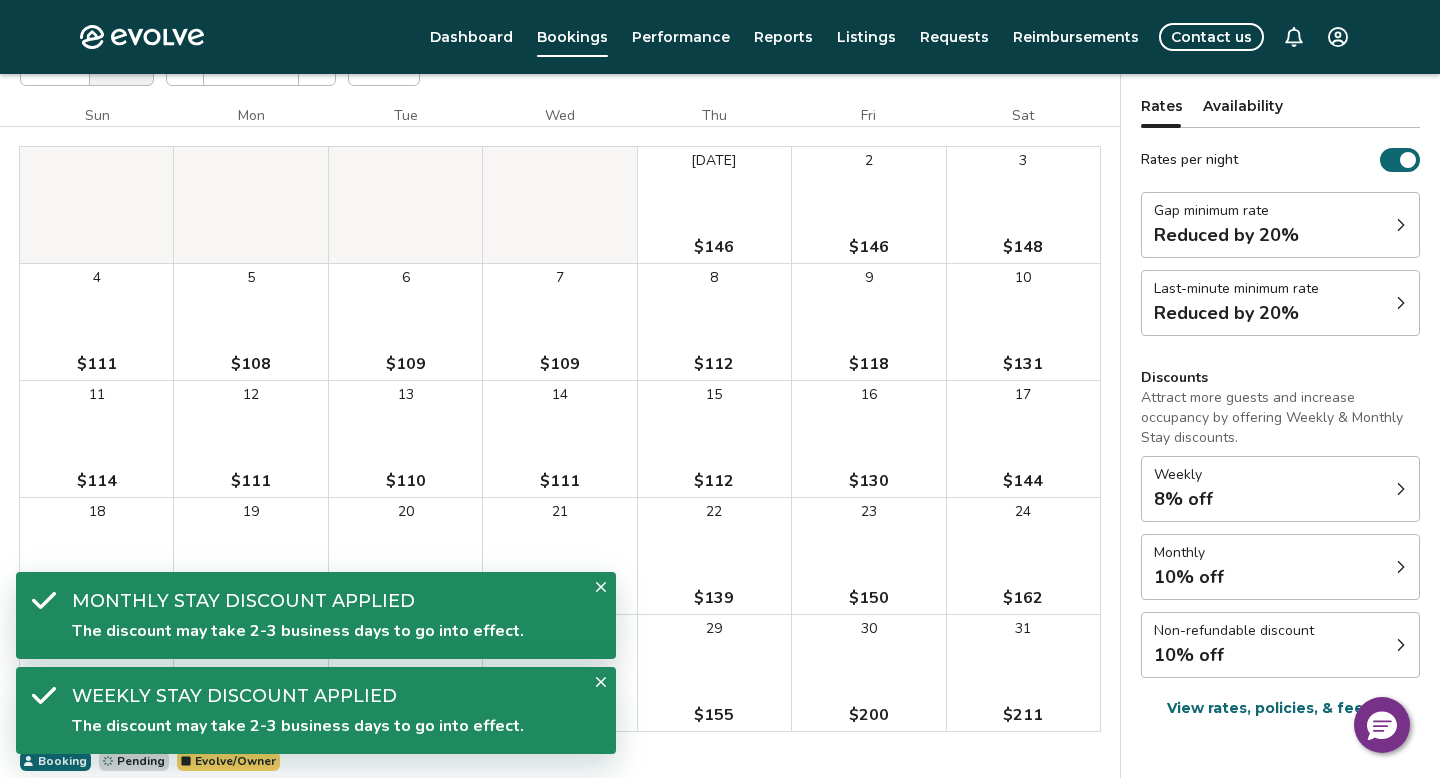 click on "10% off" at bounding box center (1189, 577) 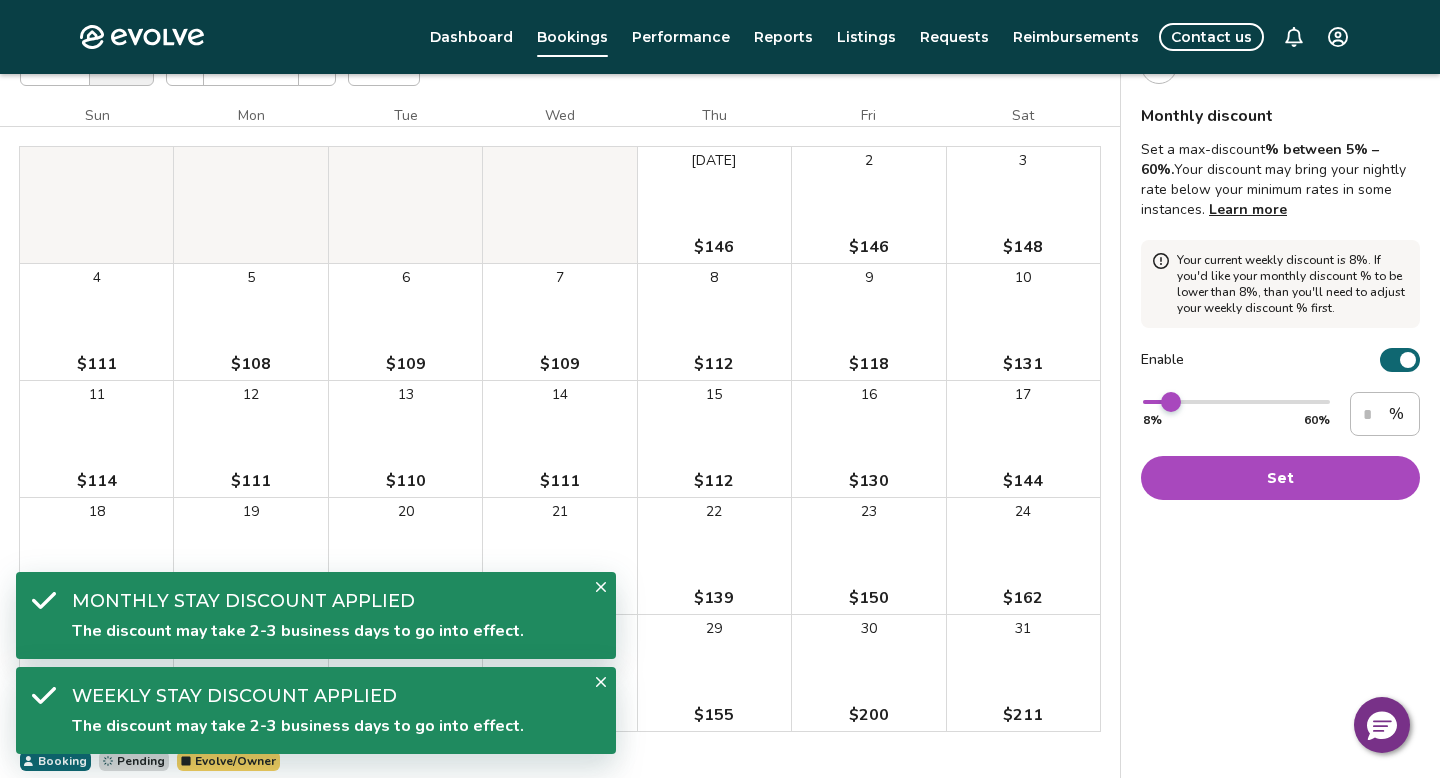 type on "**" 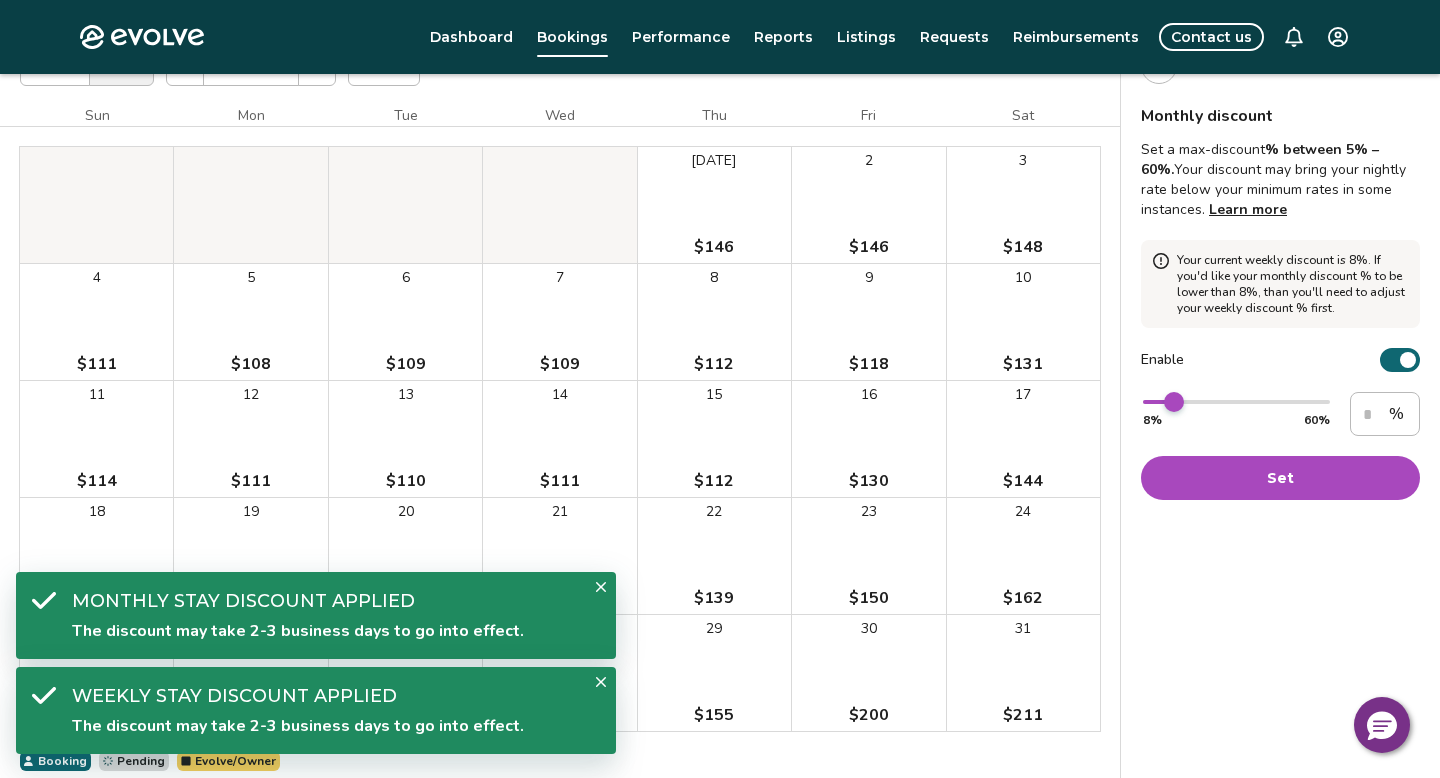 click at bounding box center (1174, 402) 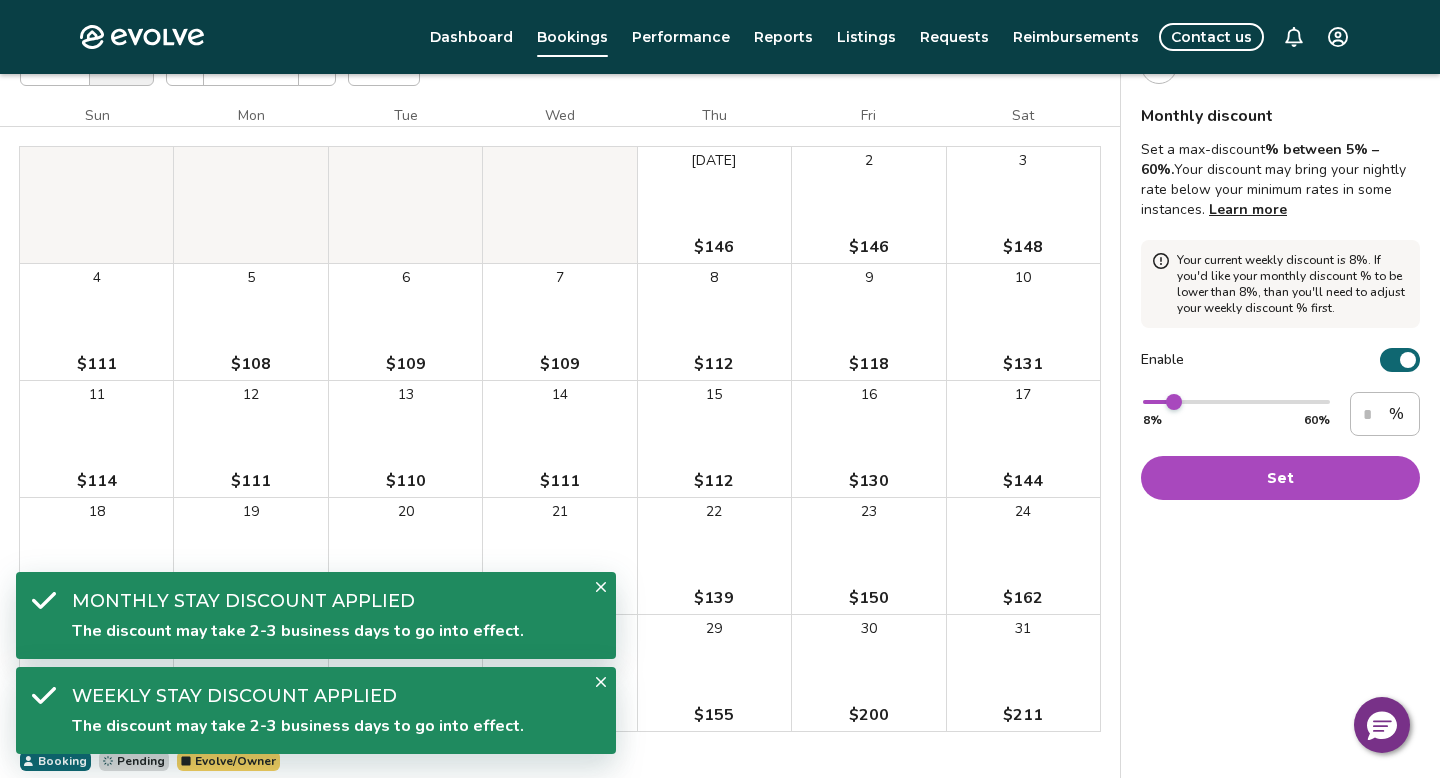 click on "Set" at bounding box center [1280, 478] 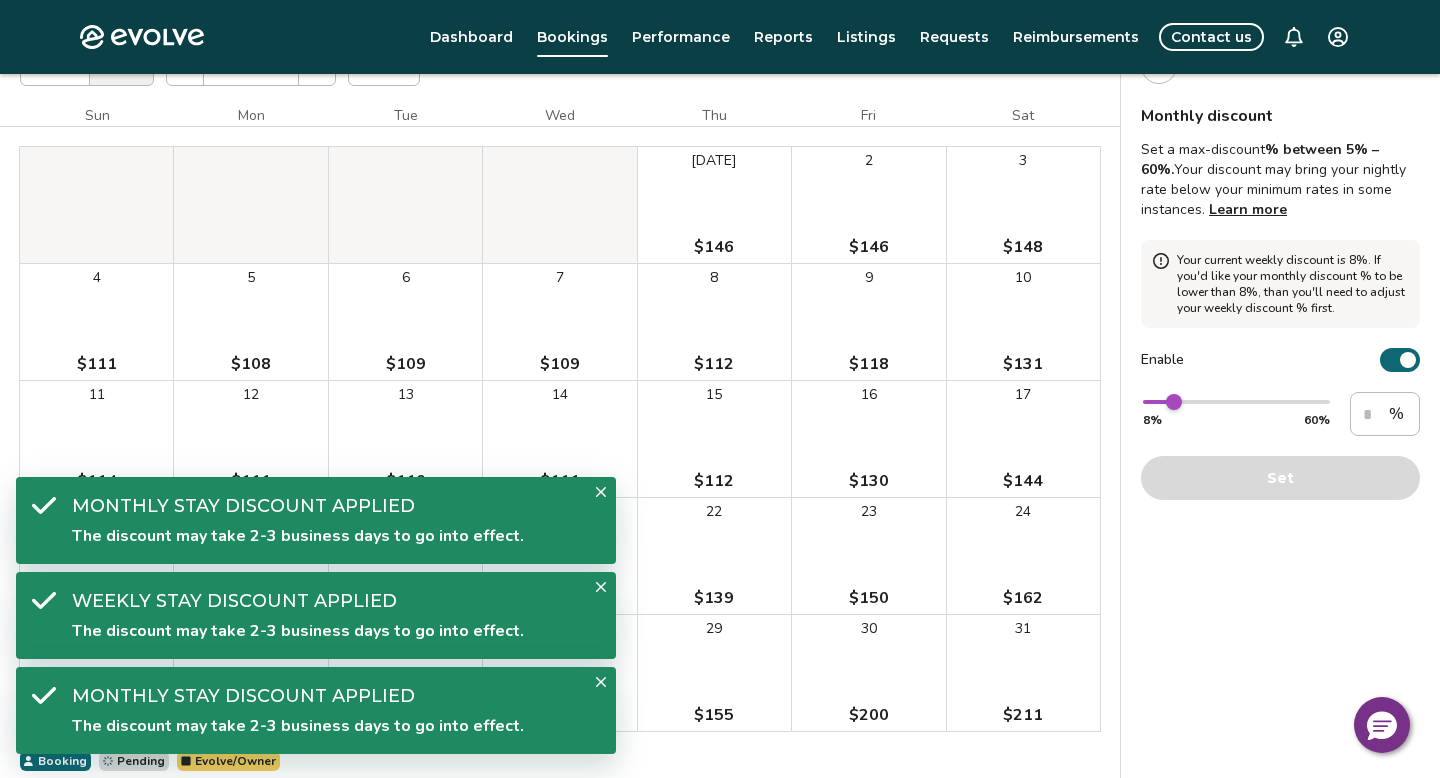 click at bounding box center (1159, 66) 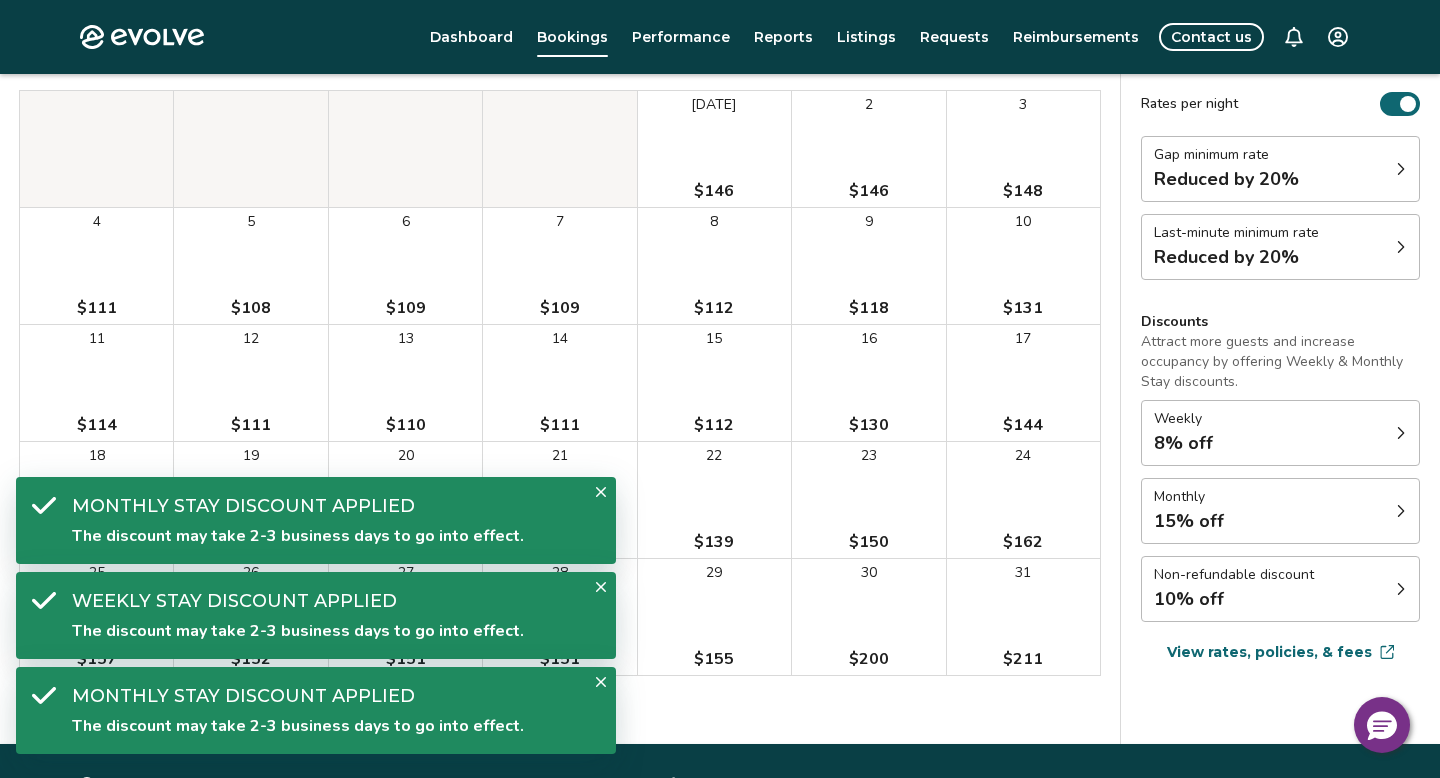 scroll, scrollTop: 0, scrollLeft: 0, axis: both 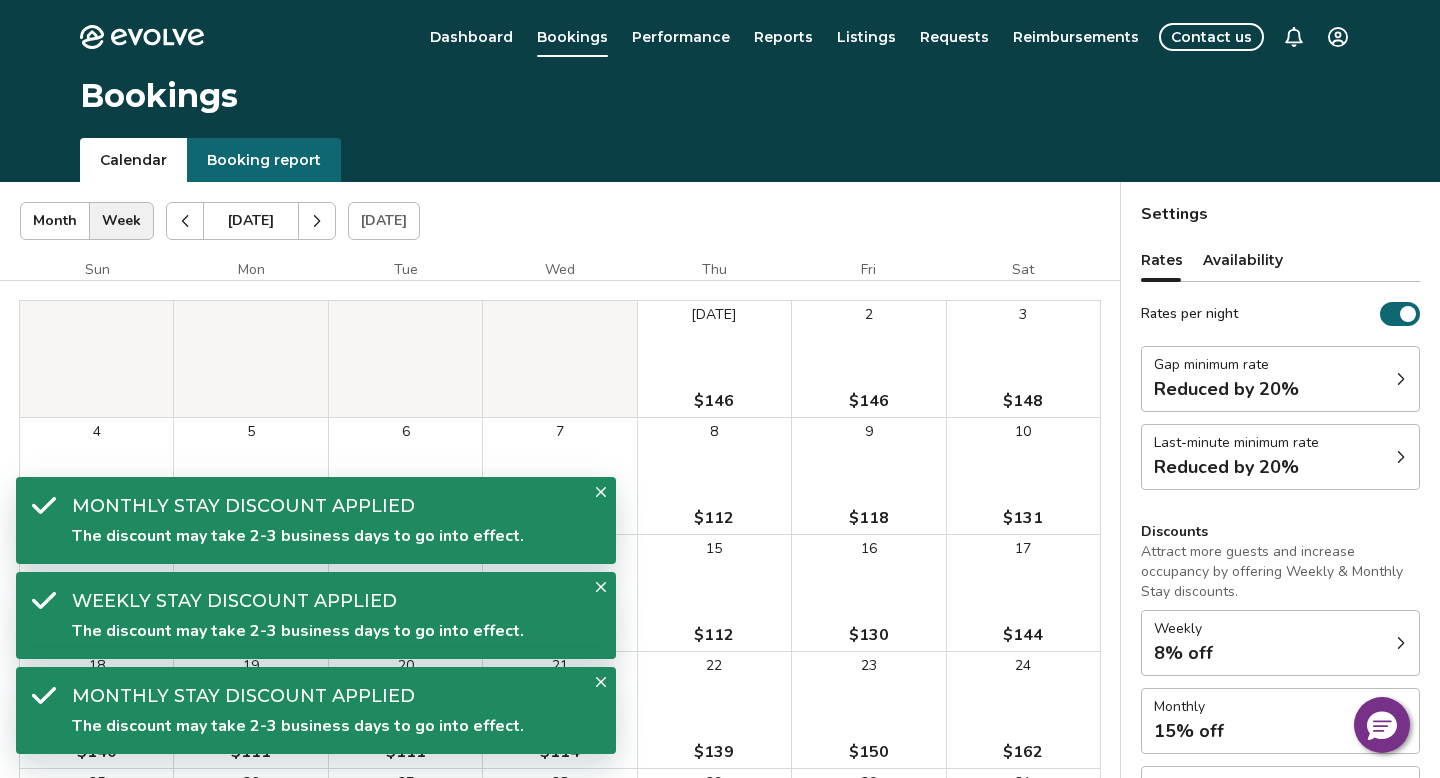 click on "Availability" at bounding box center [1243, 260] 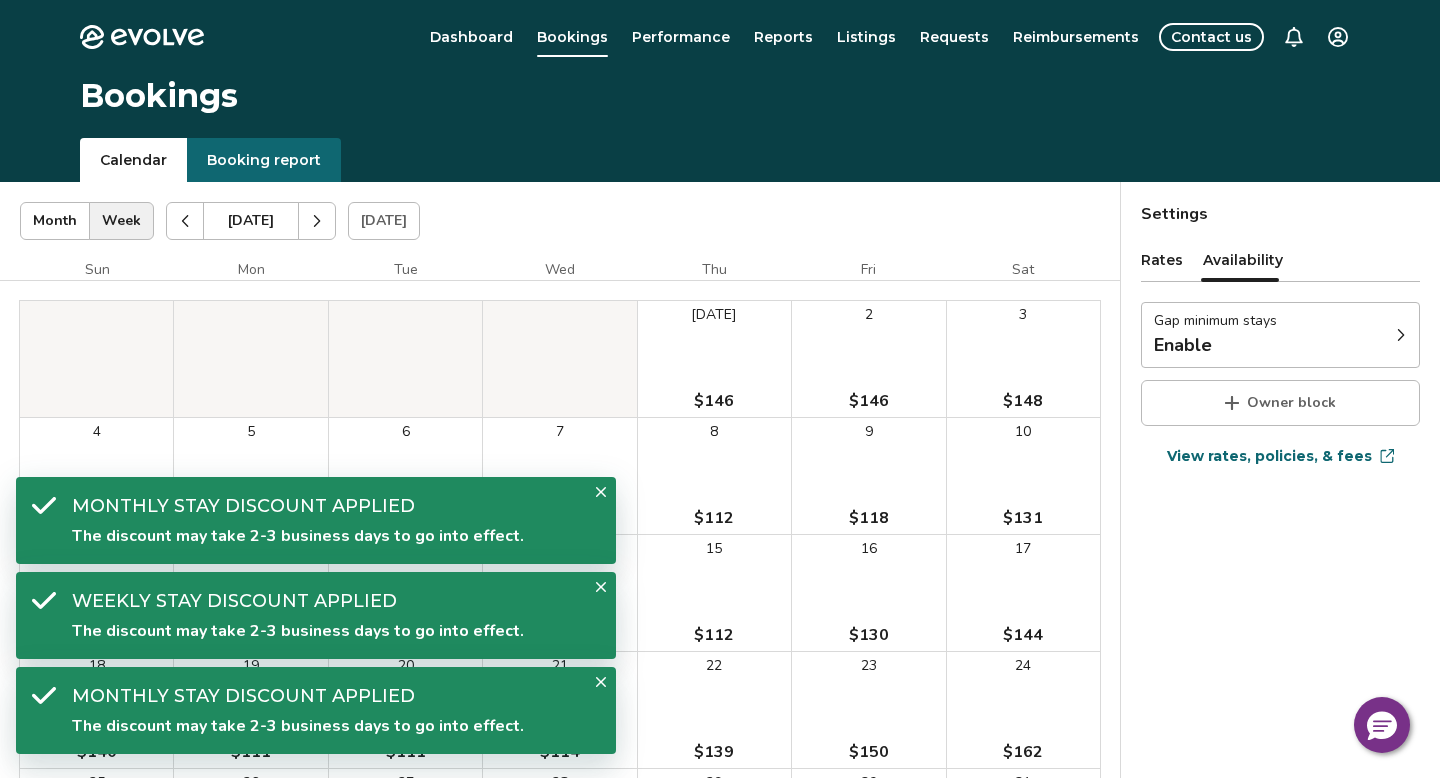 click on "Enable" at bounding box center (1183, 345) 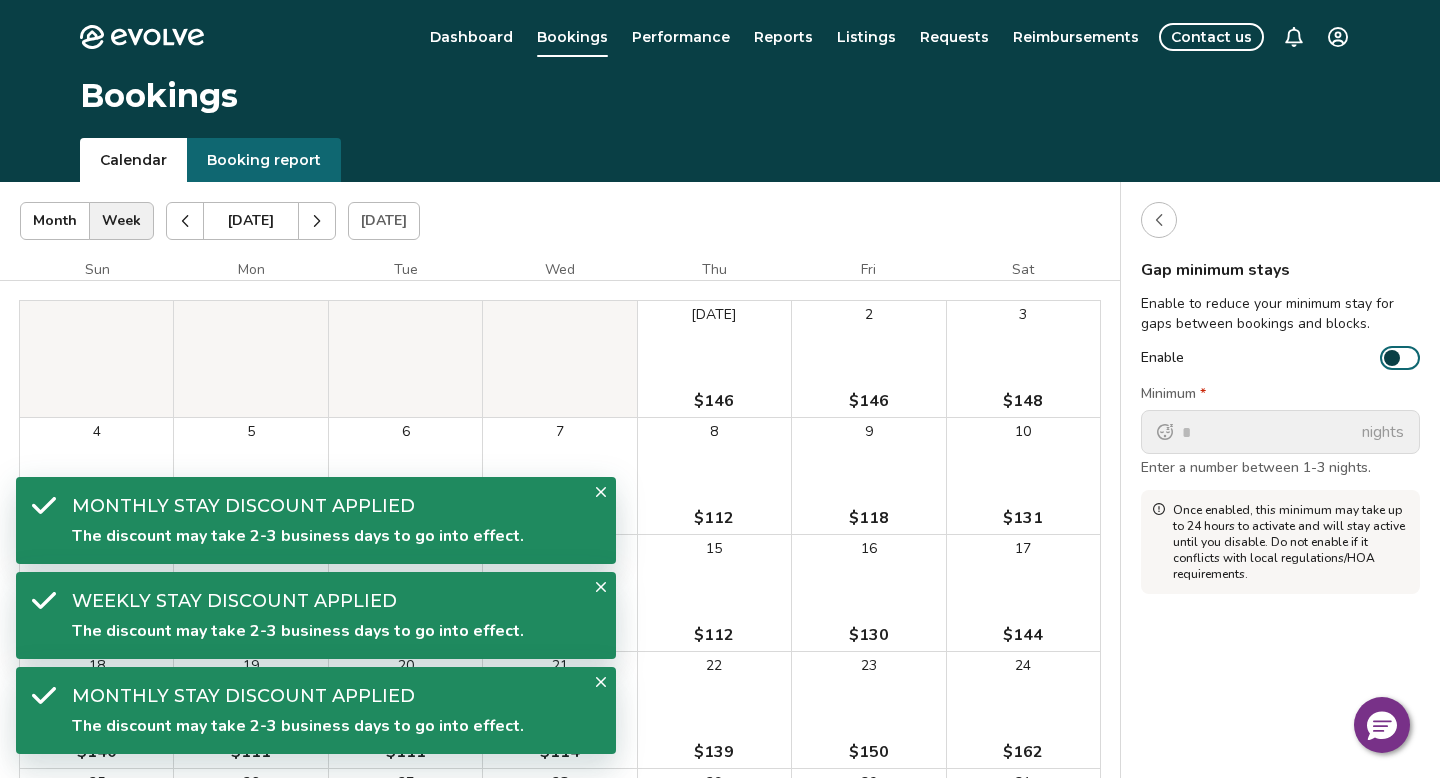 click at bounding box center (1159, 220) 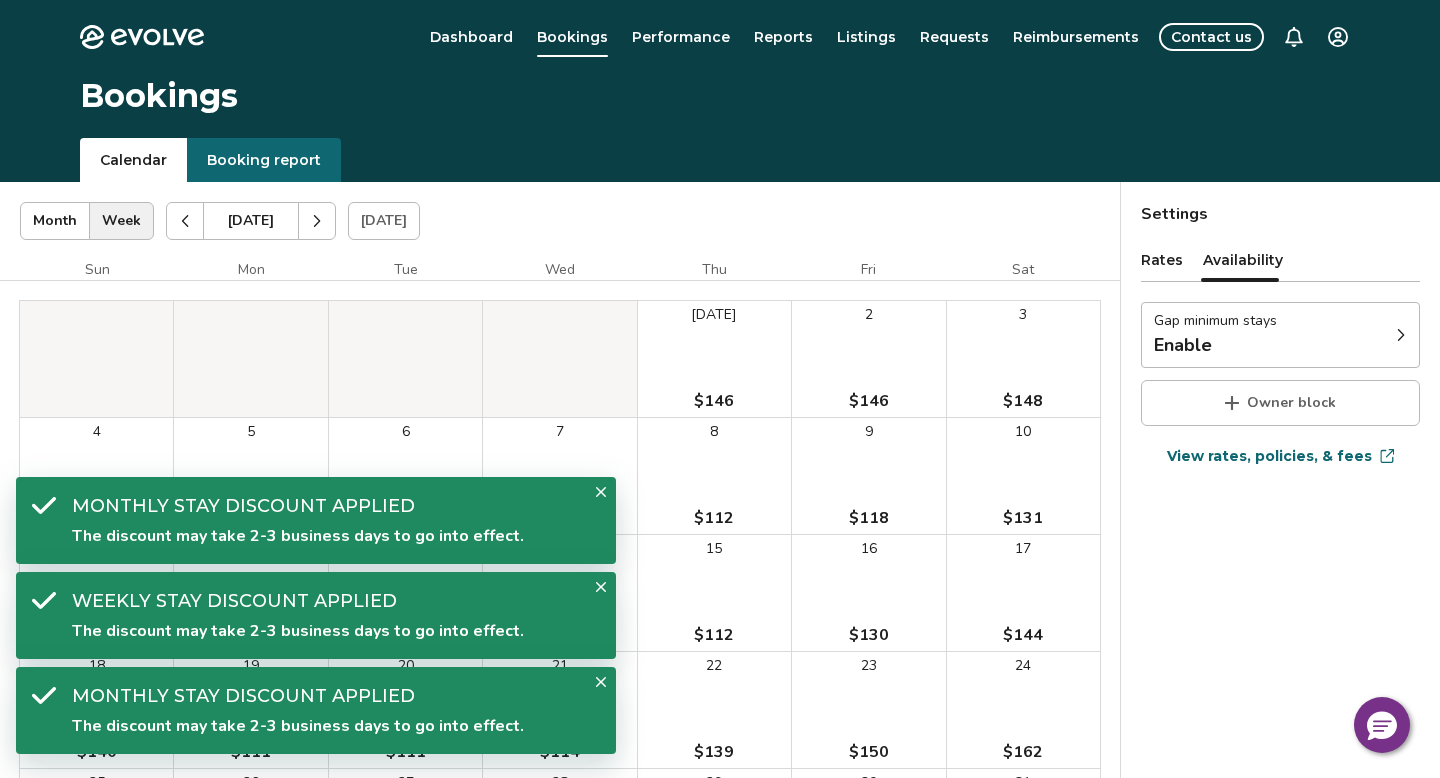 click on "Rates" at bounding box center (1162, 260) 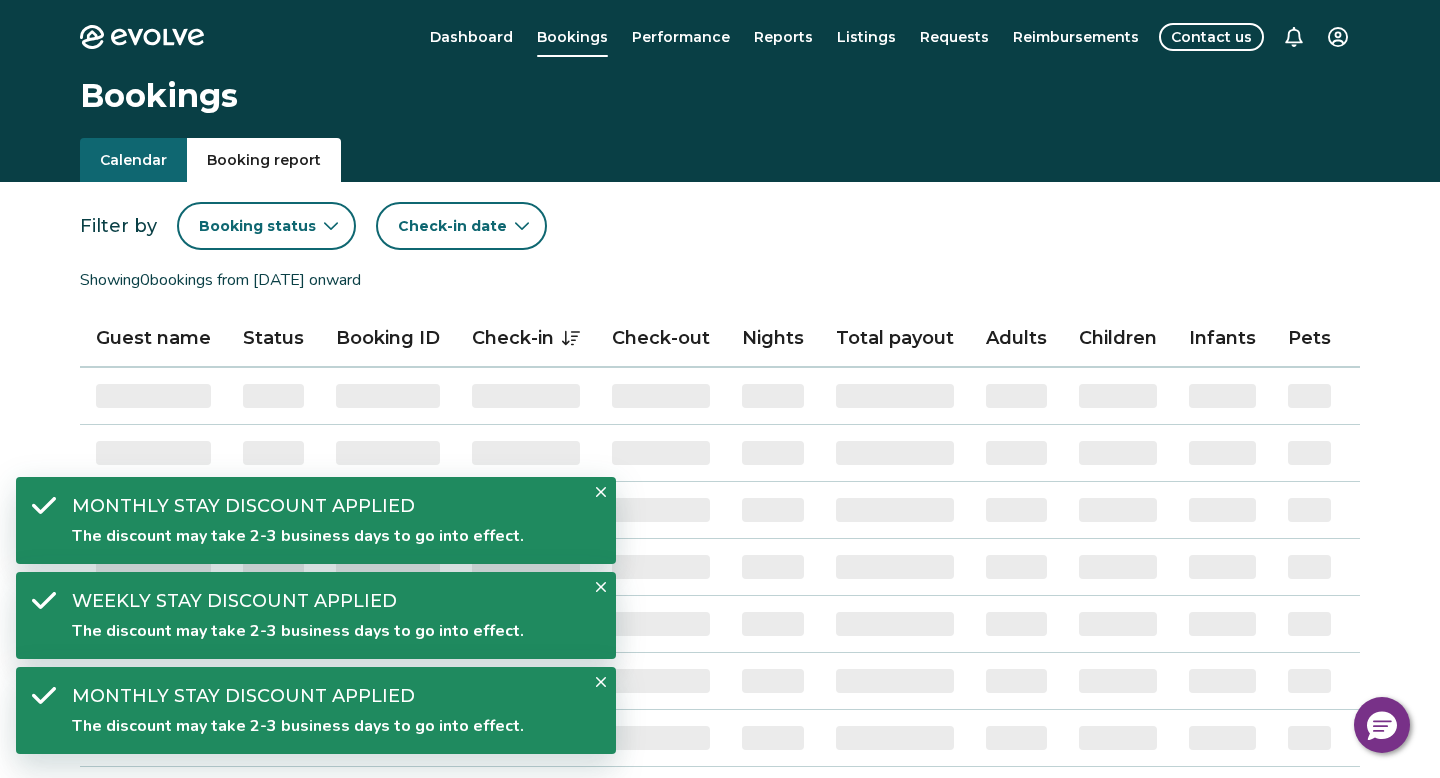 click on "Booking report" at bounding box center (264, 160) 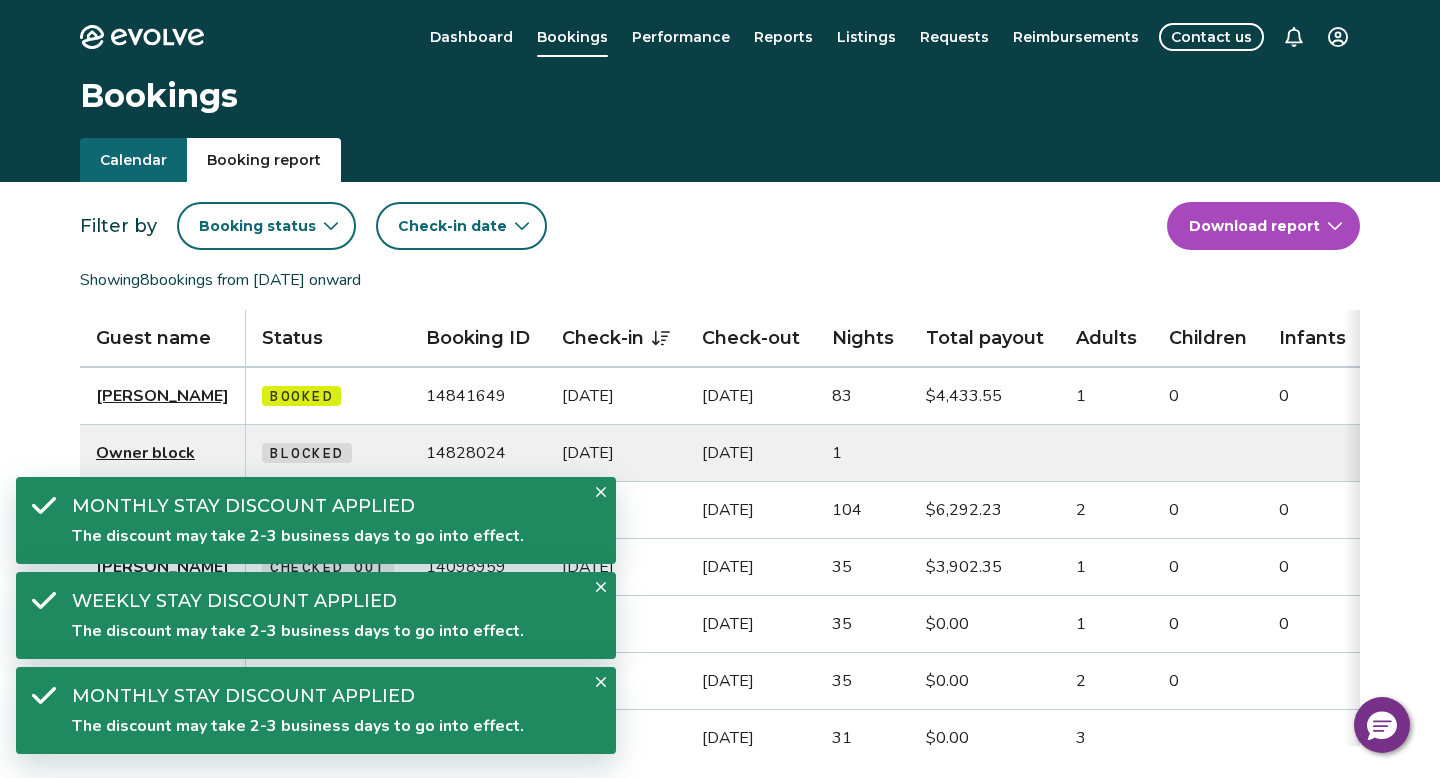 click 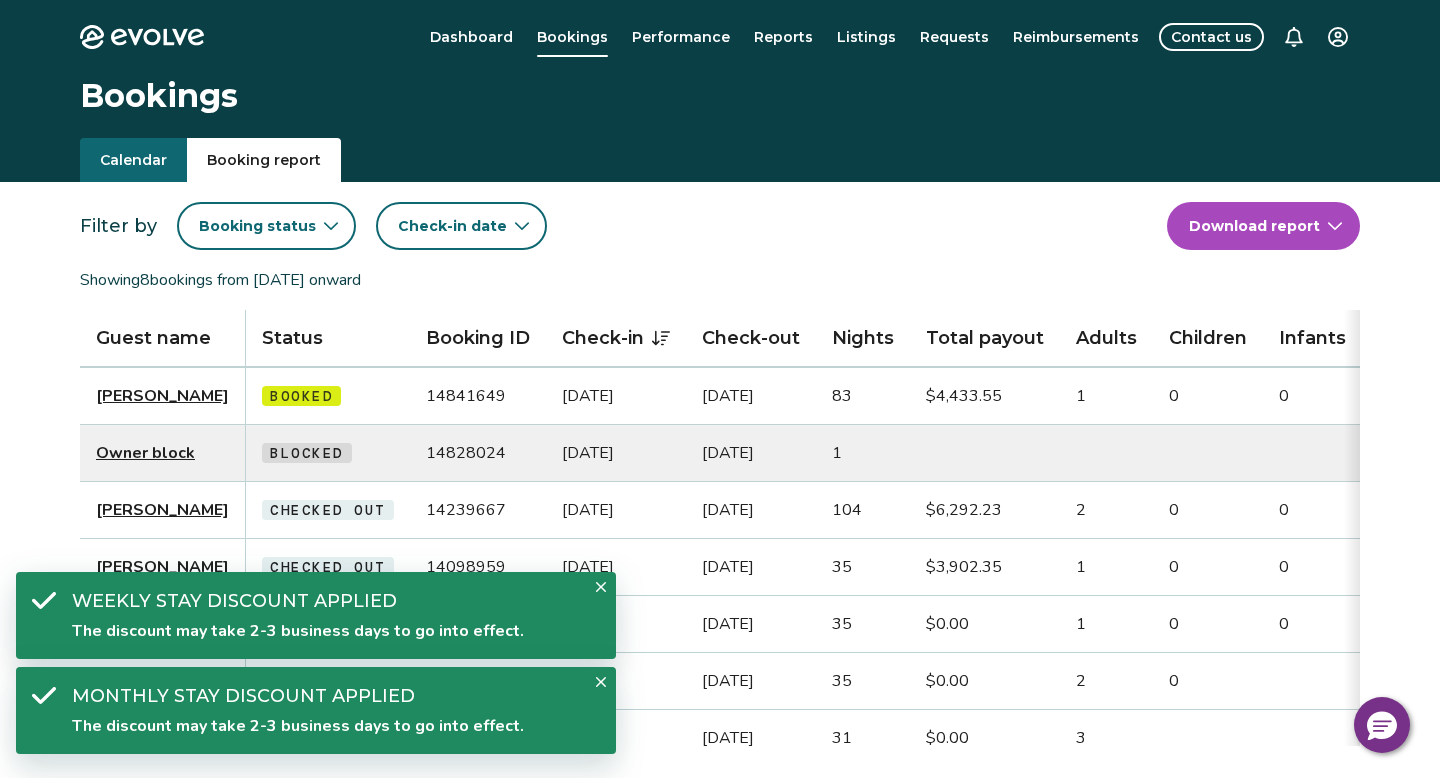 click at bounding box center [601, 587] 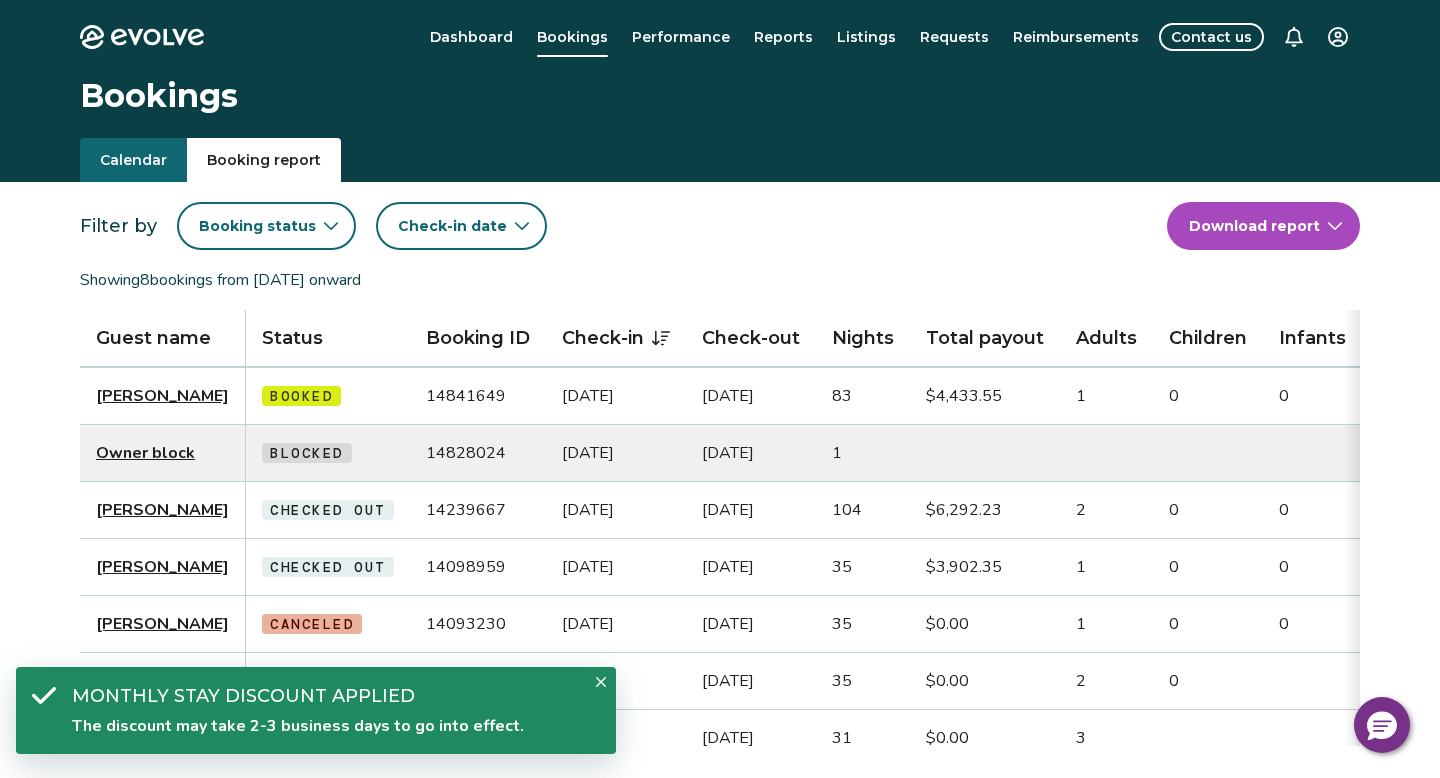 click 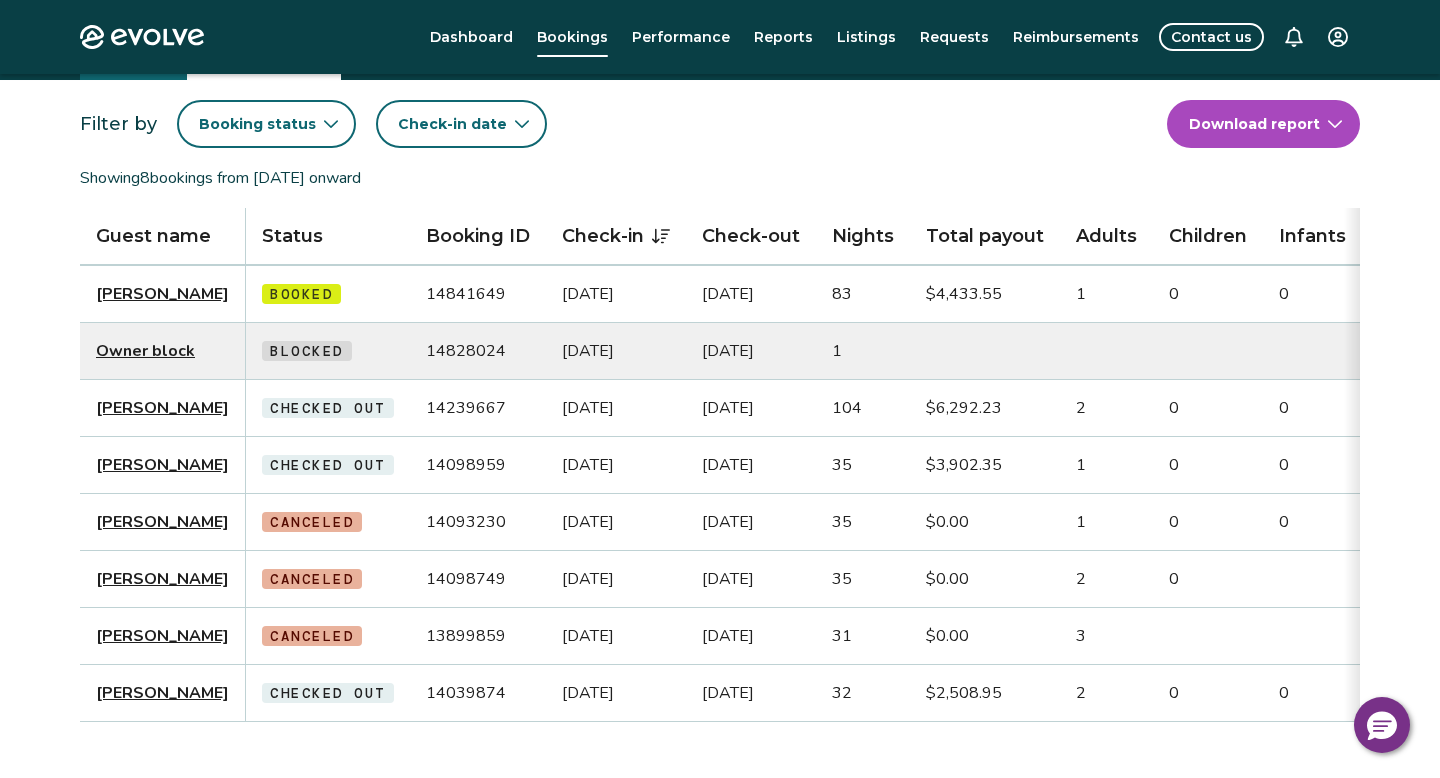 scroll, scrollTop: 0, scrollLeft: 0, axis: both 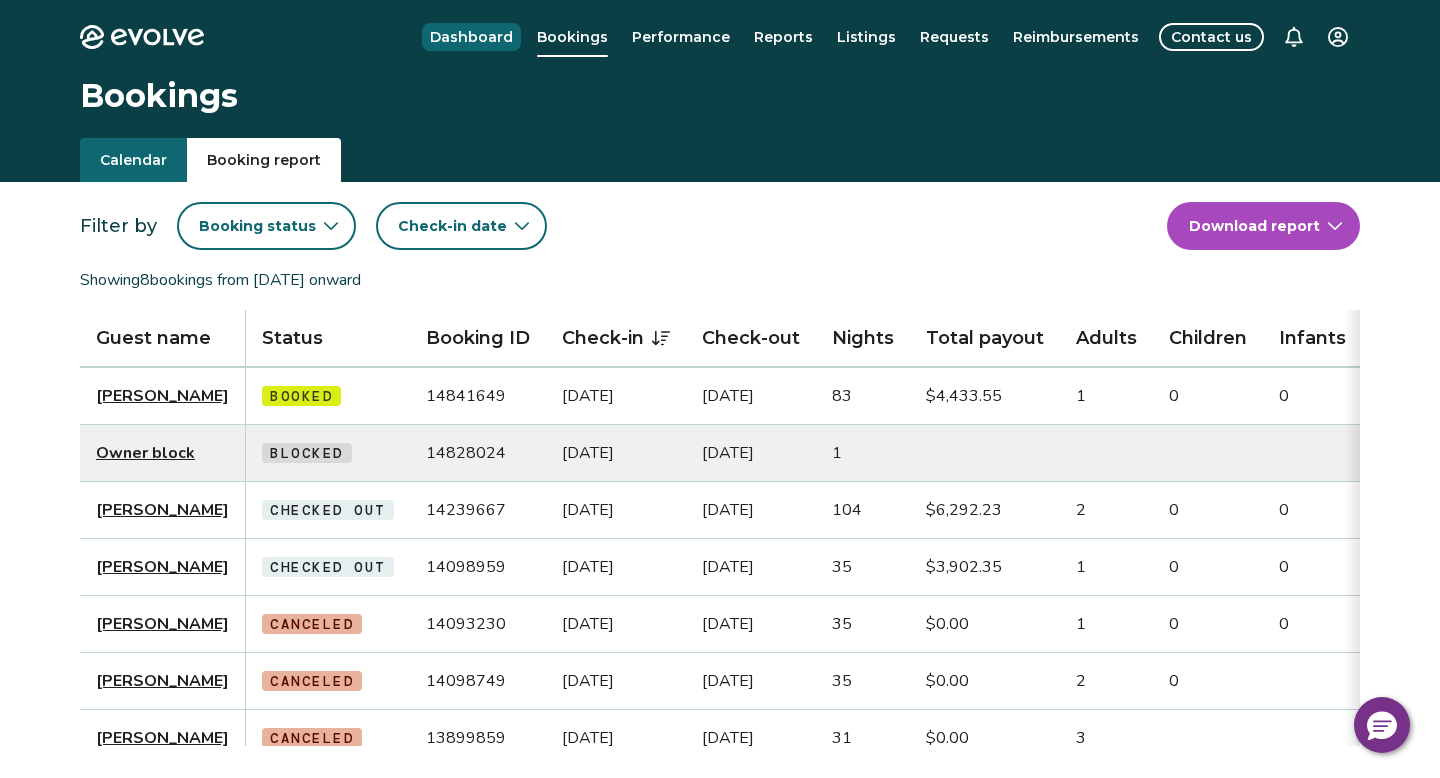 drag, startPoint x: 499, startPoint y: 39, endPoint x: 499, endPoint y: 25, distance: 14 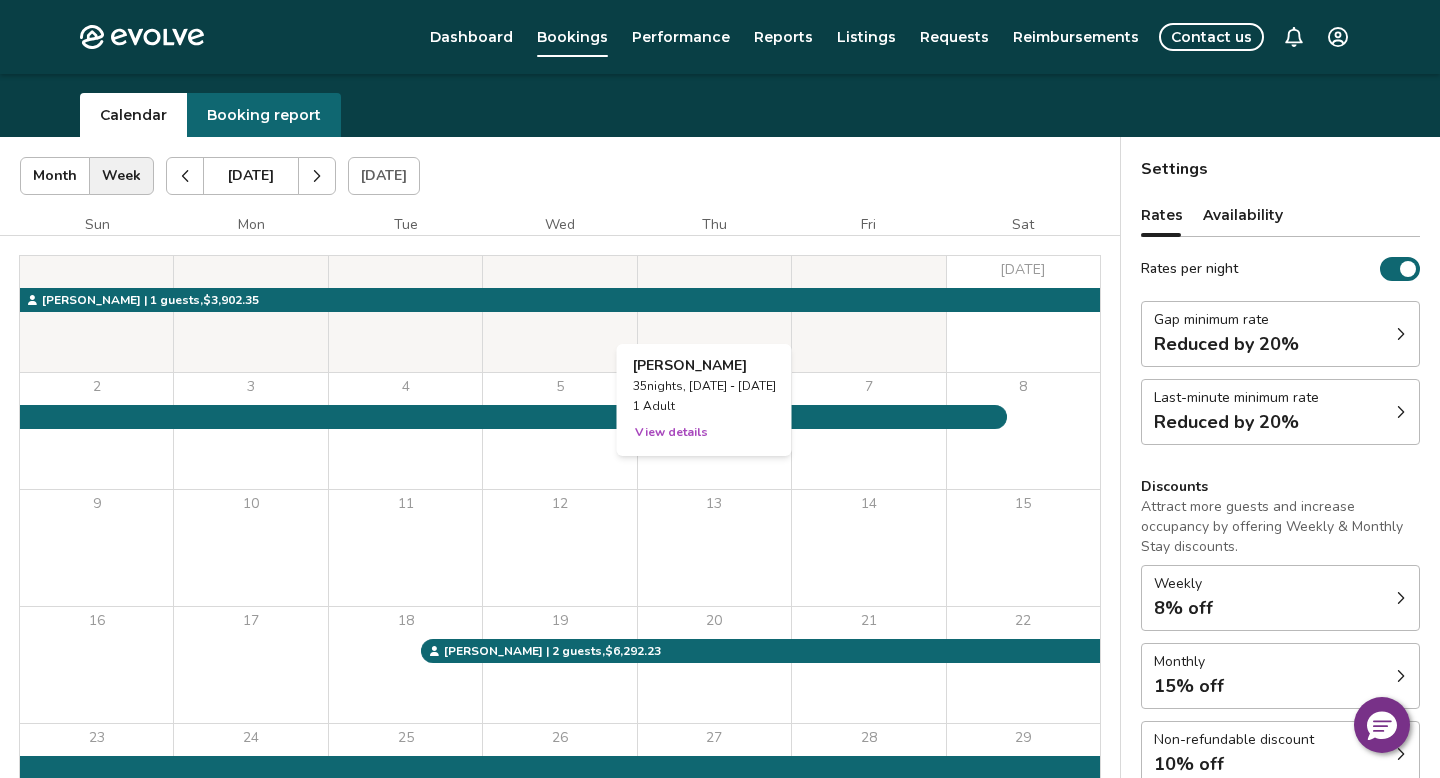 scroll, scrollTop: 0, scrollLeft: 0, axis: both 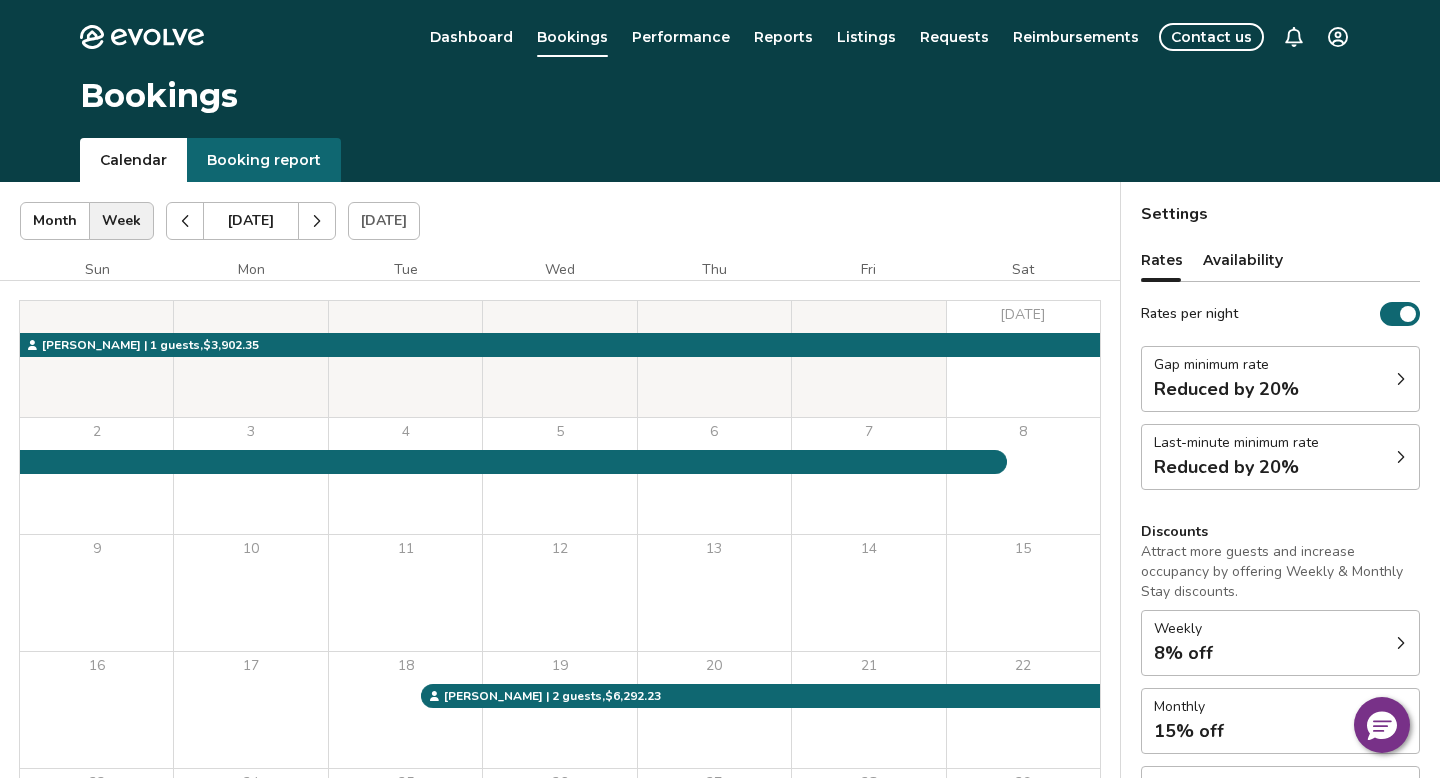 click on "Performance" at bounding box center [681, 37] 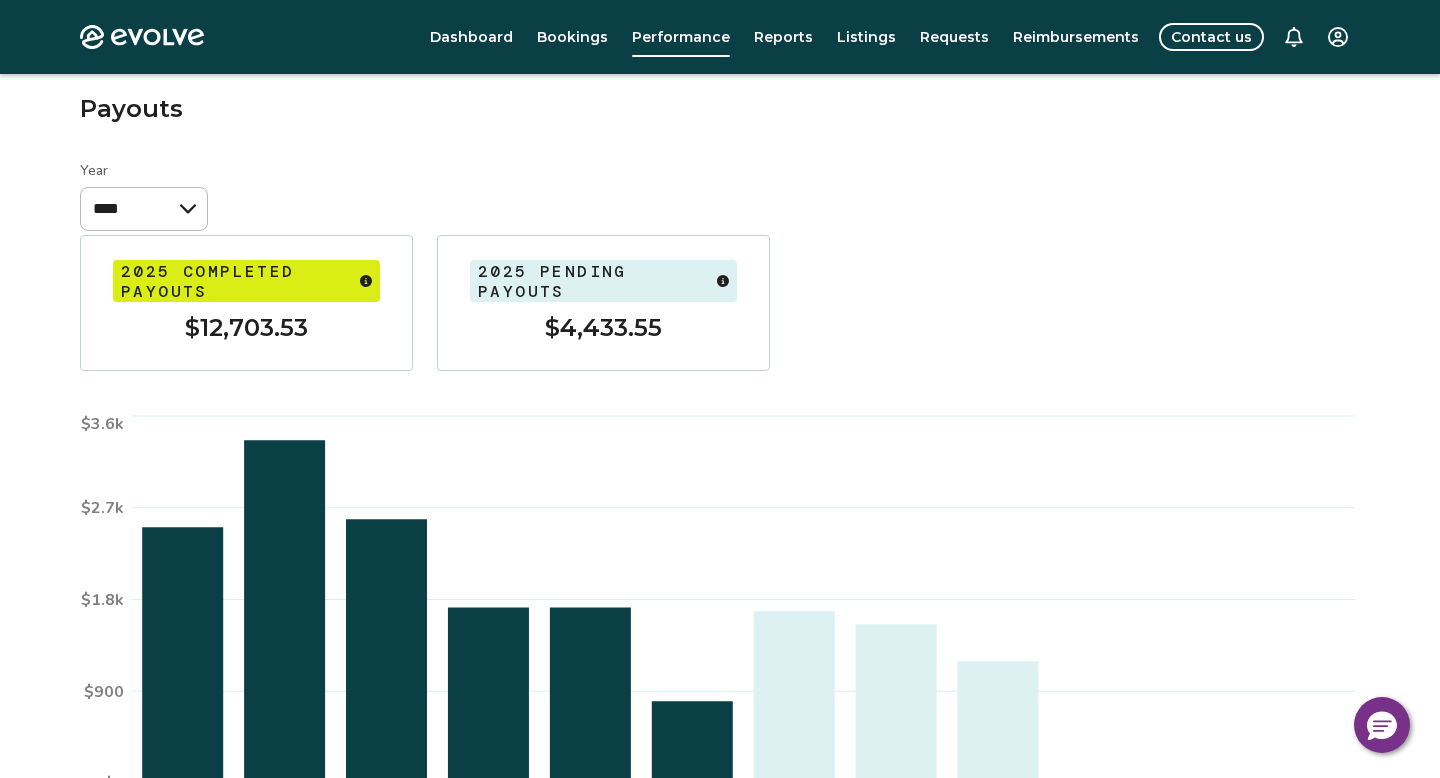 scroll, scrollTop: 0, scrollLeft: 0, axis: both 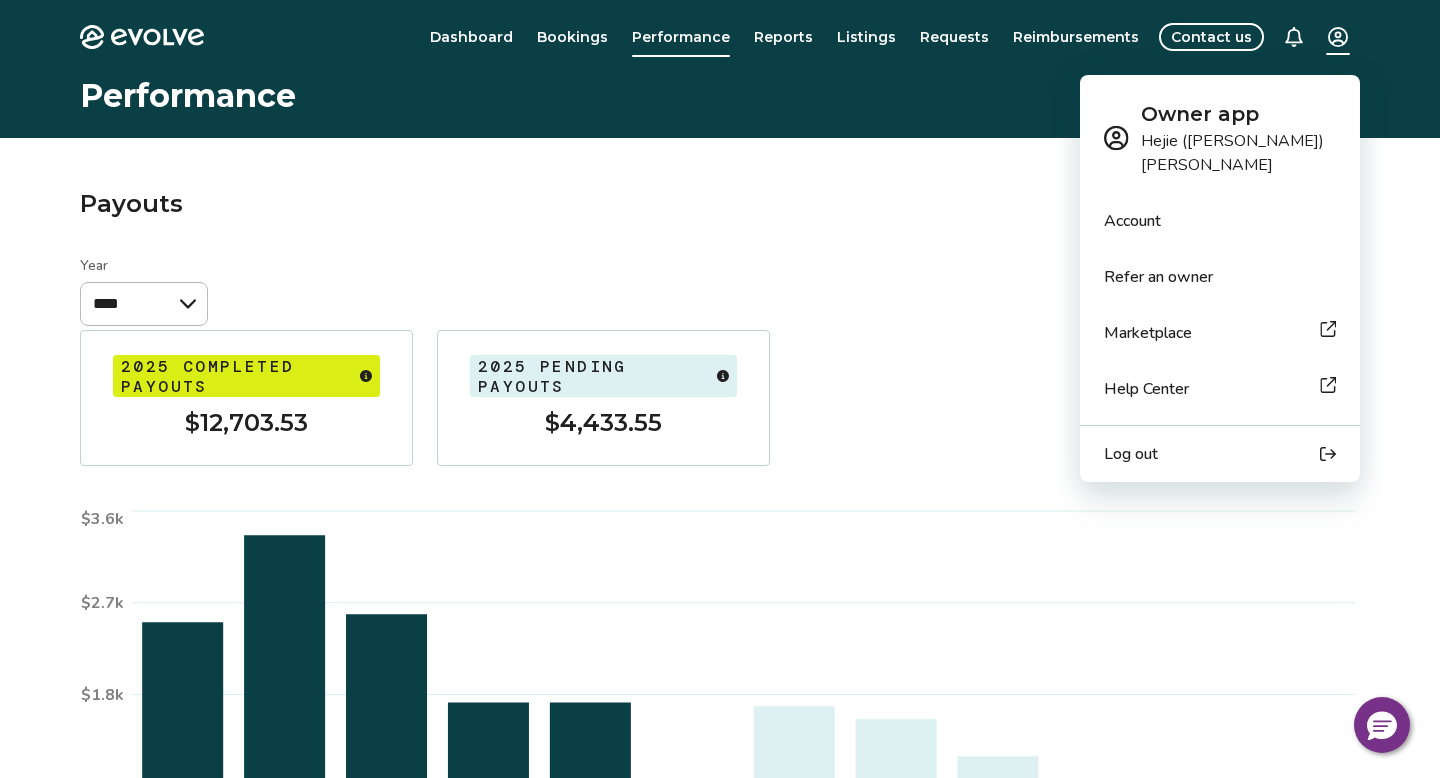 click on "Evolve Dashboard Bookings Performance Reports Listings Requests Reimbursements Contact us Performance Payouts Year   **** Jan Feb Mar Apr May Jun [DATE] Aug Sep Oct Nov Dec $0 $900 $1.8k $2.7k $3.6k Completed payout Pending payout View payouts breakdown 2025 completed payouts $12,703.53 2025 pending payouts $4,433.55 © 2013-Present Evolve Vacation Rental Network Privacy Policy | Terms of Service
$0 Owner app Hejie ([PERSON_NAME])   [PERSON_NAME] Account Refer an owner Marketplace Help Center Log out" at bounding box center (720, 572) 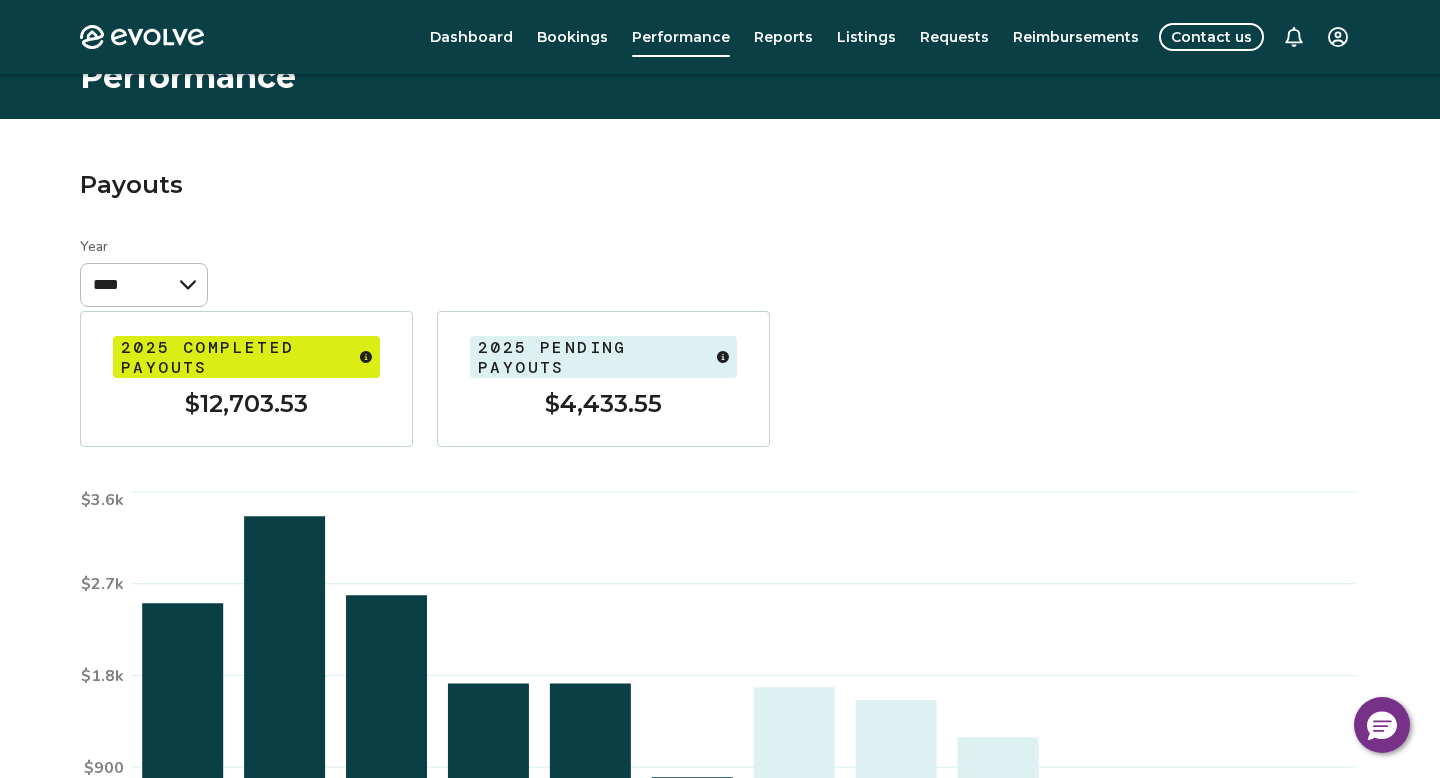 scroll, scrollTop: 21, scrollLeft: 0, axis: vertical 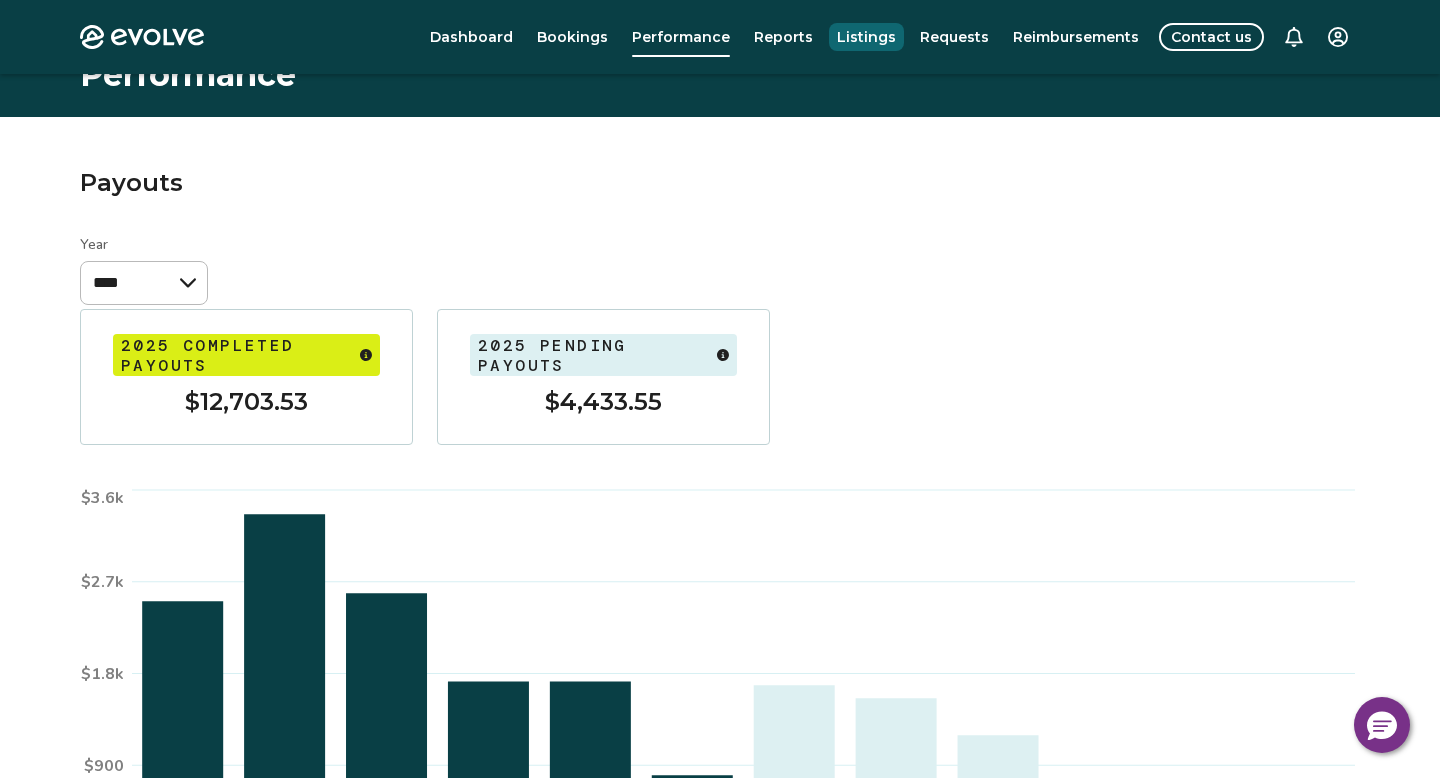 click on "Listings" at bounding box center [866, 37] 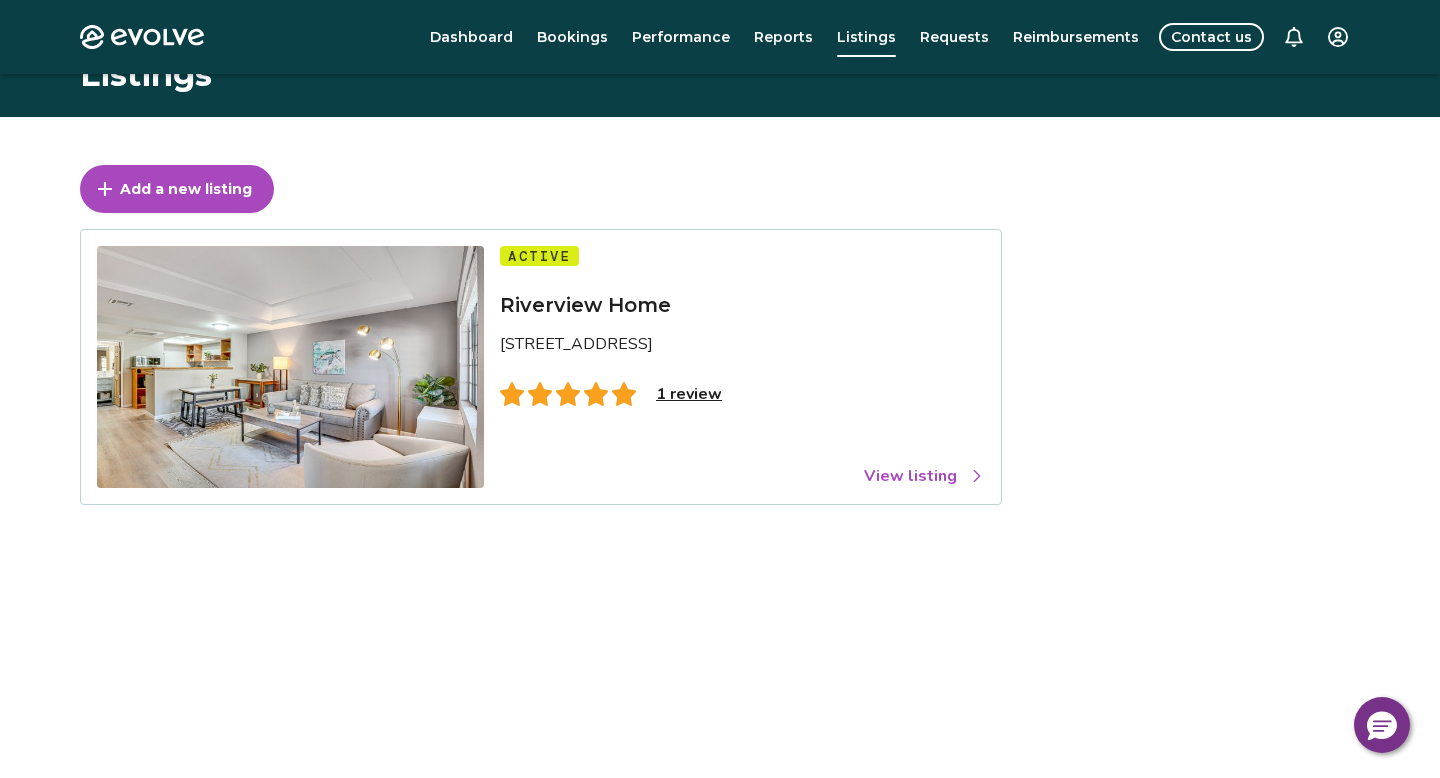 click on "View listing" at bounding box center (924, 476) 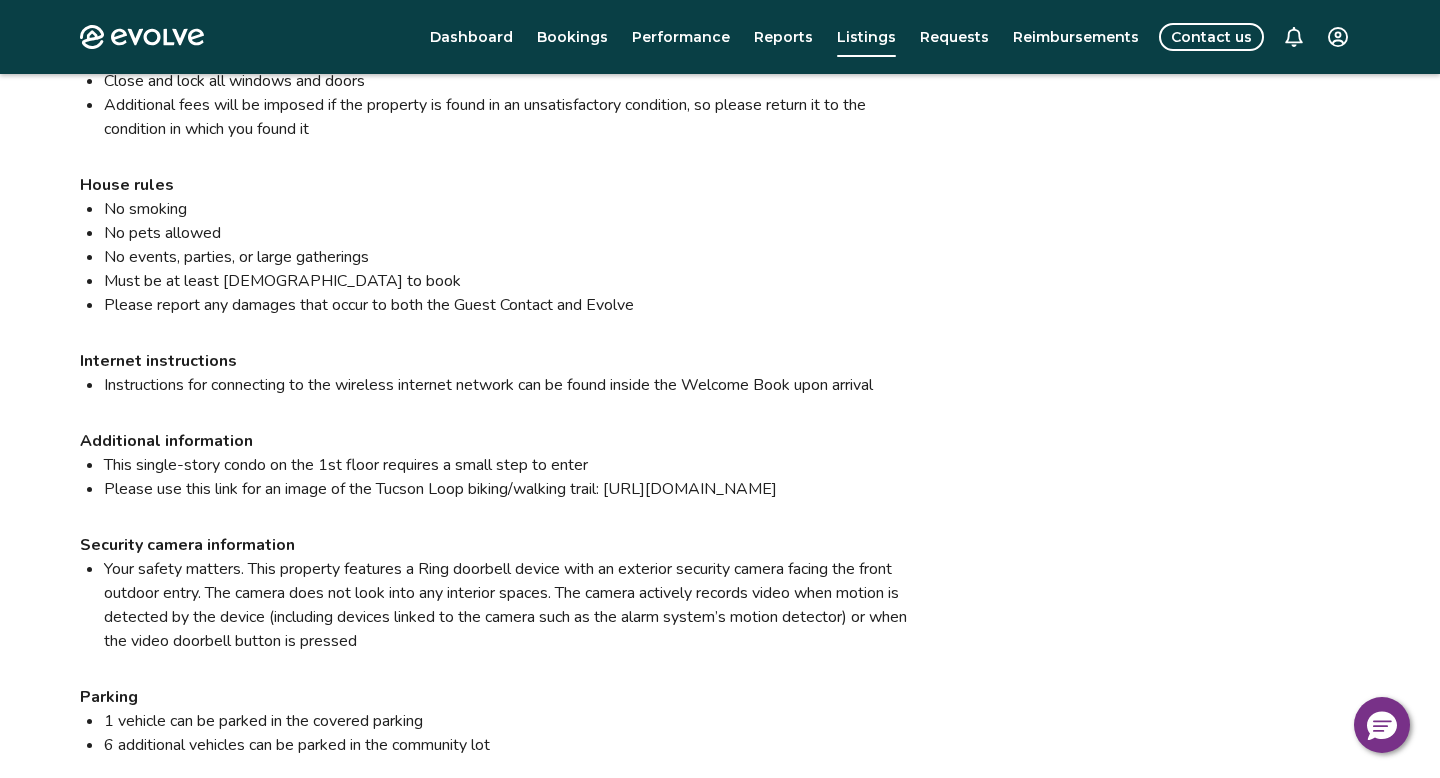 scroll, scrollTop: 2542, scrollLeft: 0, axis: vertical 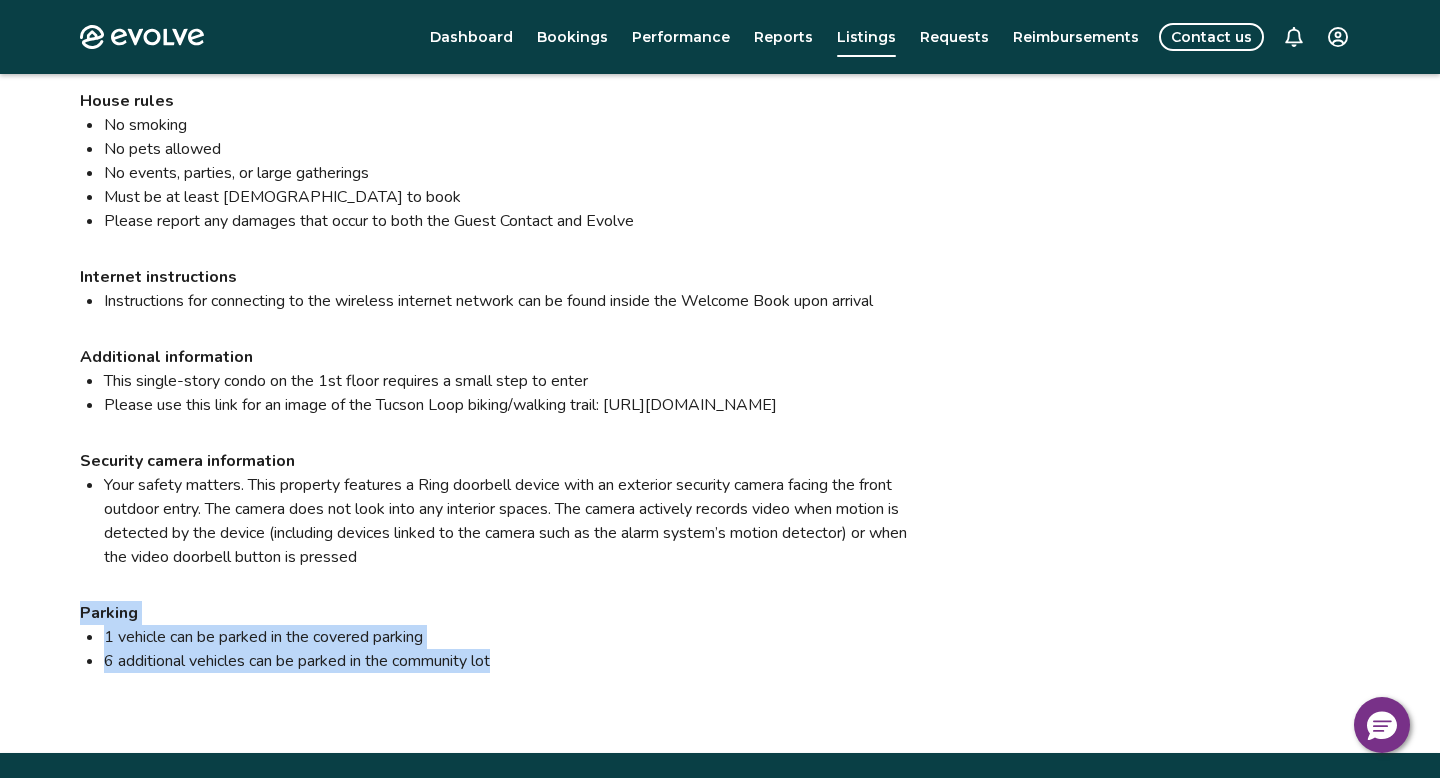 drag, startPoint x: 522, startPoint y: 612, endPoint x: 70, endPoint y: 558, distance: 455.21423 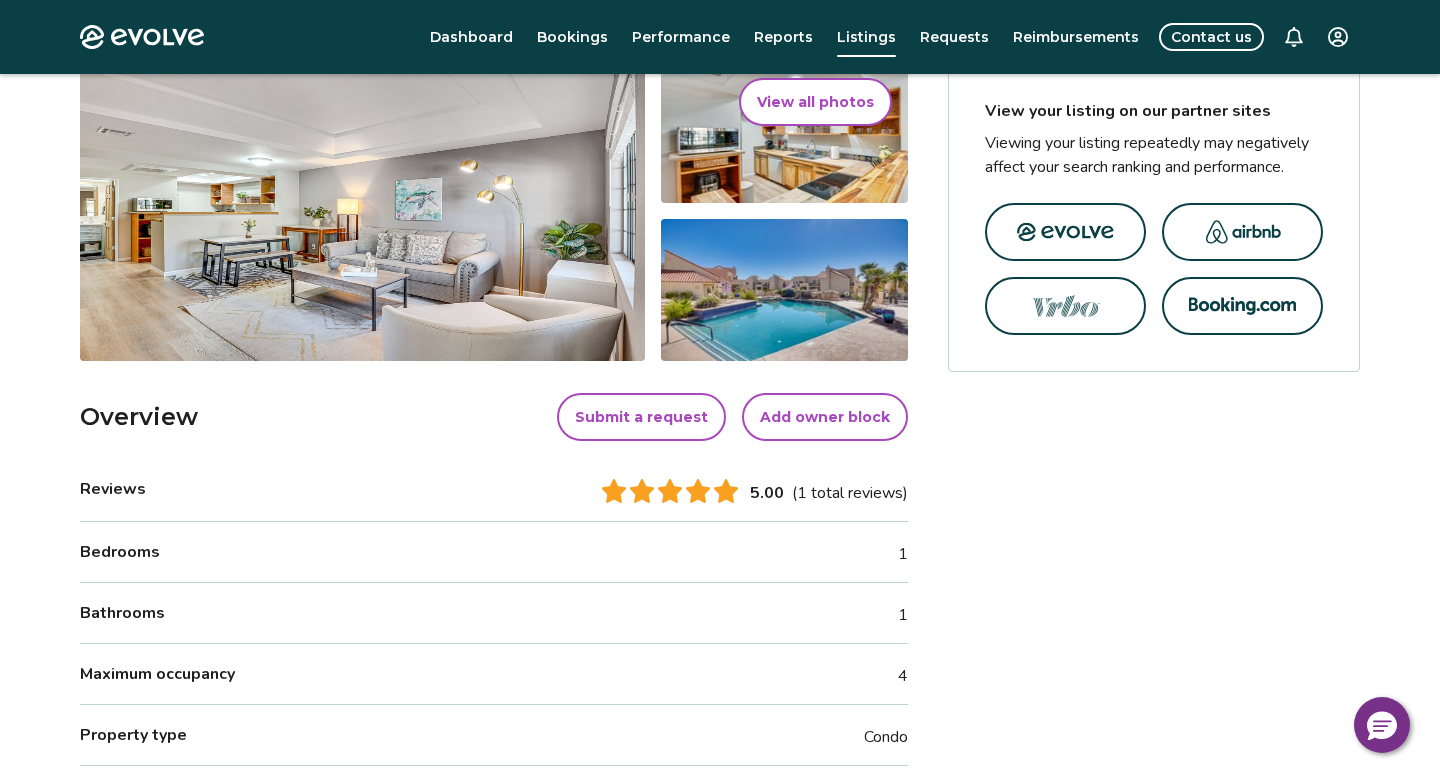 scroll, scrollTop: 343, scrollLeft: 0, axis: vertical 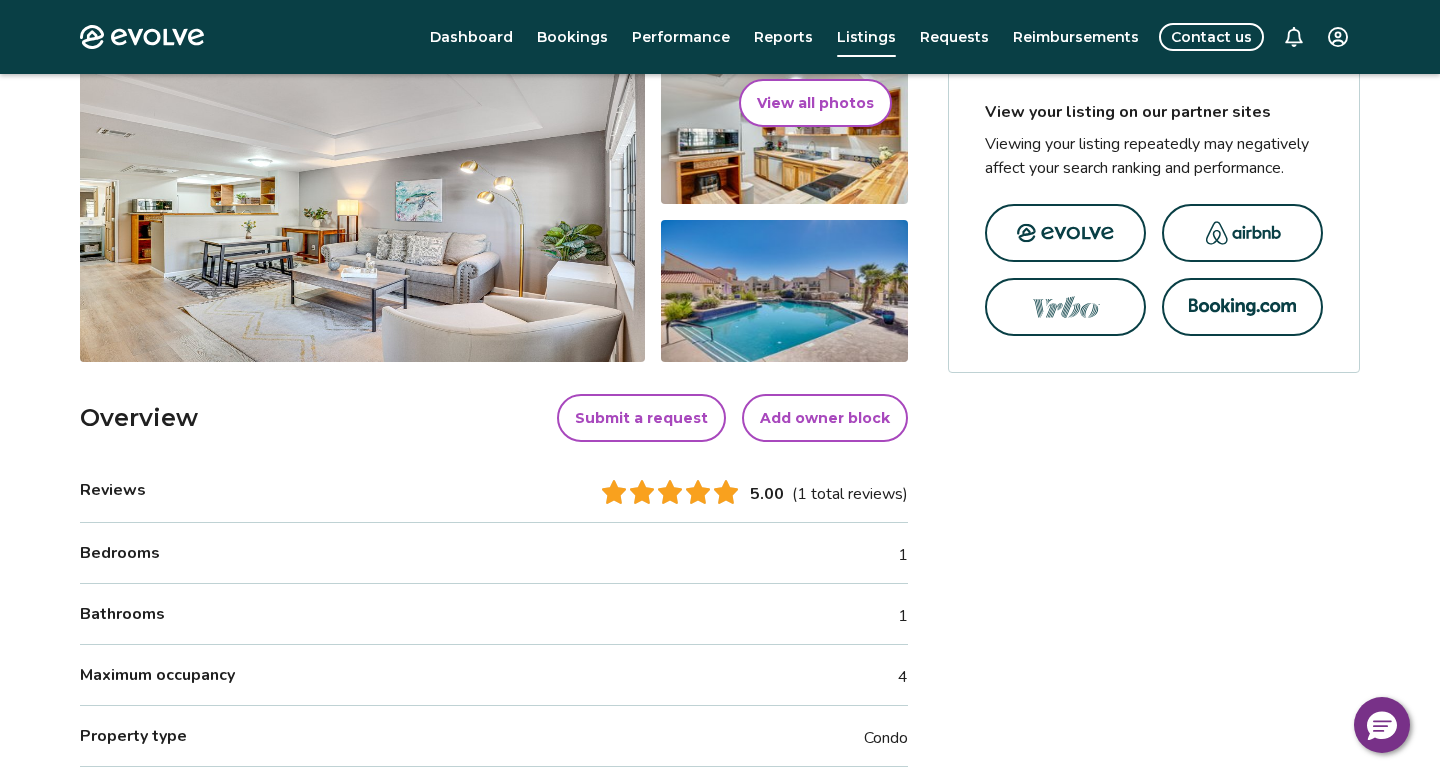 click on "Submit a request" at bounding box center [641, 418] 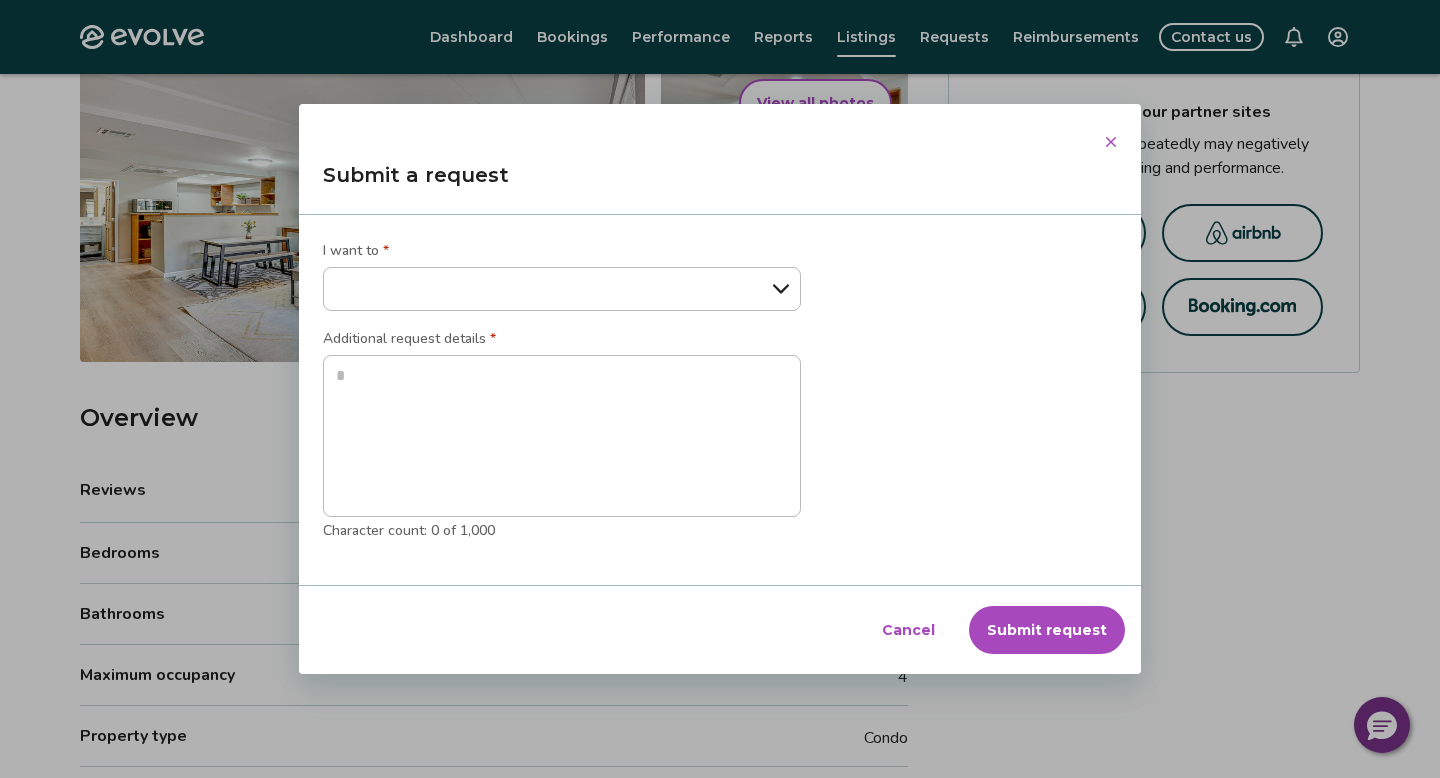 click on "**********" at bounding box center [562, 289] 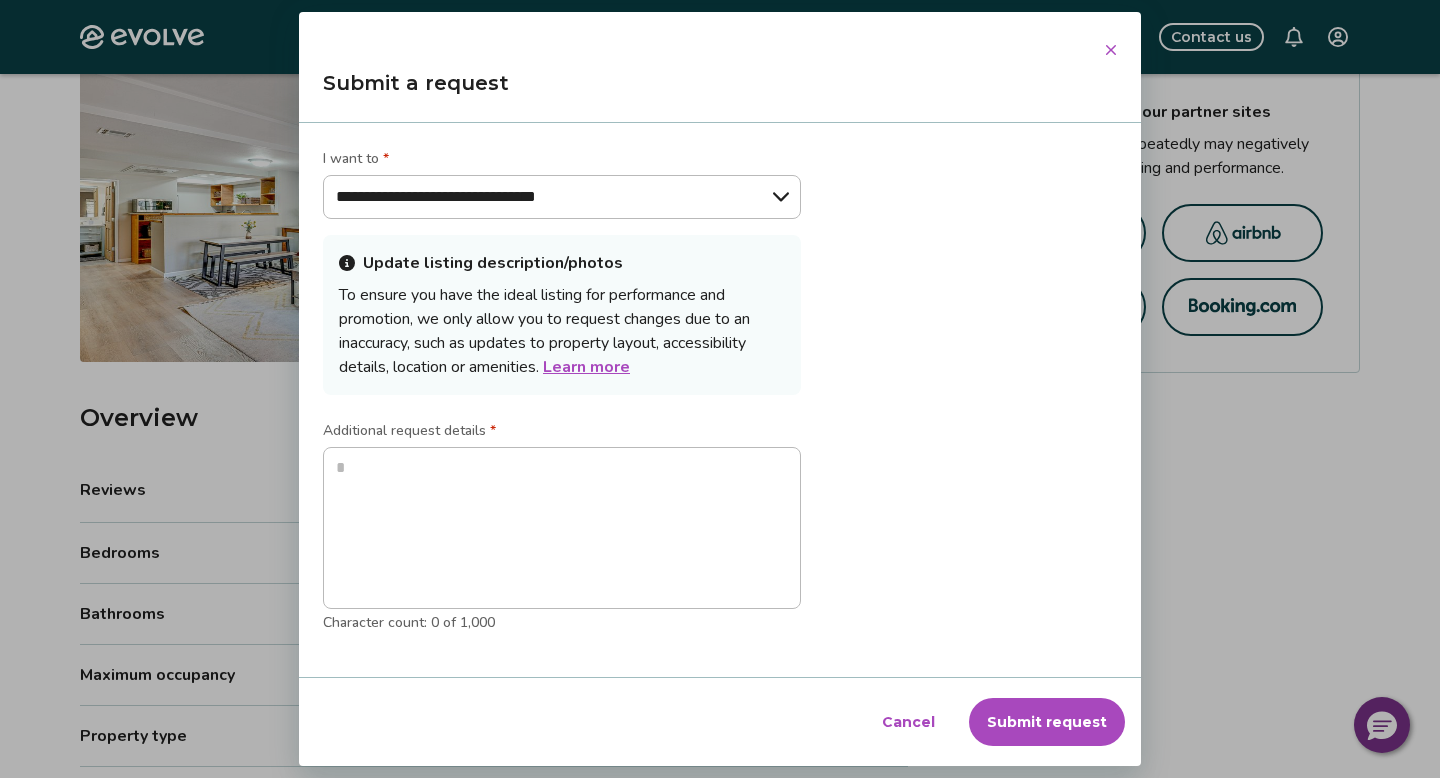 click on "**********" at bounding box center [562, 197] 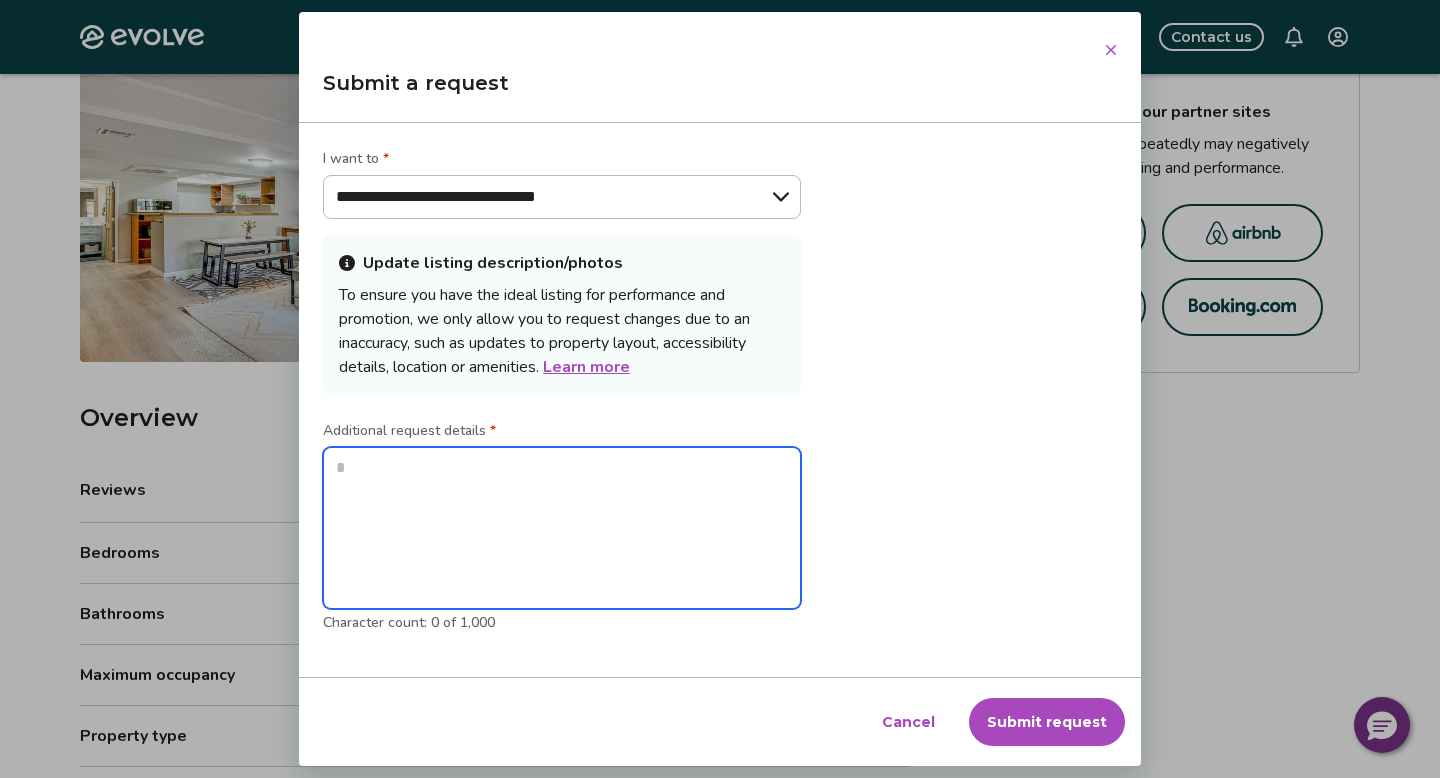 click at bounding box center [562, 528] 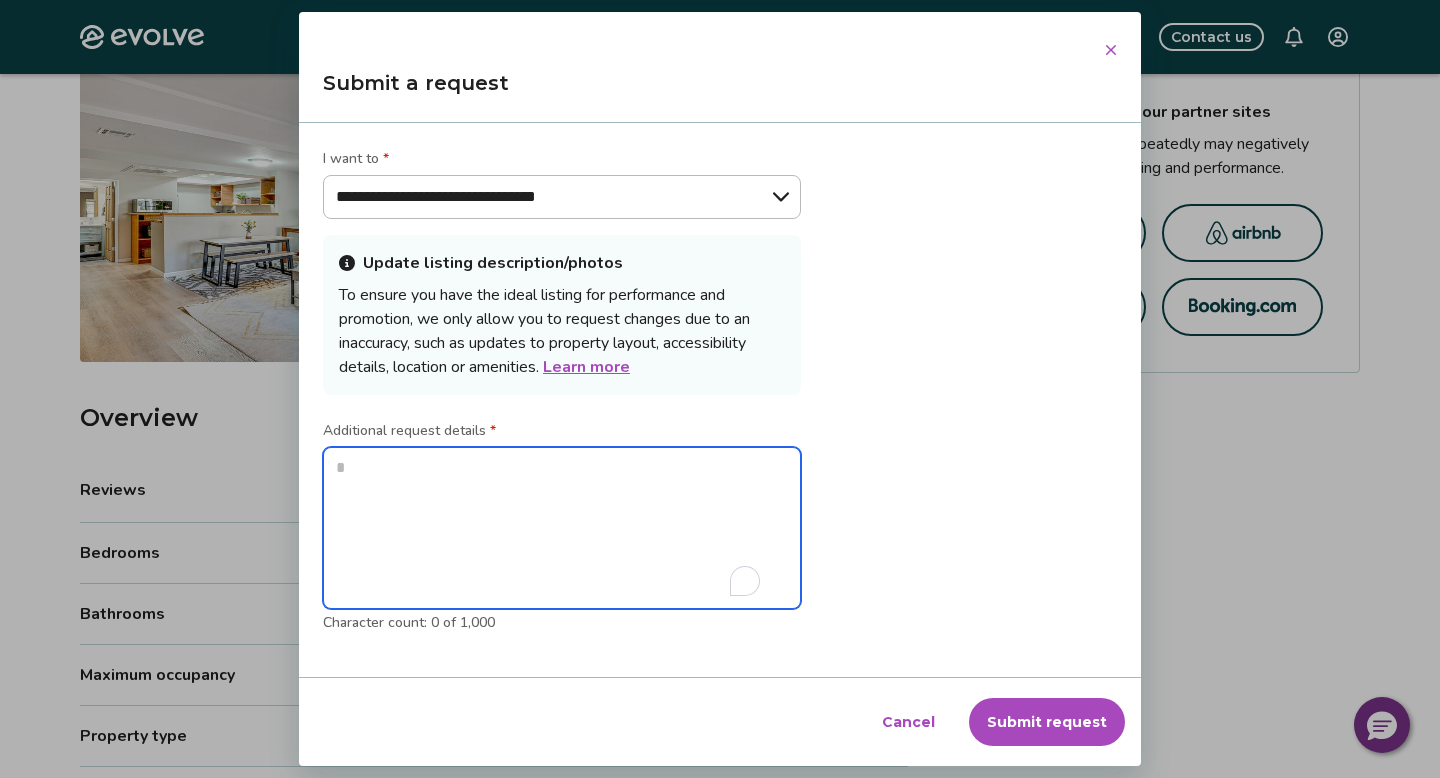 type on "*" 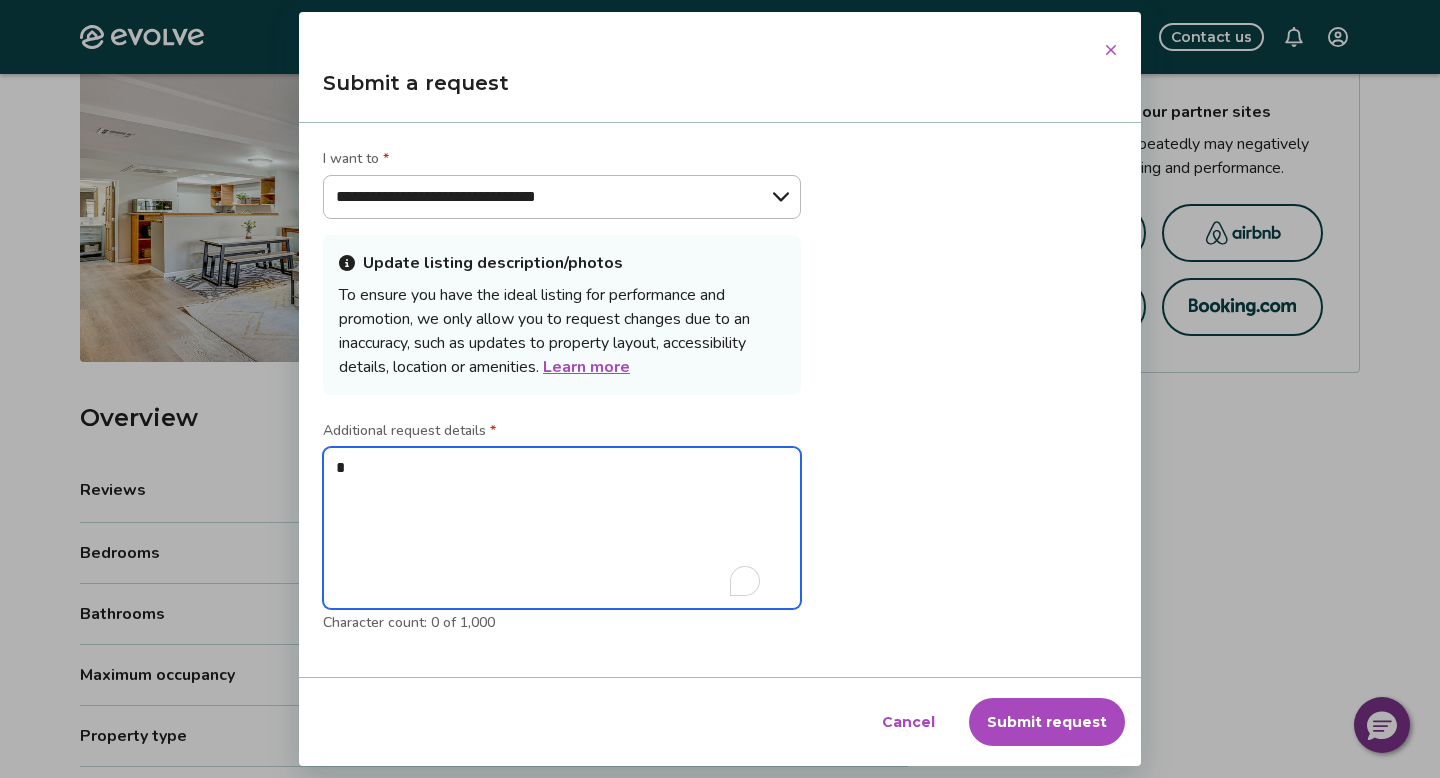 type on "**" 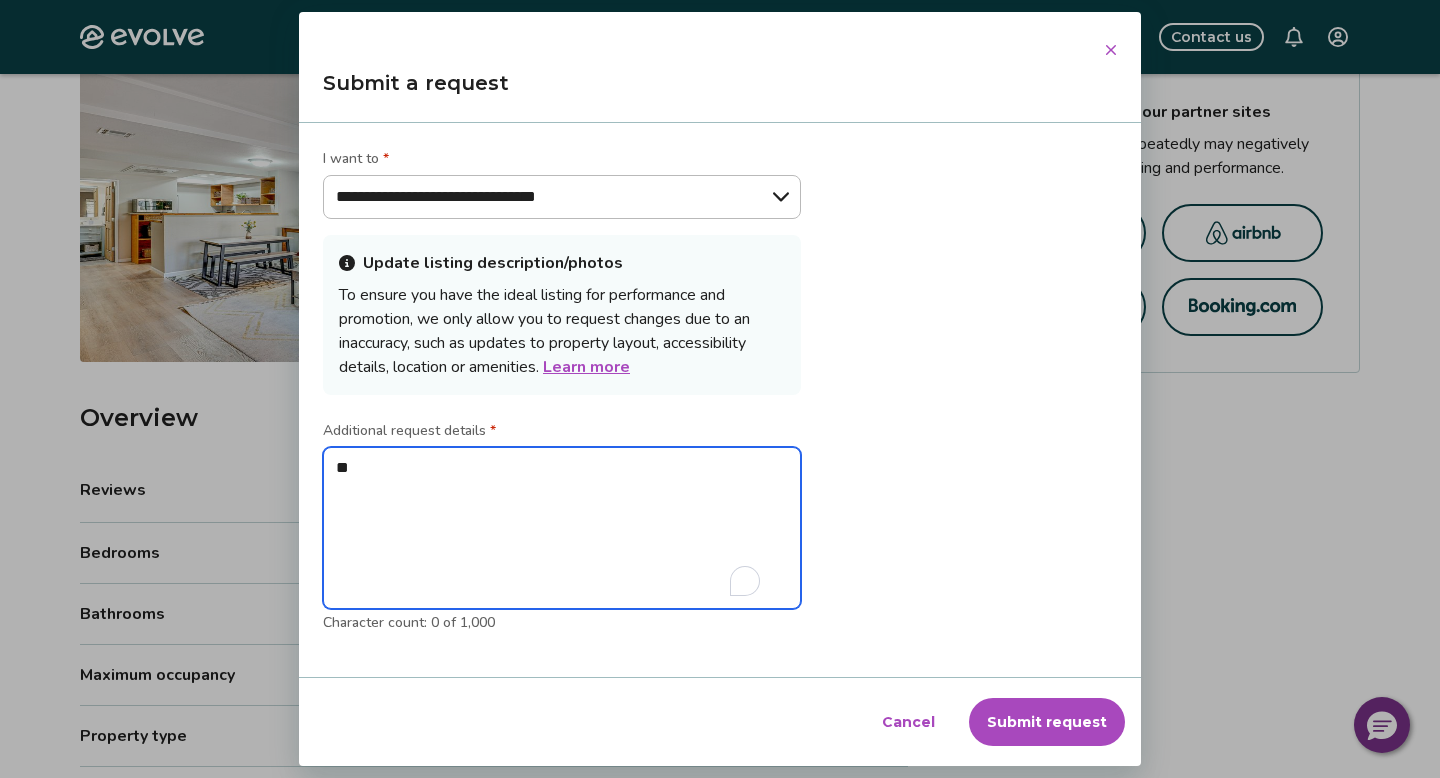 type on "*" 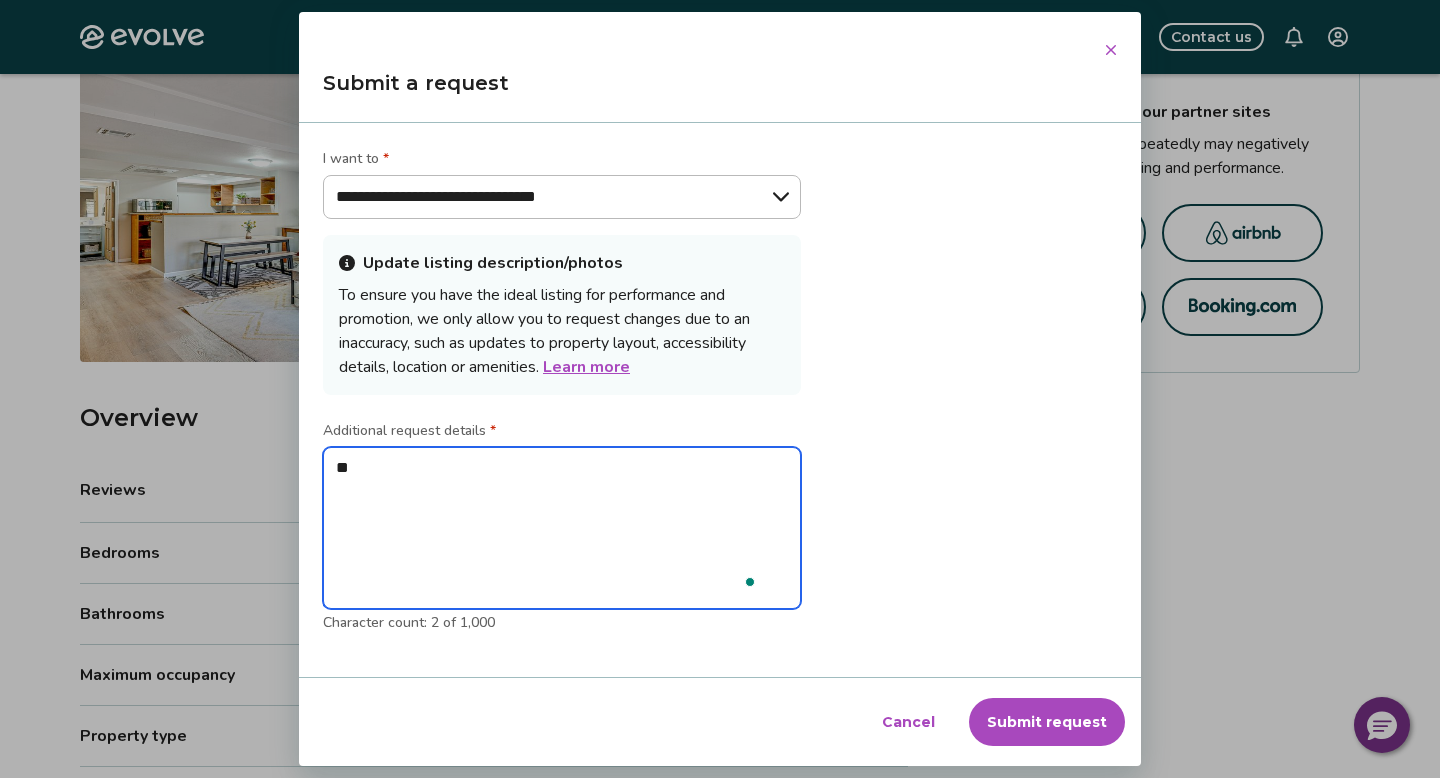 type on "***" 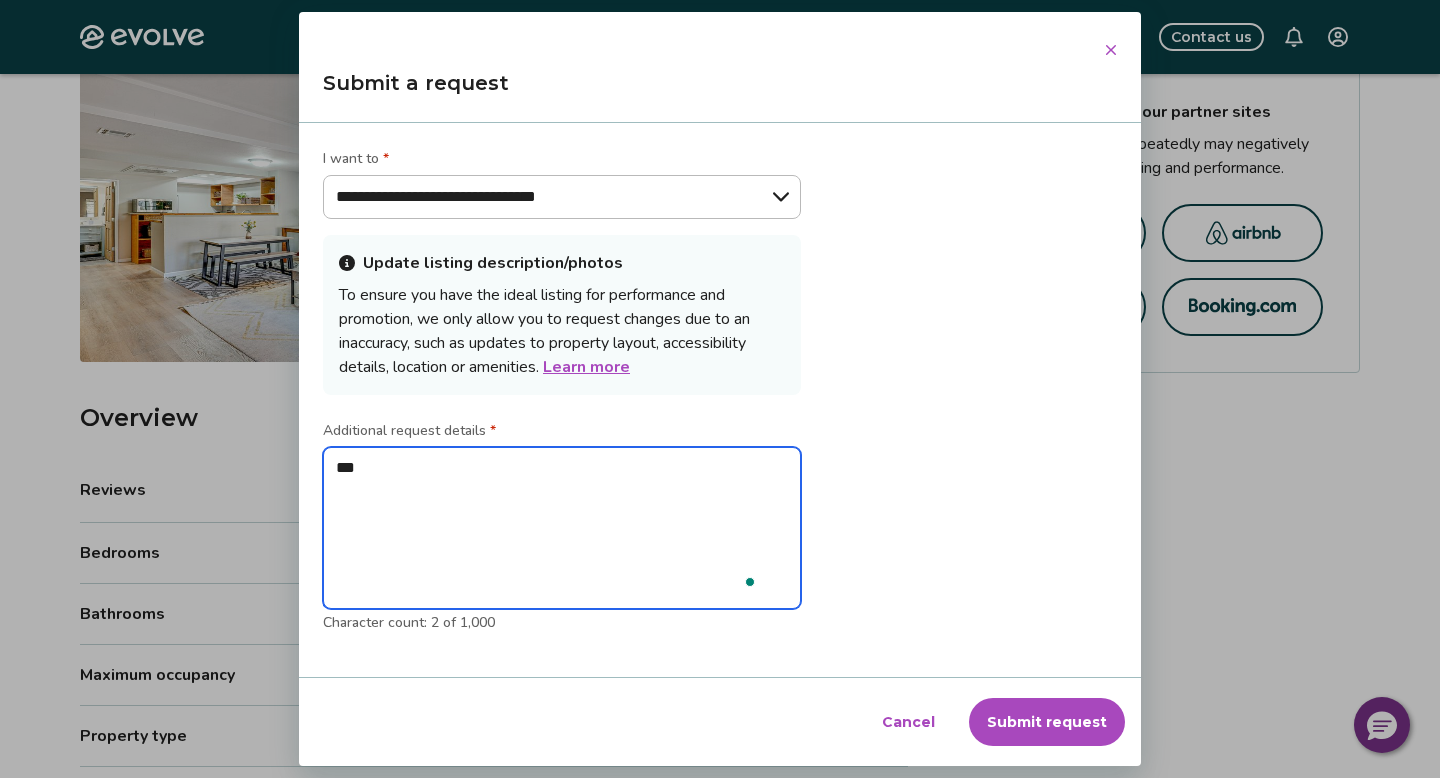 type on "***" 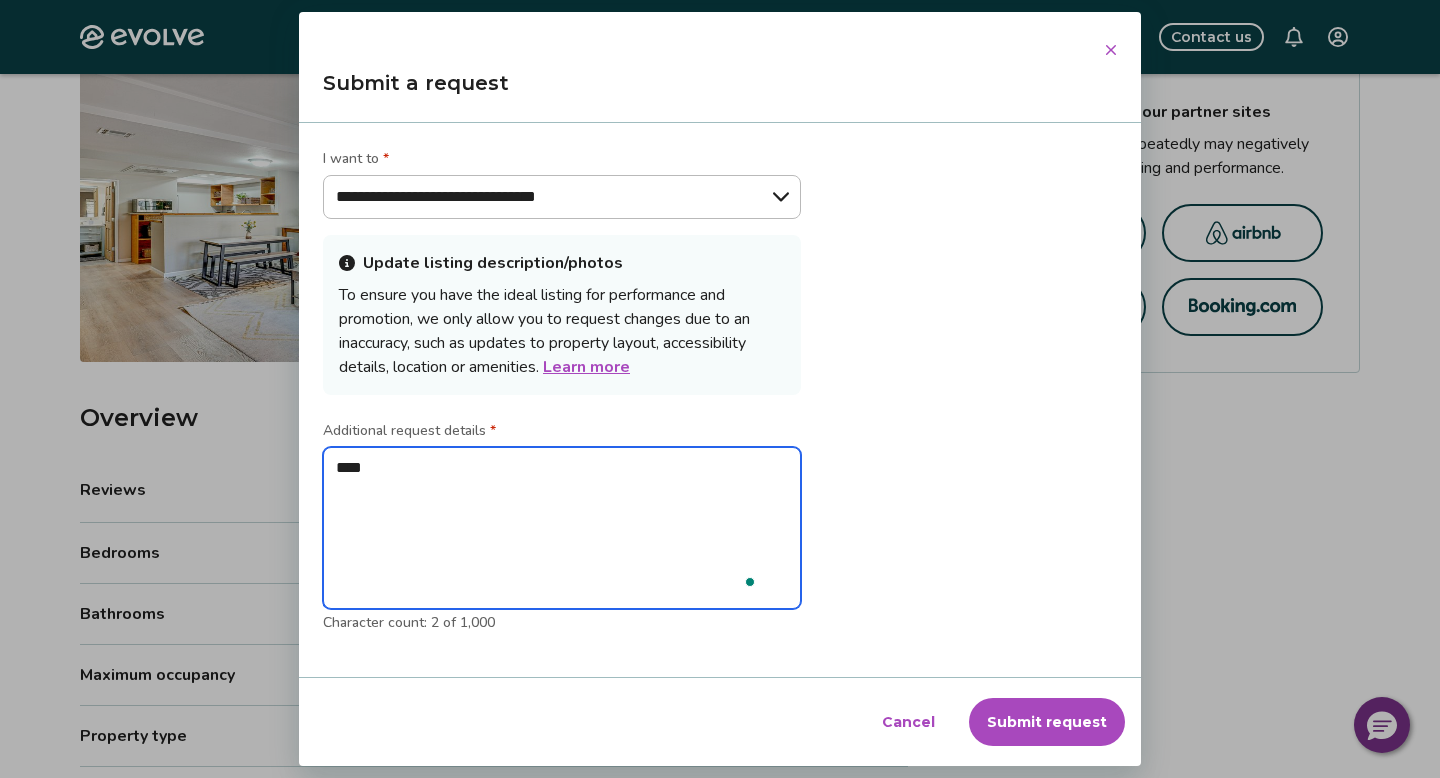 type on "*" 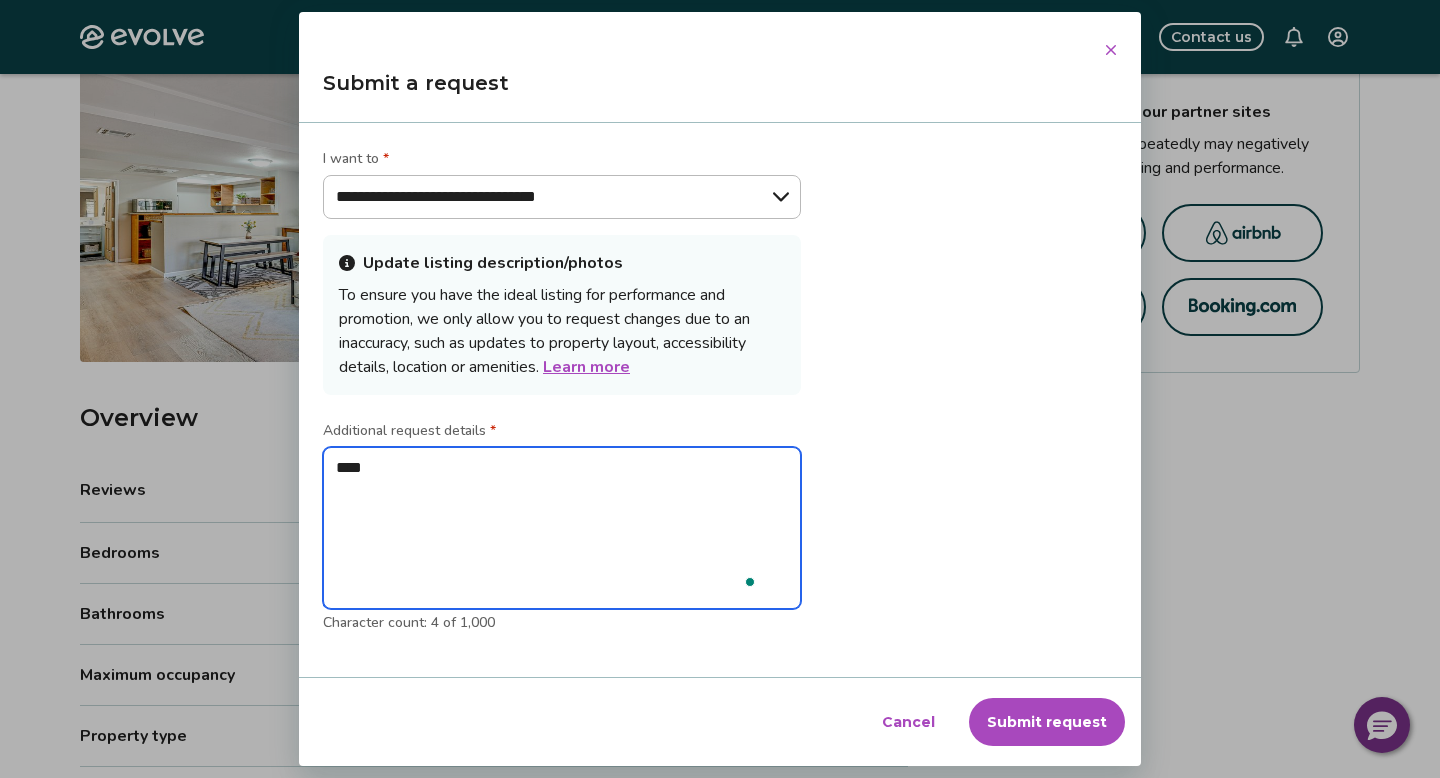 type on "*****" 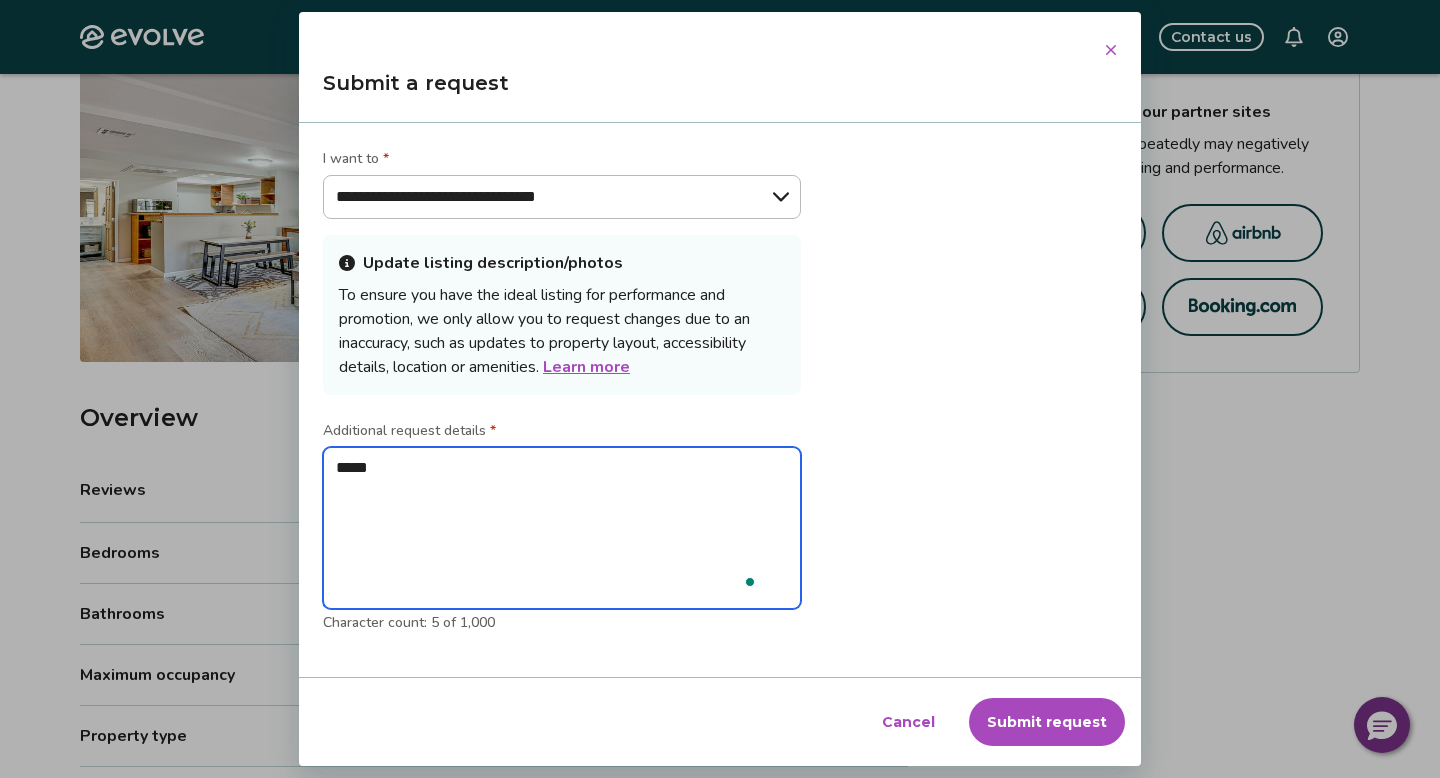 type on "******" 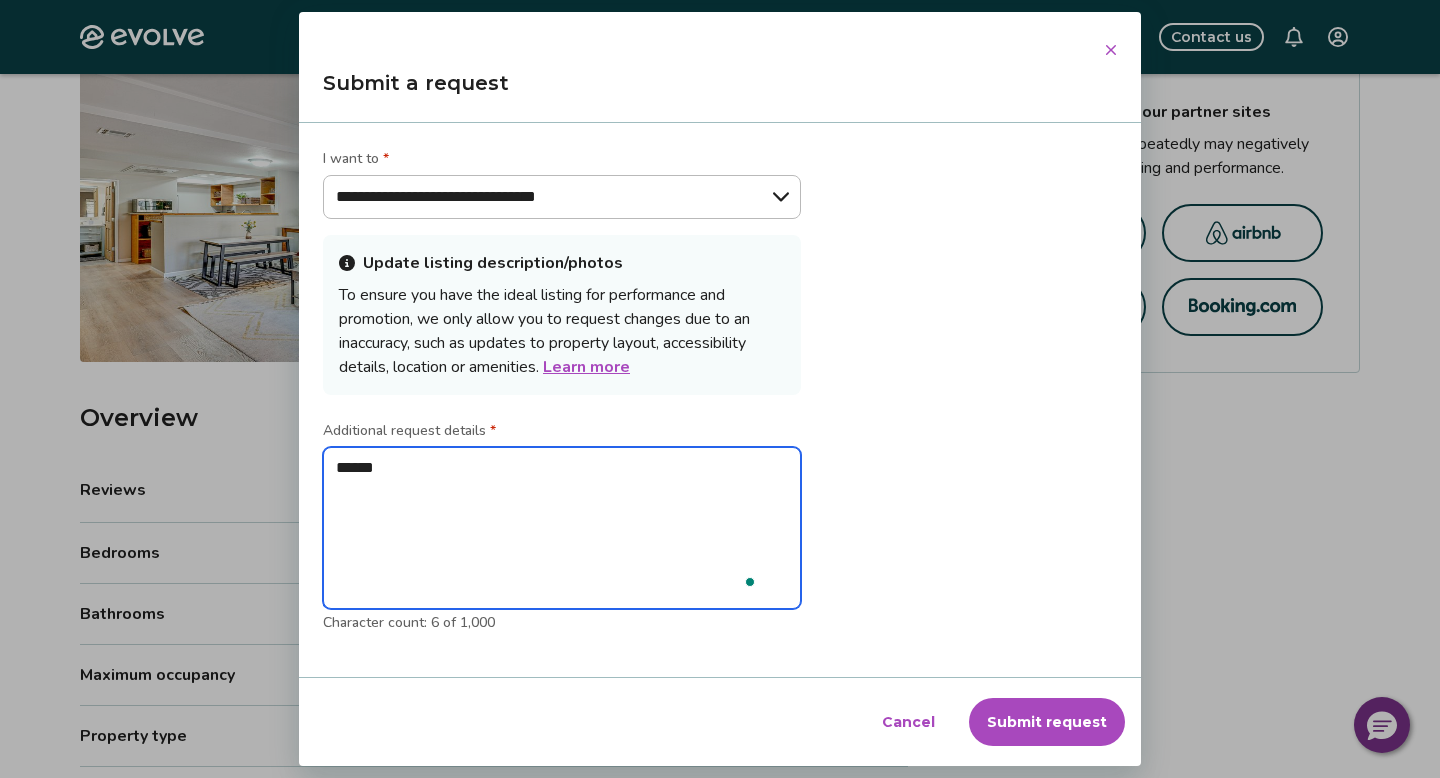 type on "*******" 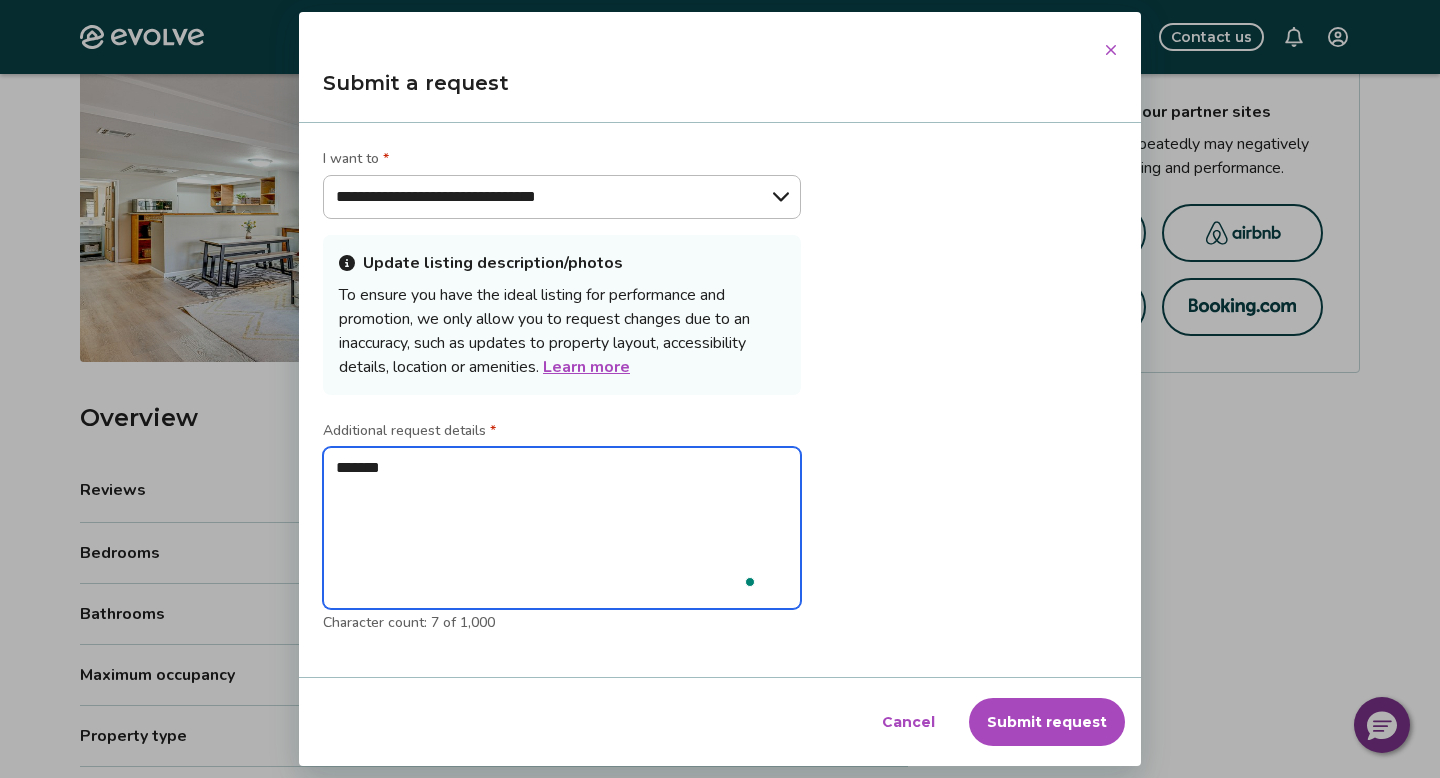 type on "********" 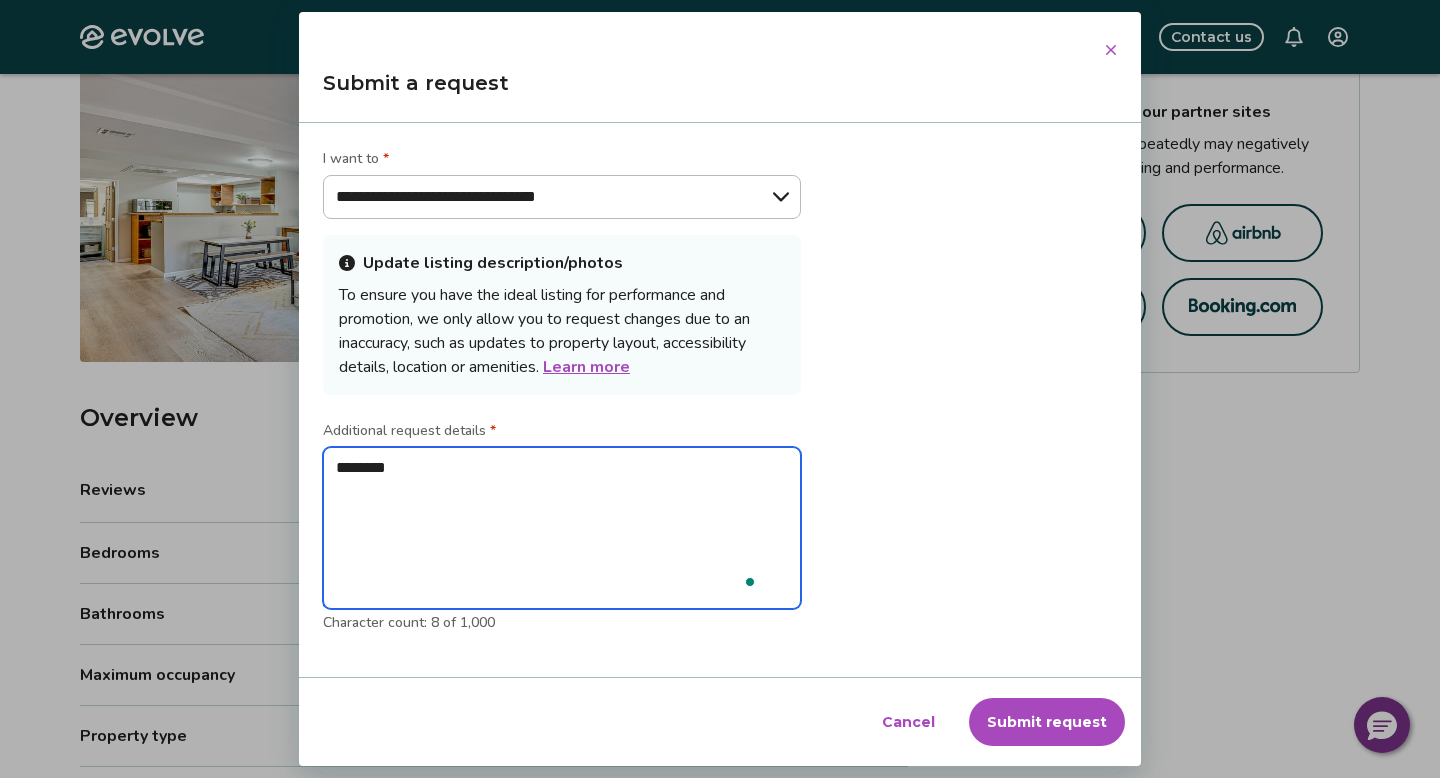 type on "*********" 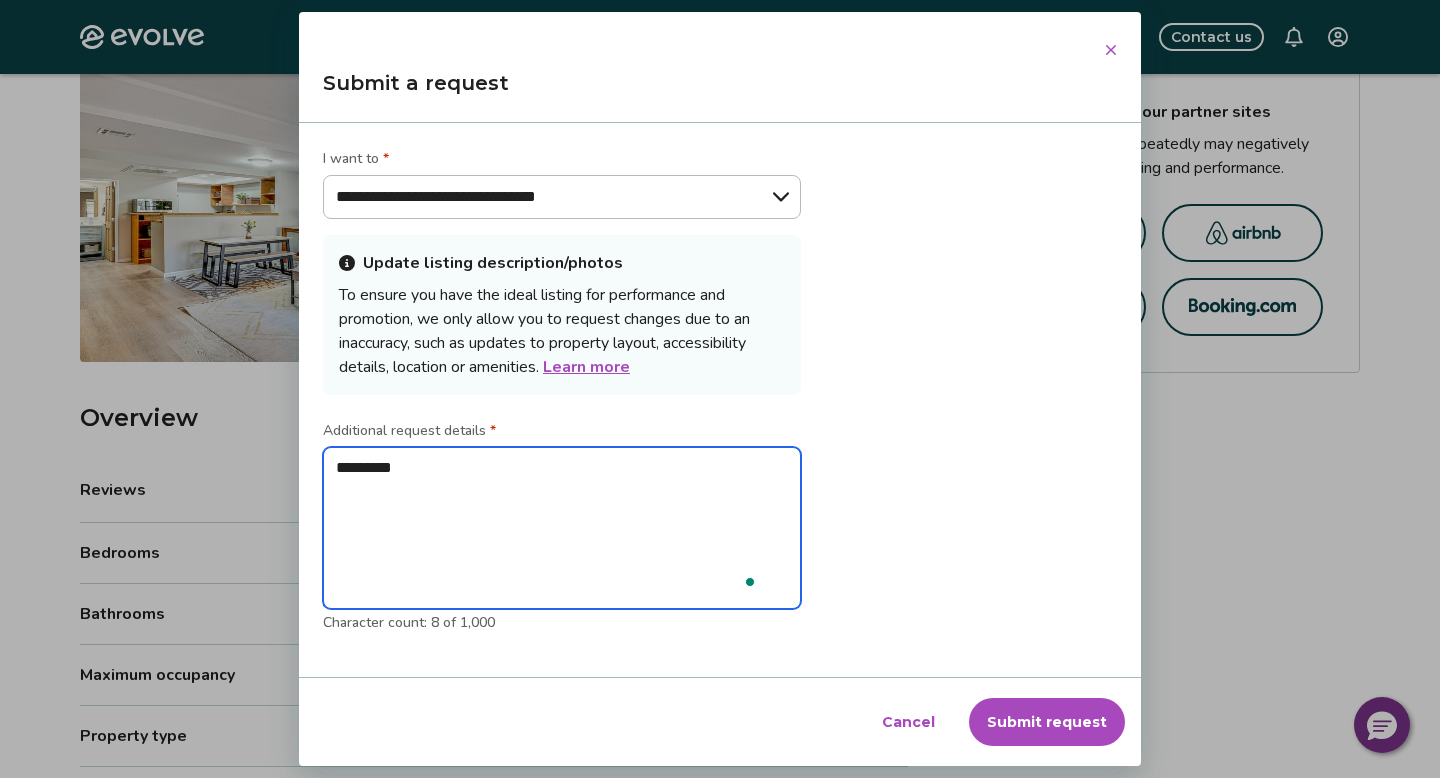 type on "**********" 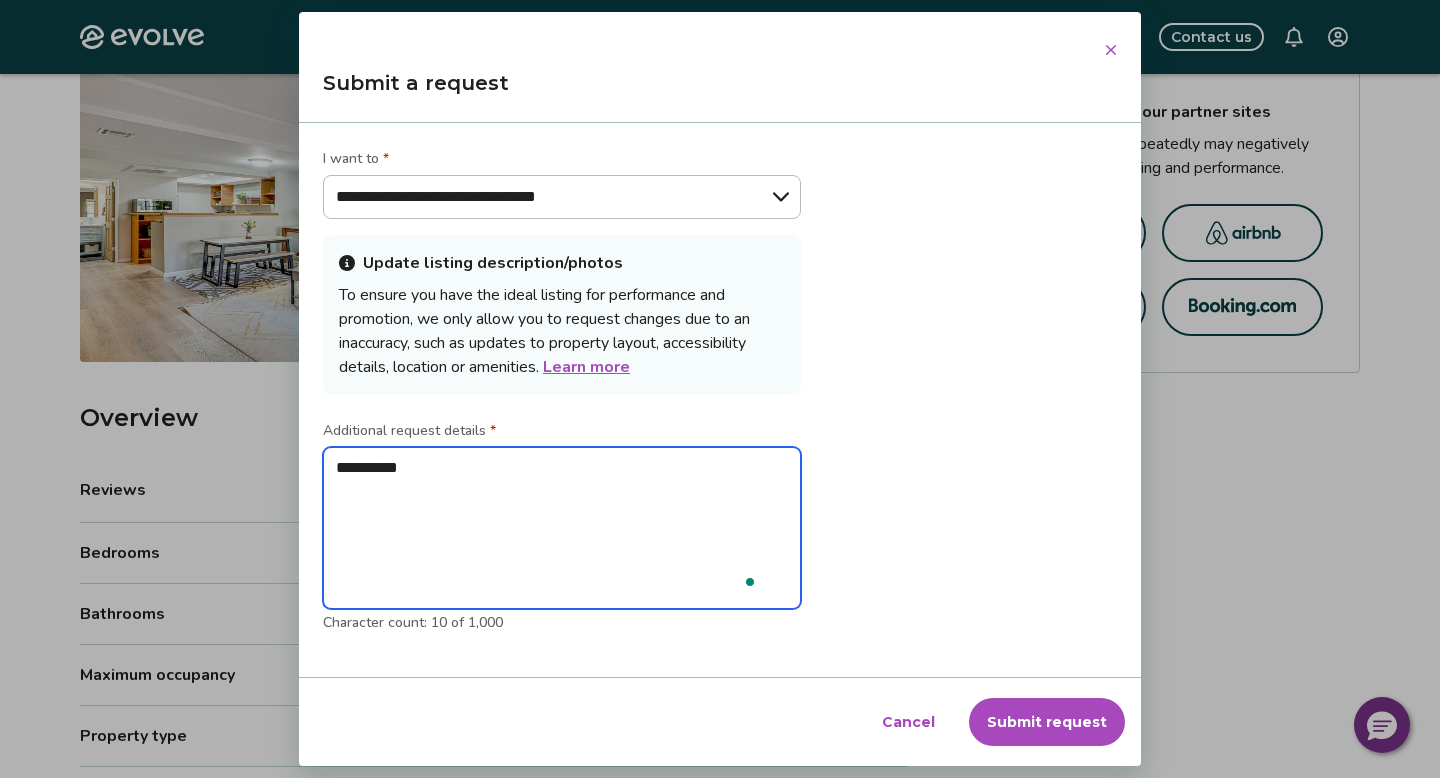 type on "**********" 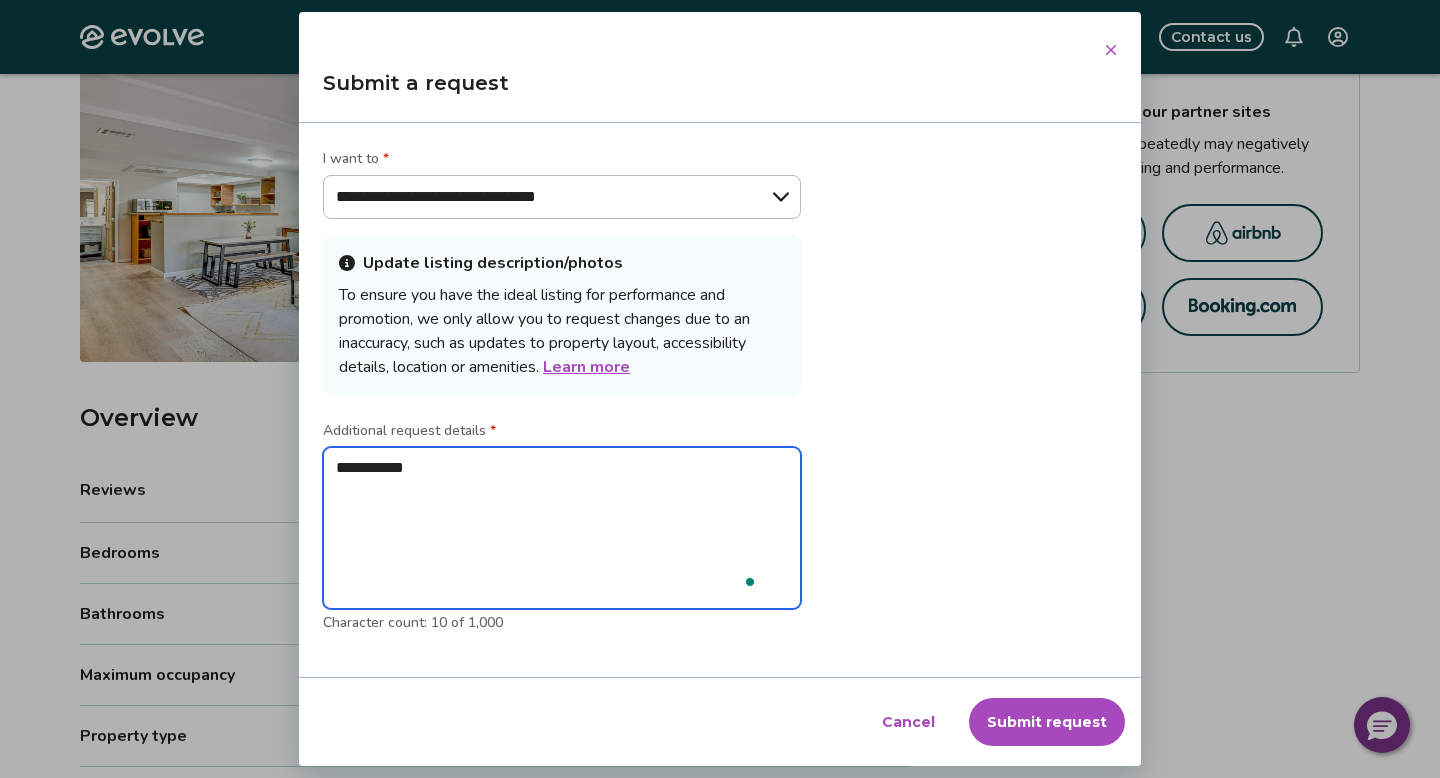 type on "**********" 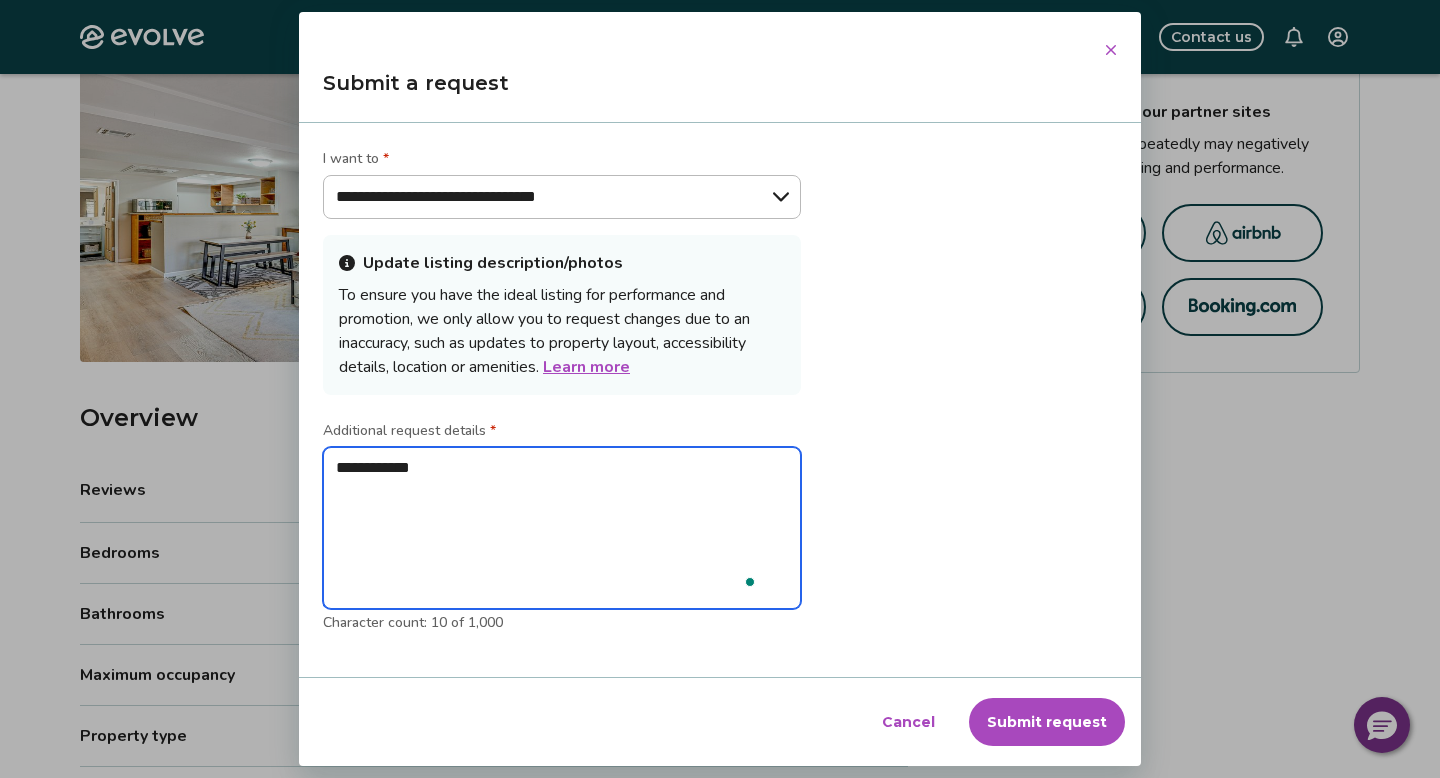type on "*" 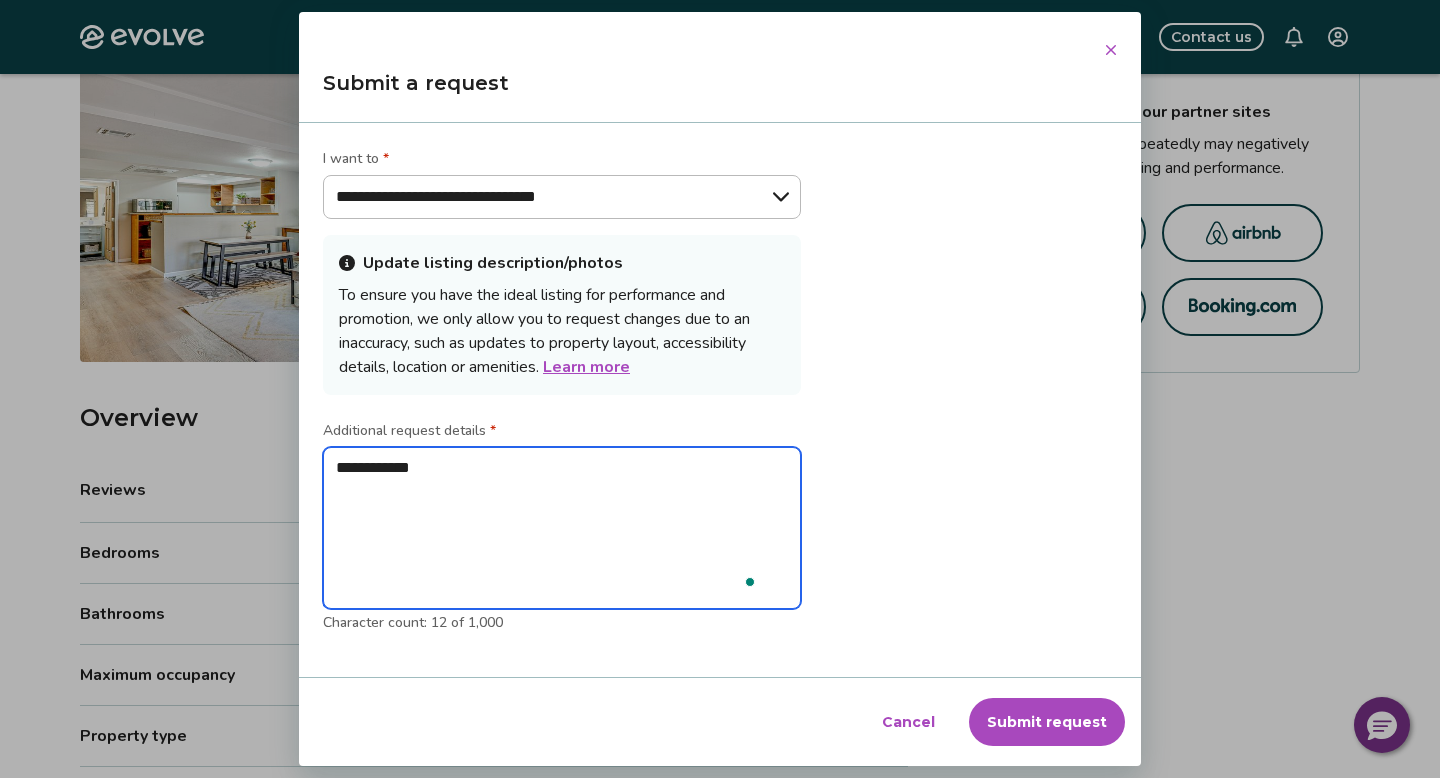 type on "**********" 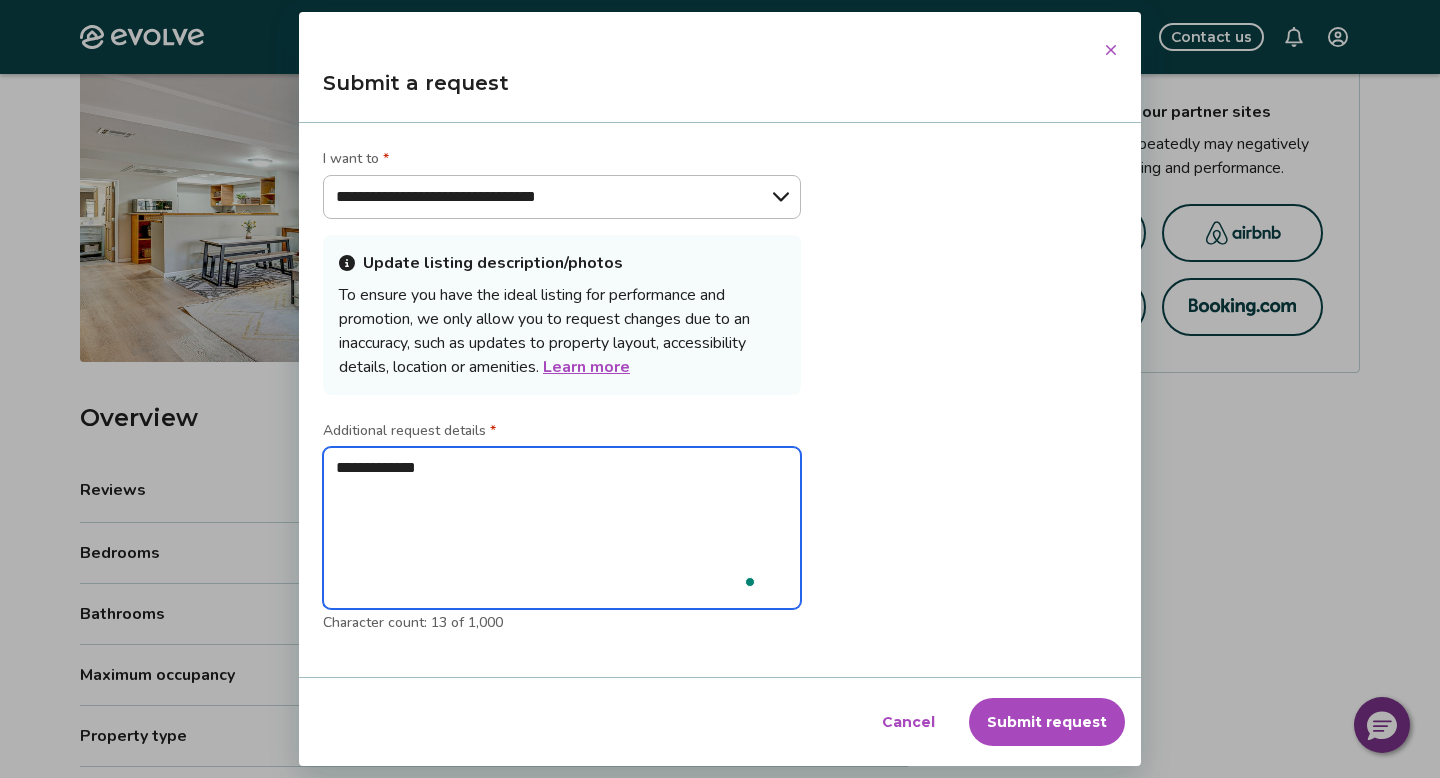 type on "**********" 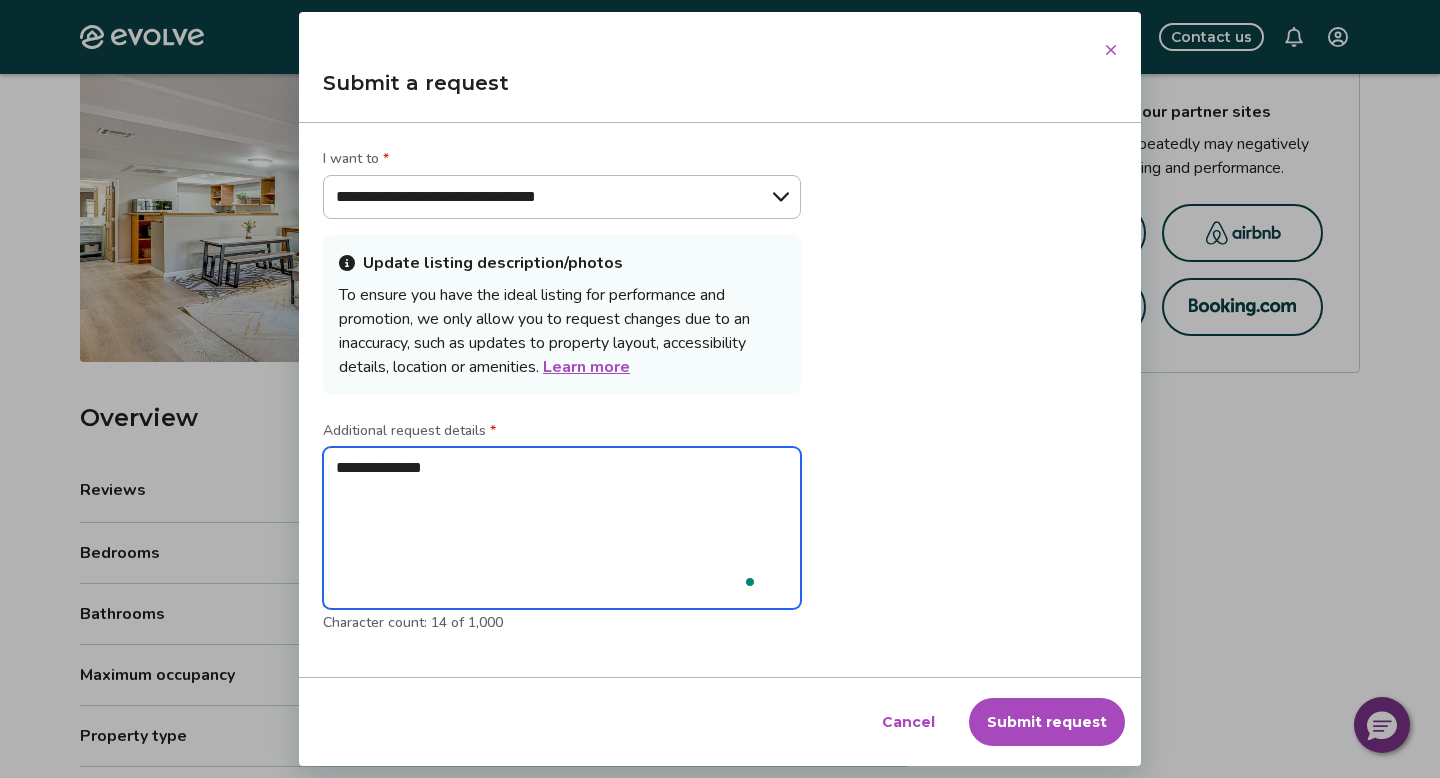 type on "**********" 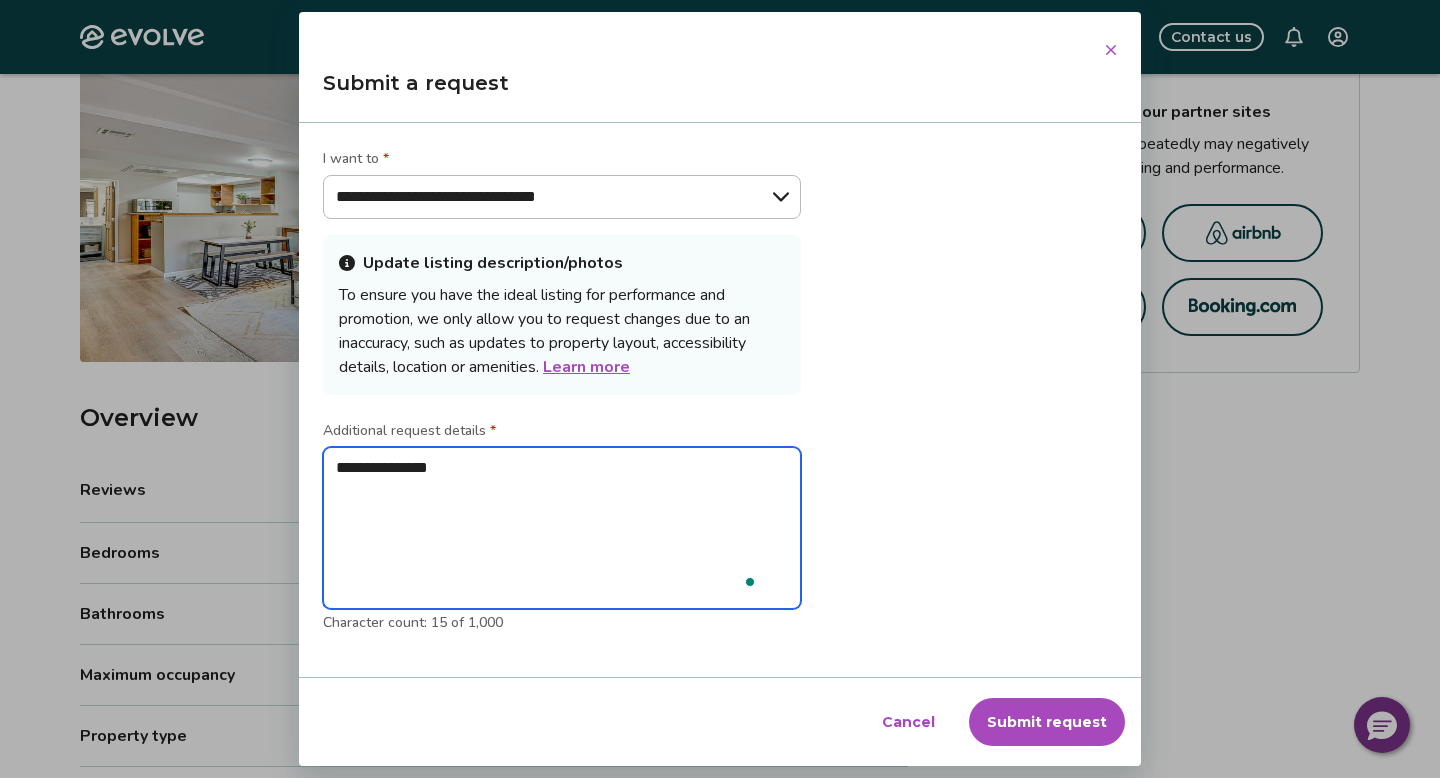 type on "**********" 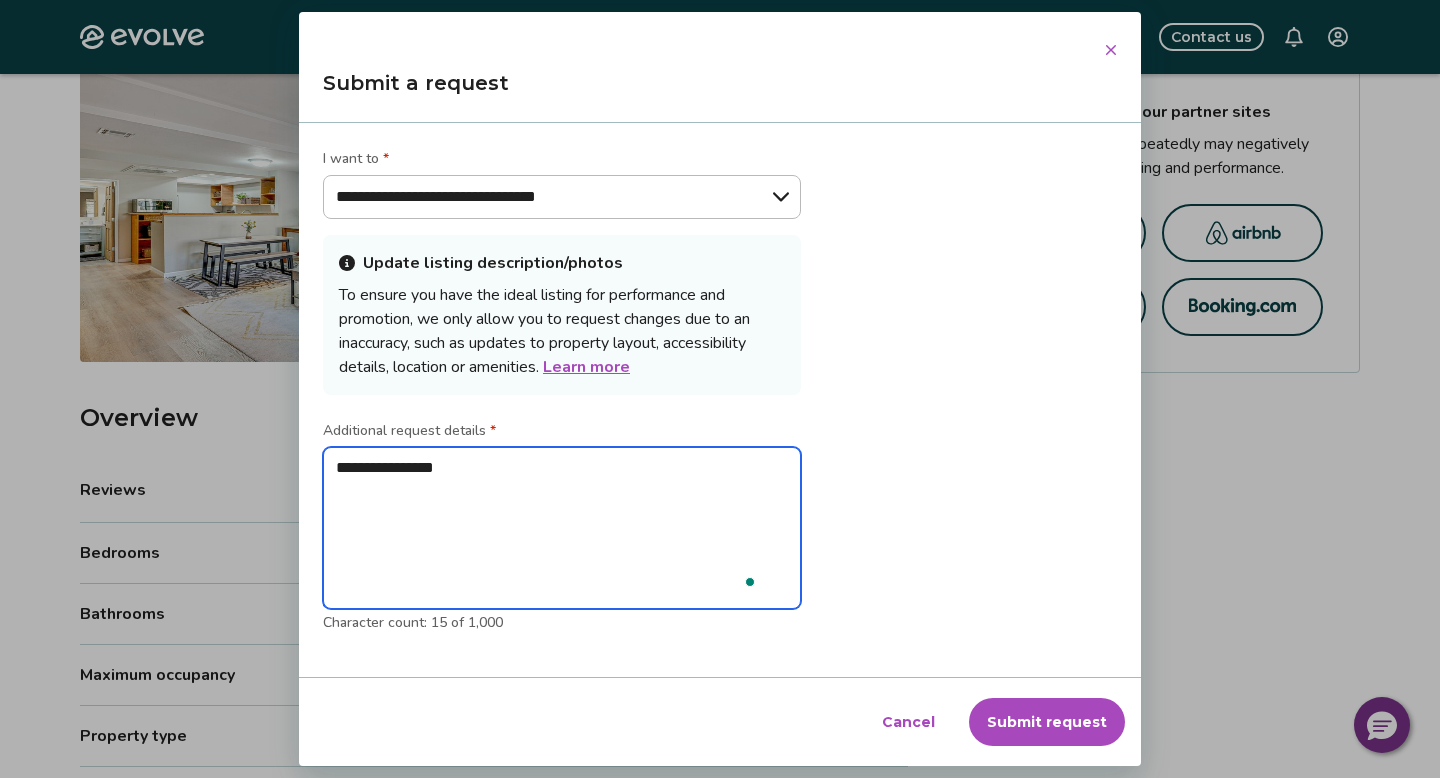 type on "**********" 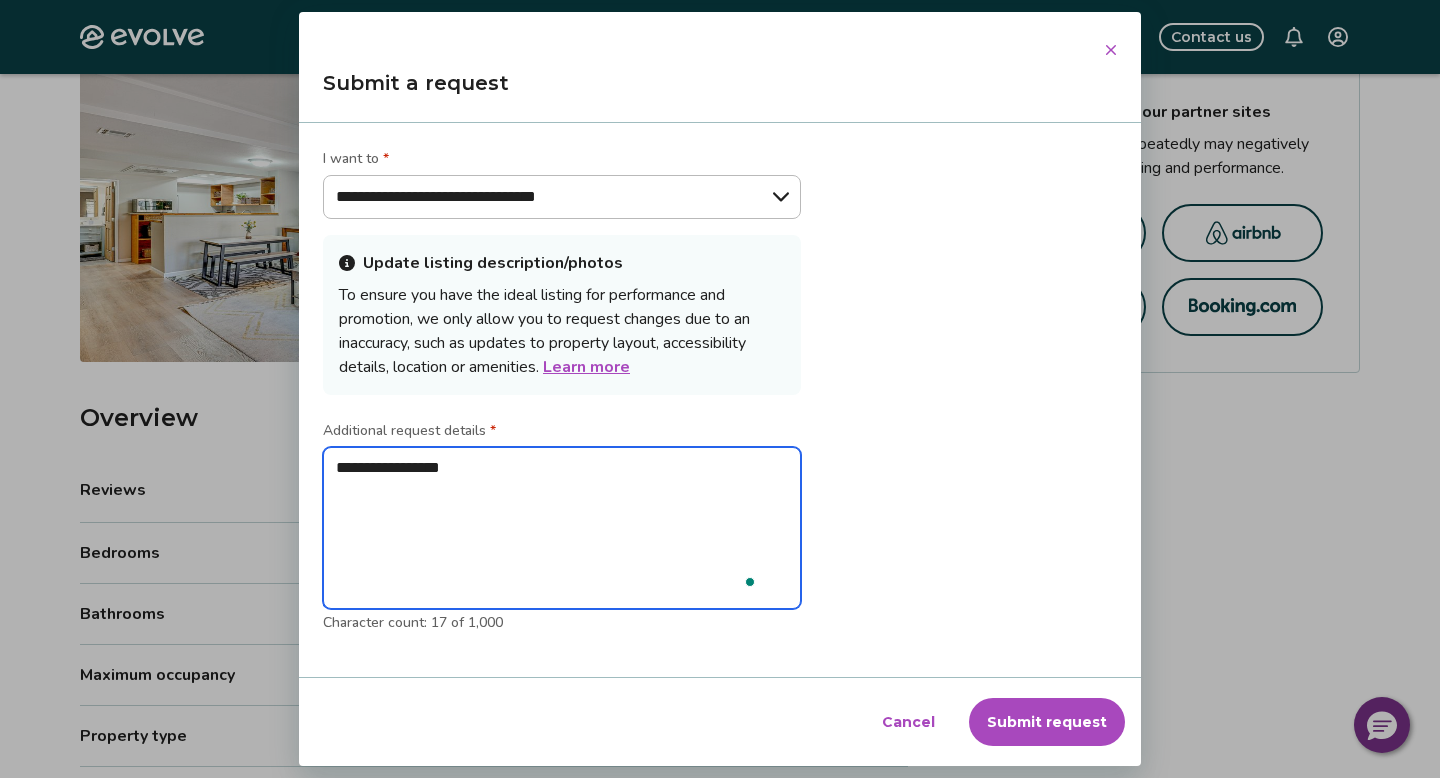 type on "**********" 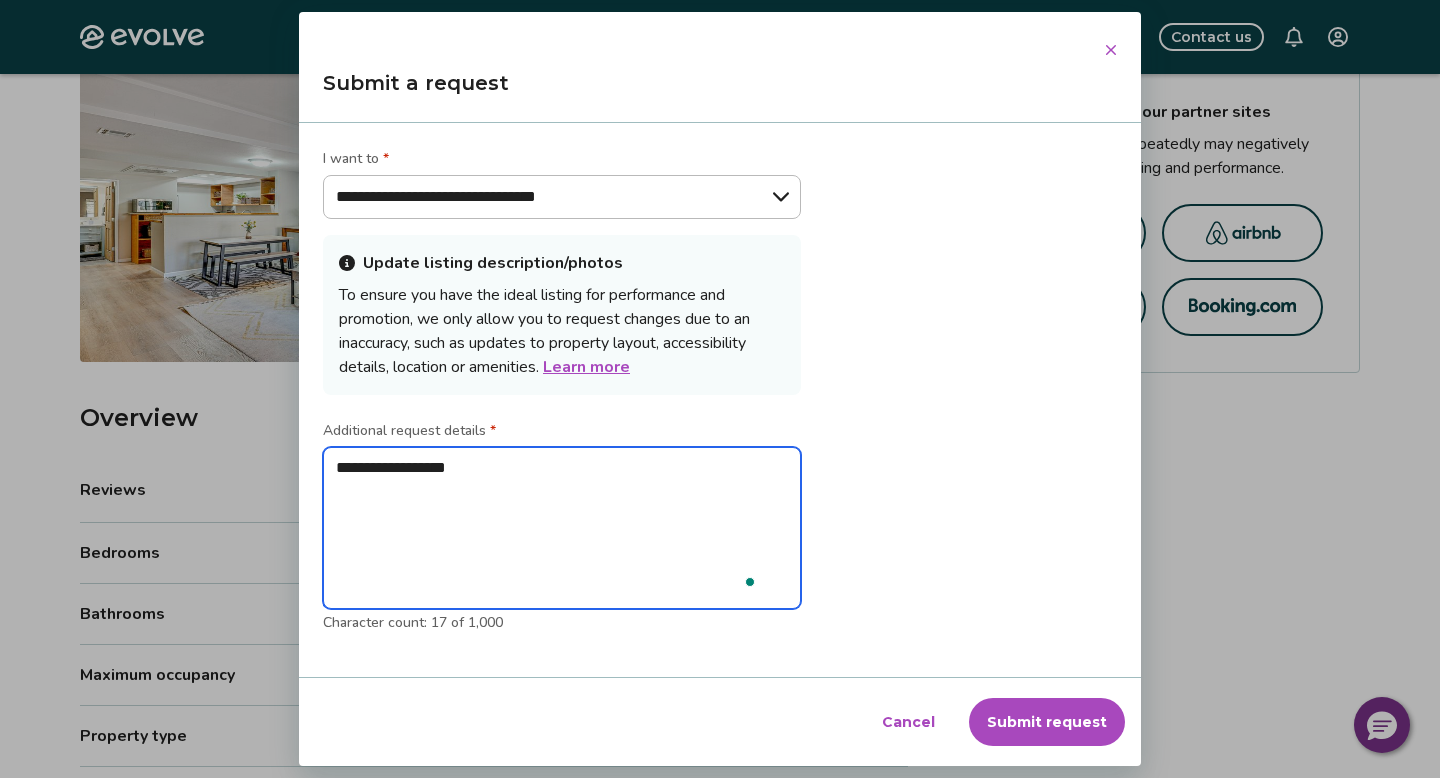 type on "**********" 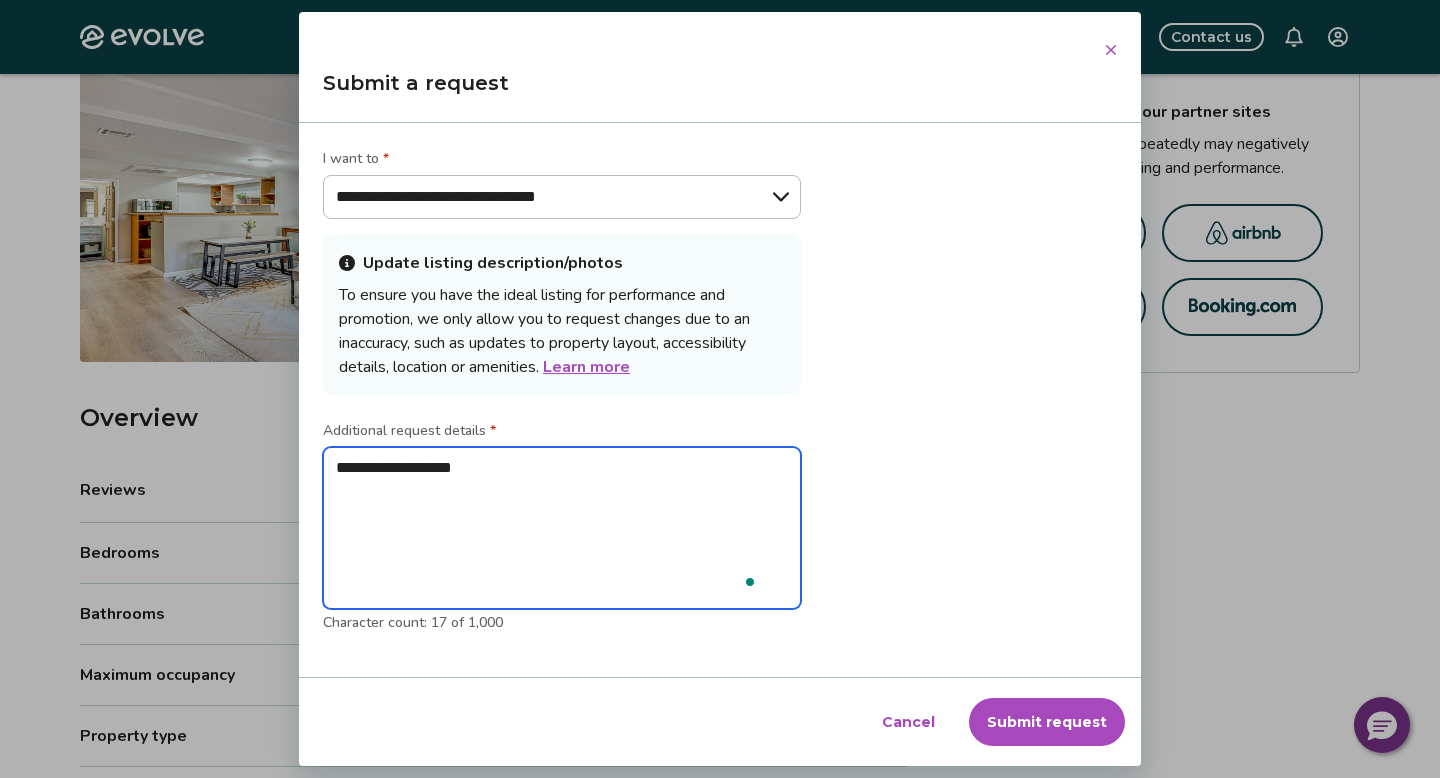 type on "*" 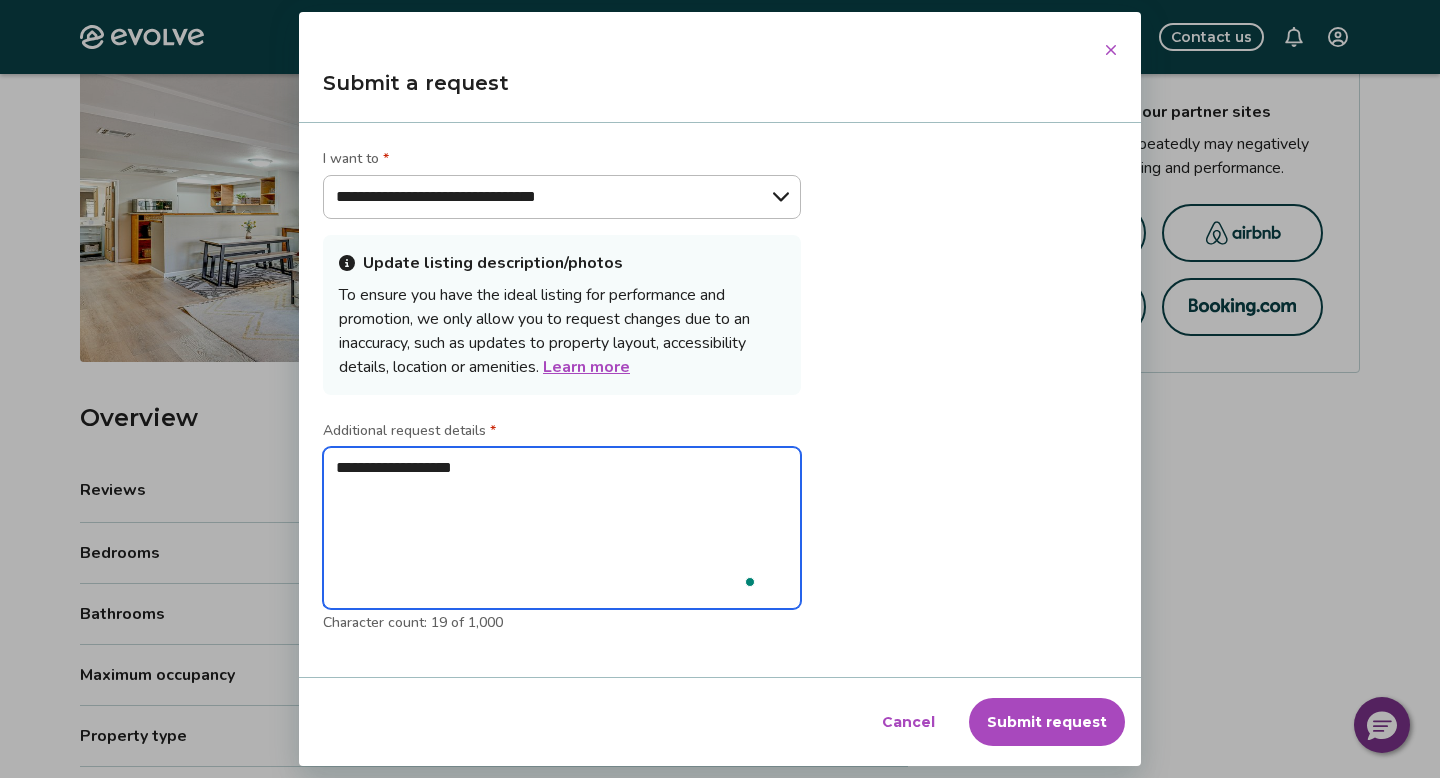 type on "**********" 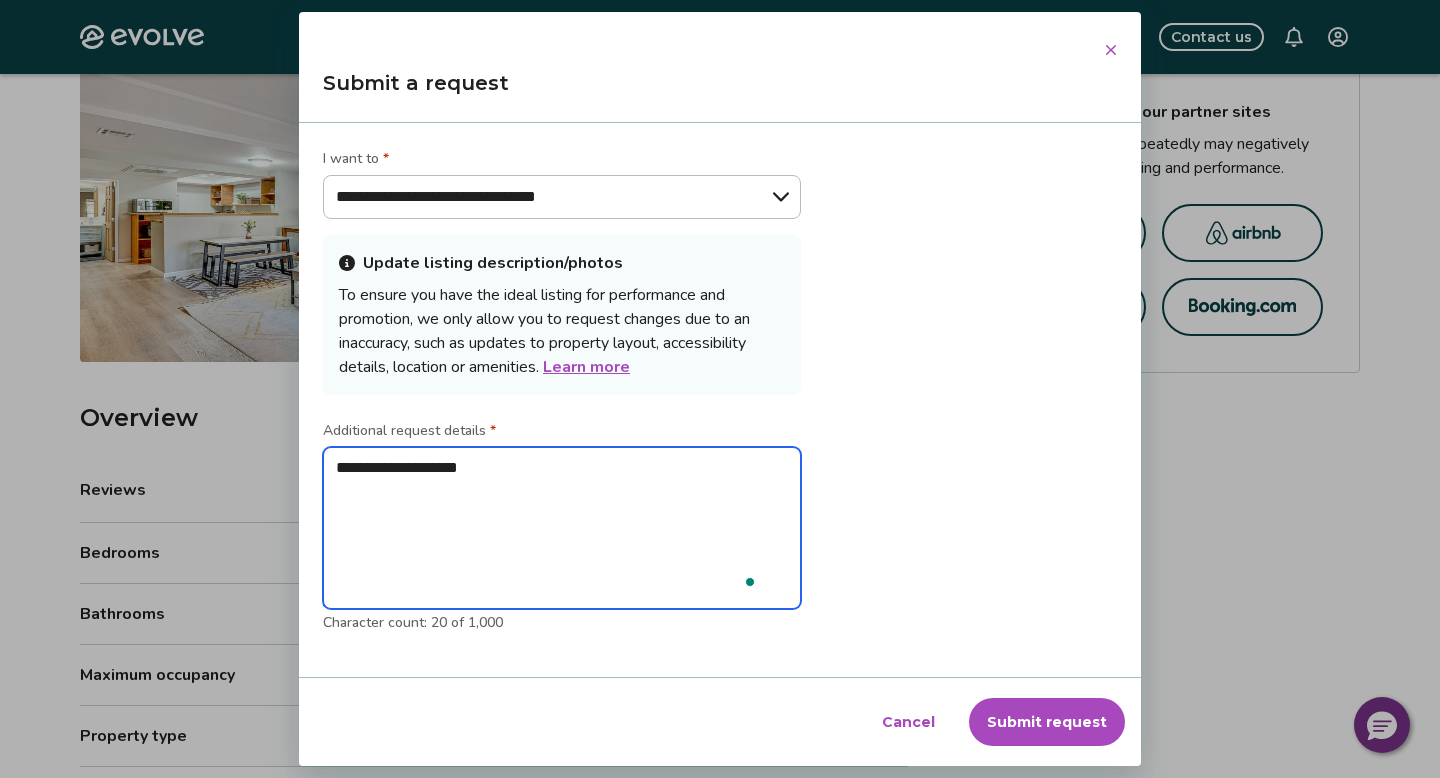 type on "**********" 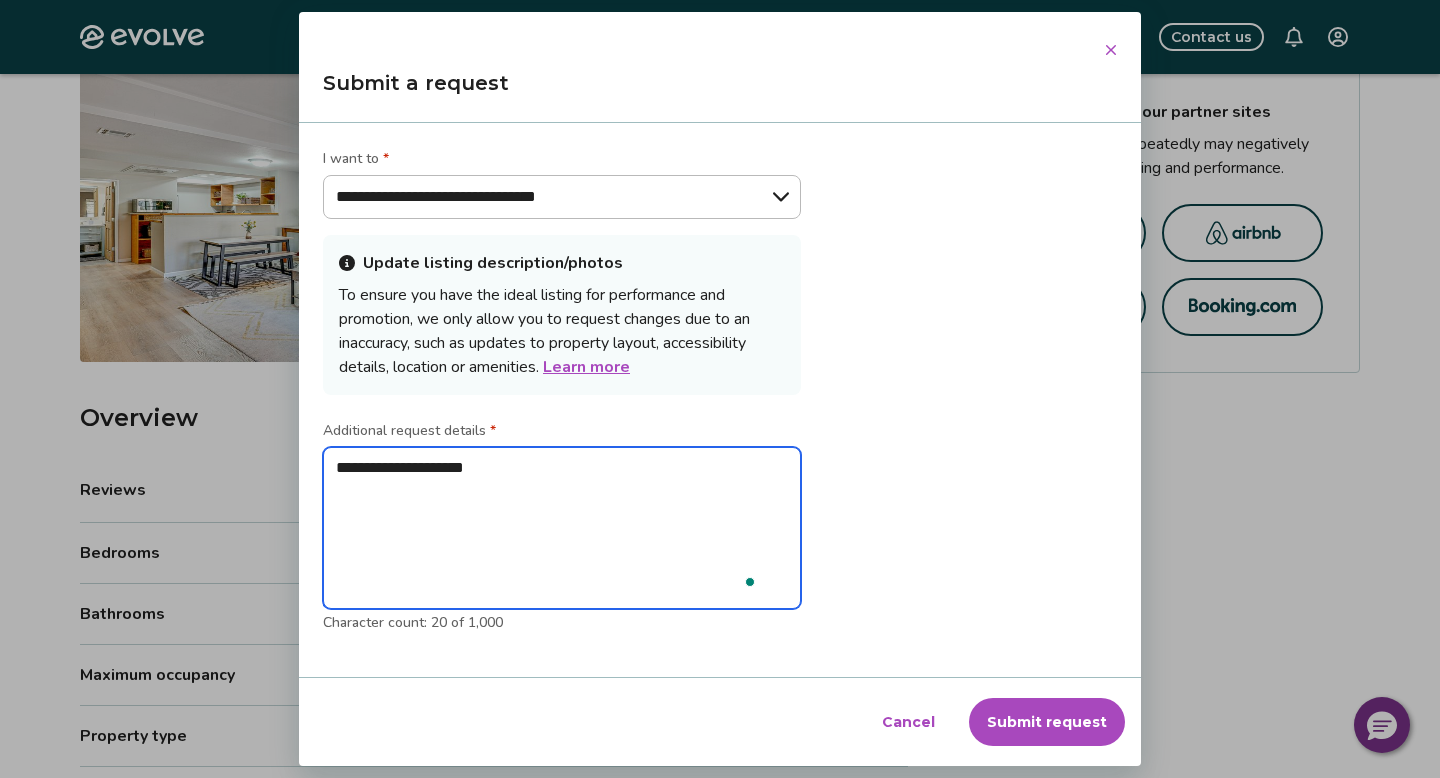 type on "**********" 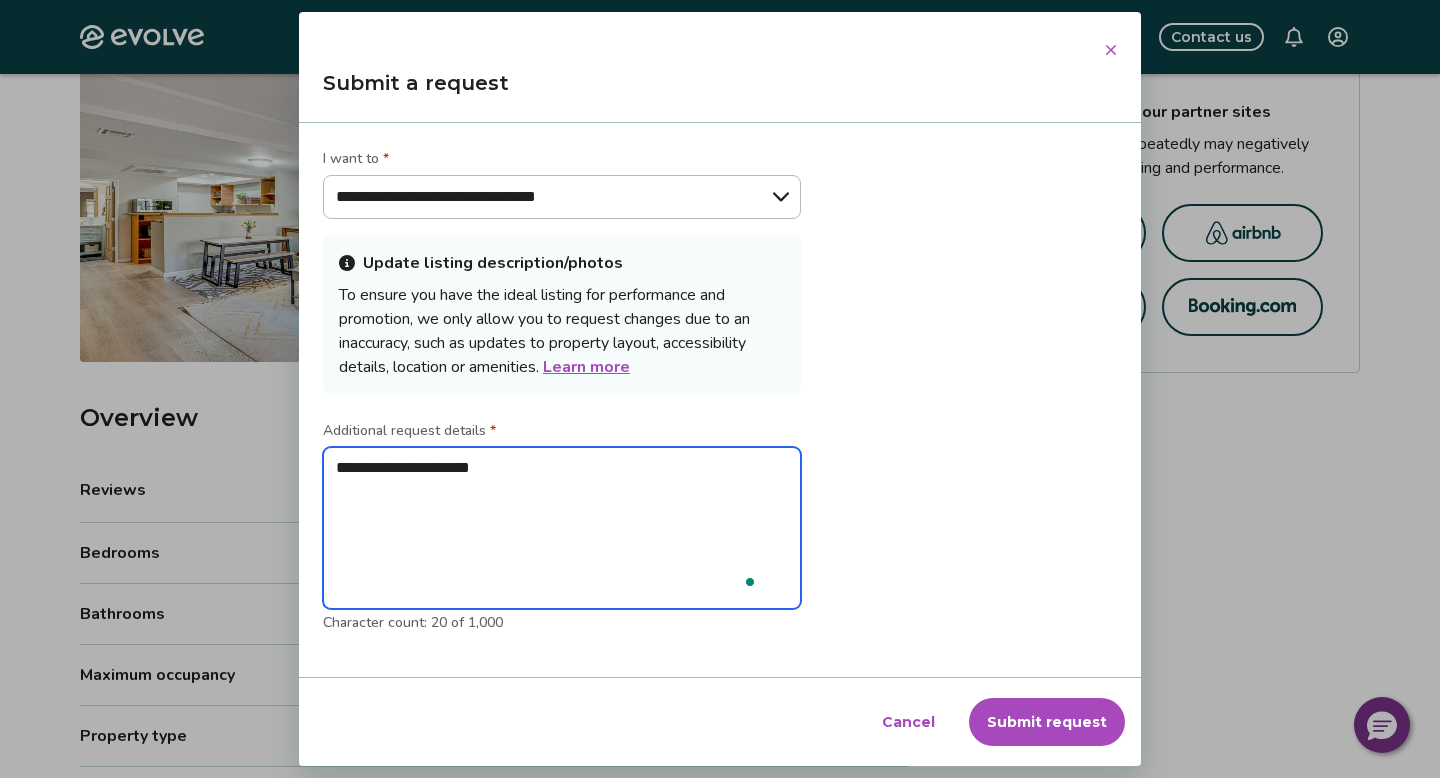 type on "**********" 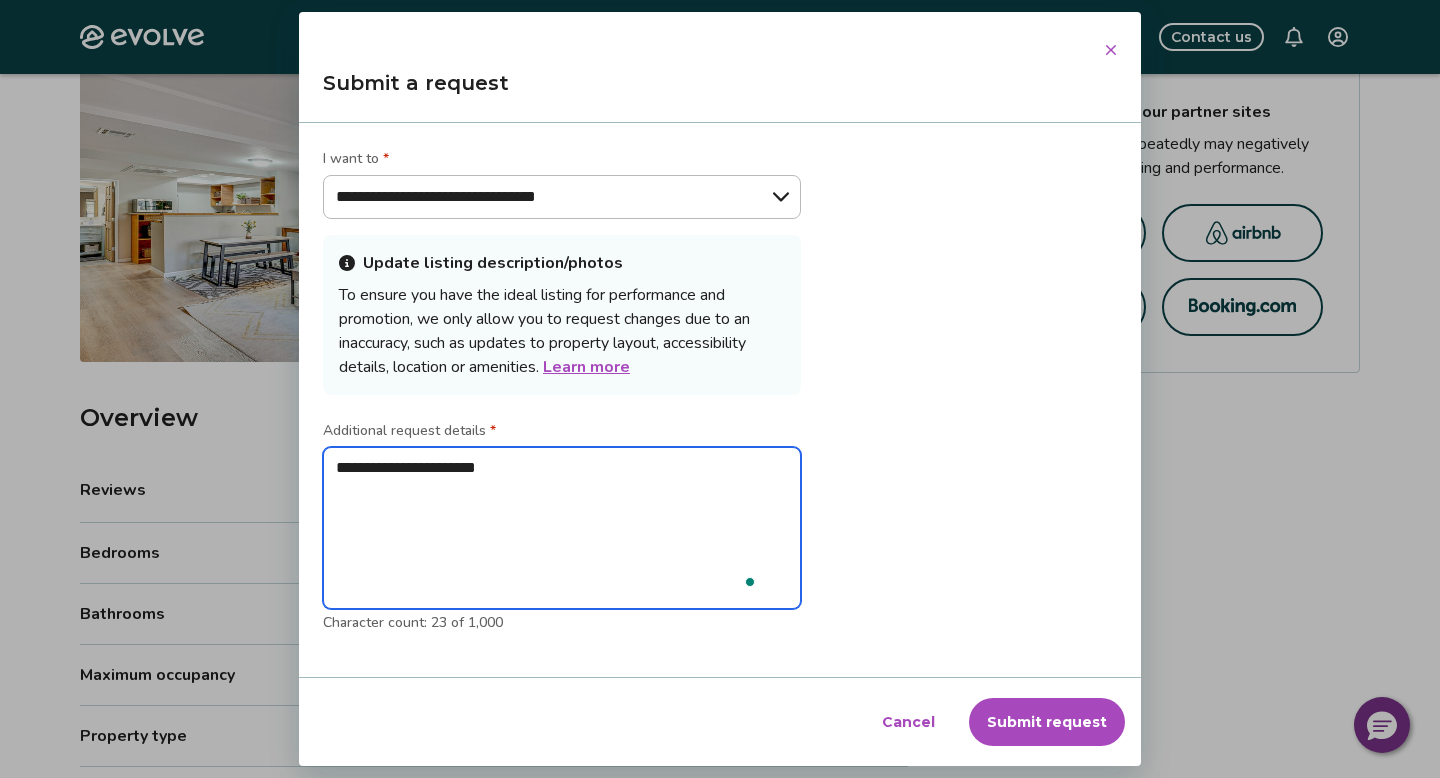 type on "**********" 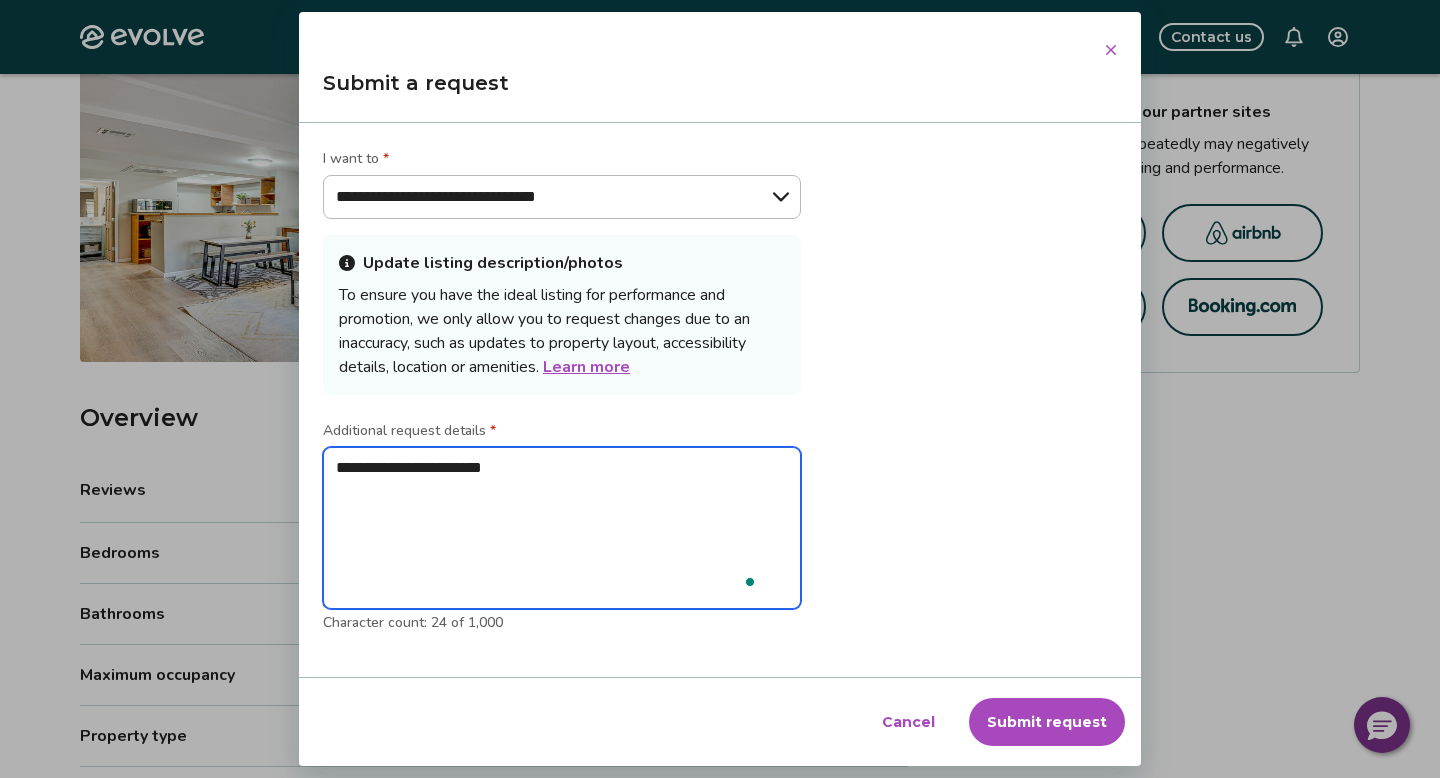 type on "**********" 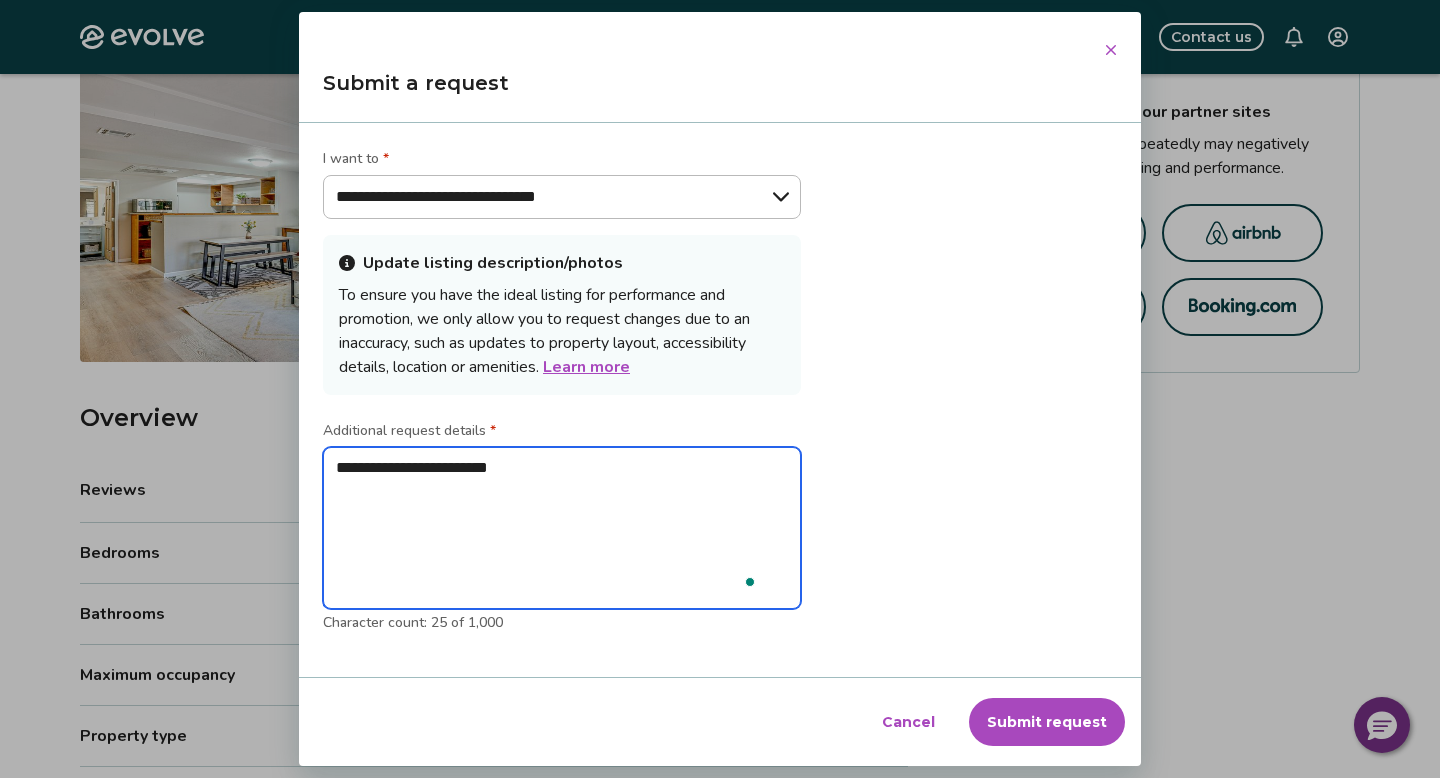 paste on "**********" 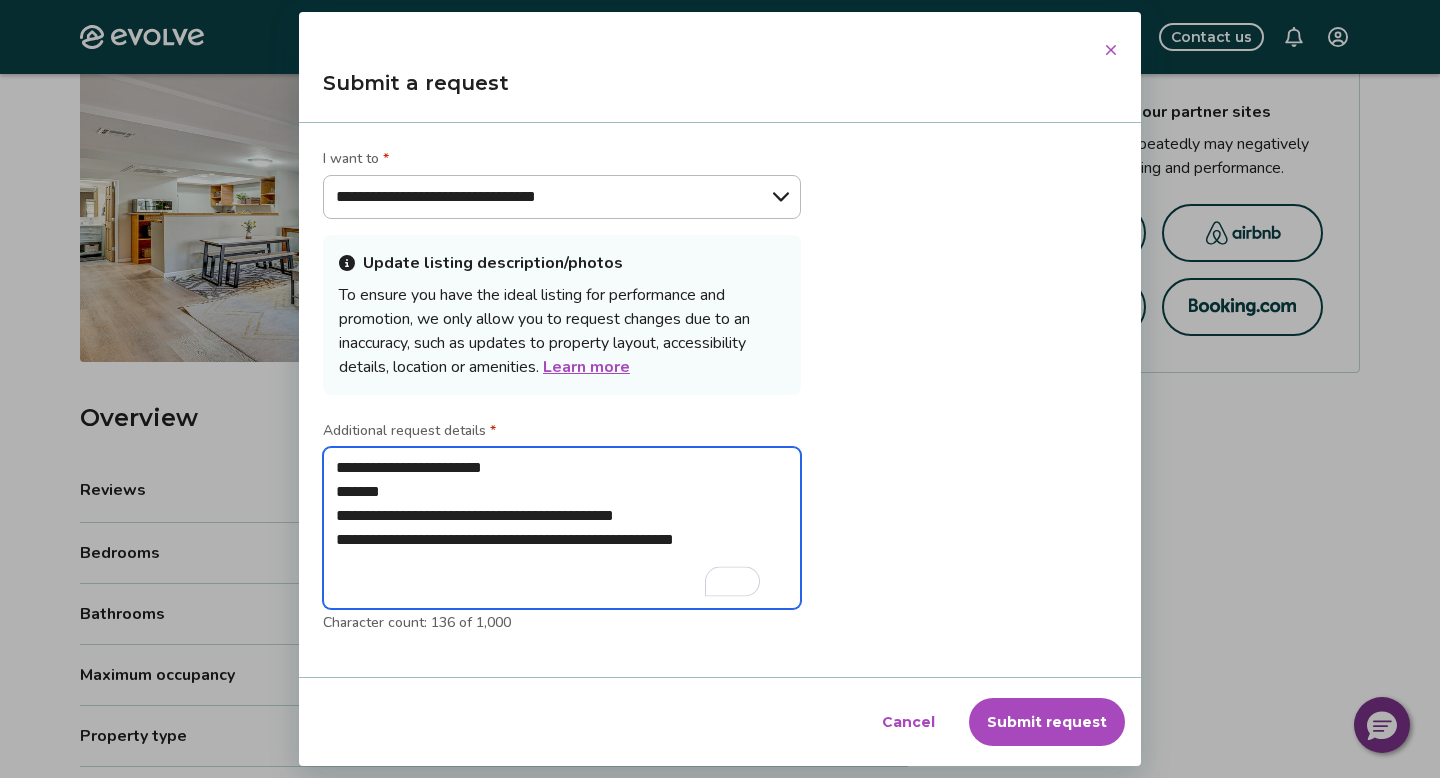 click on "**********" at bounding box center [562, 528] 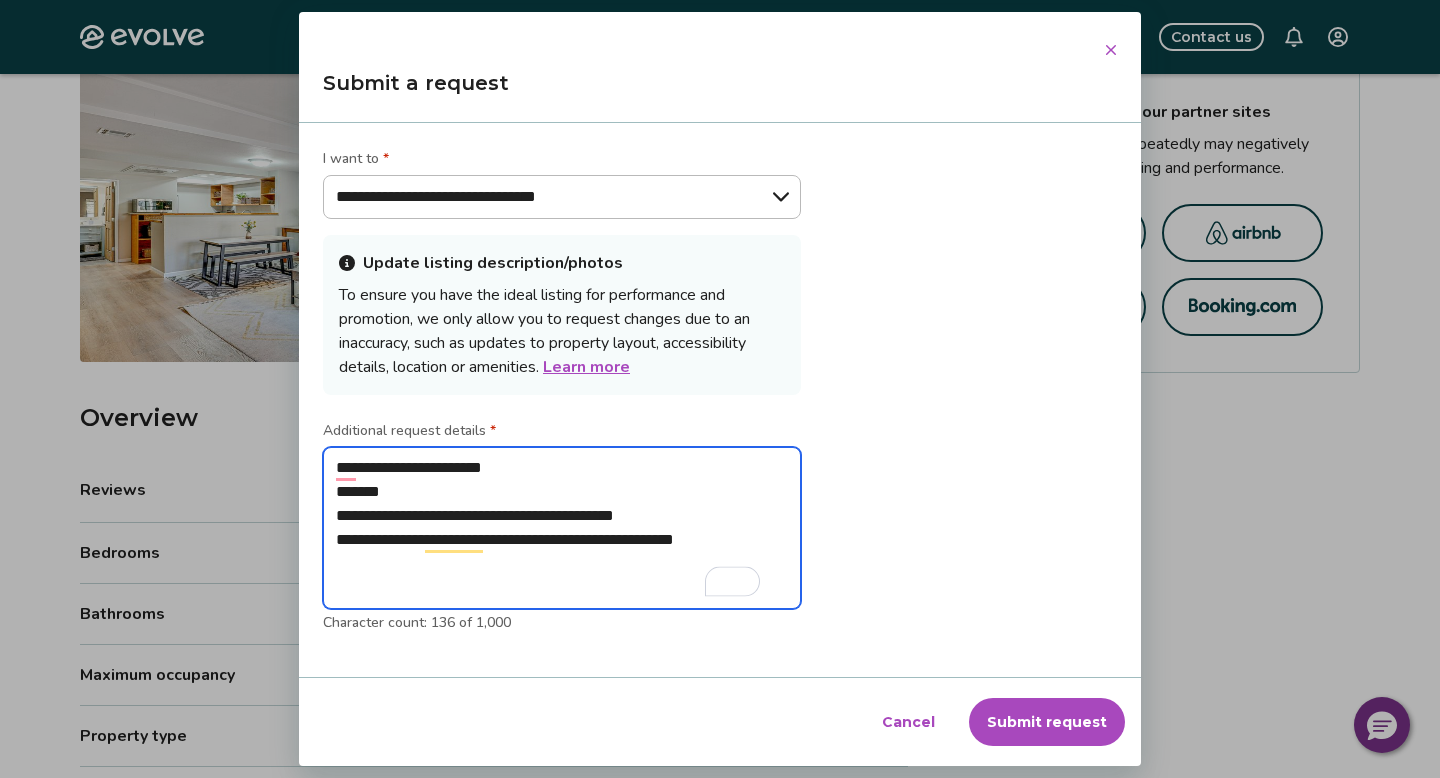type on "**********" 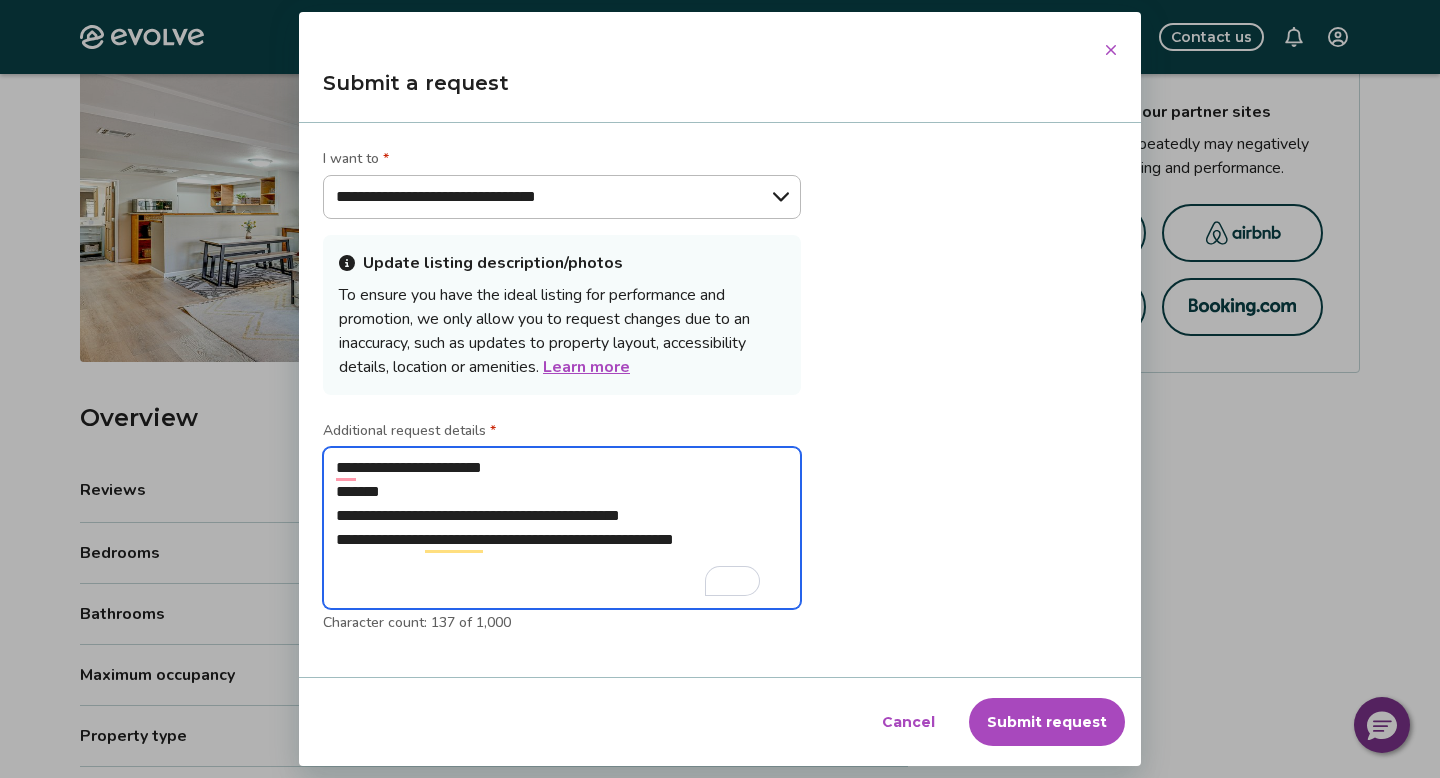 type on "**********" 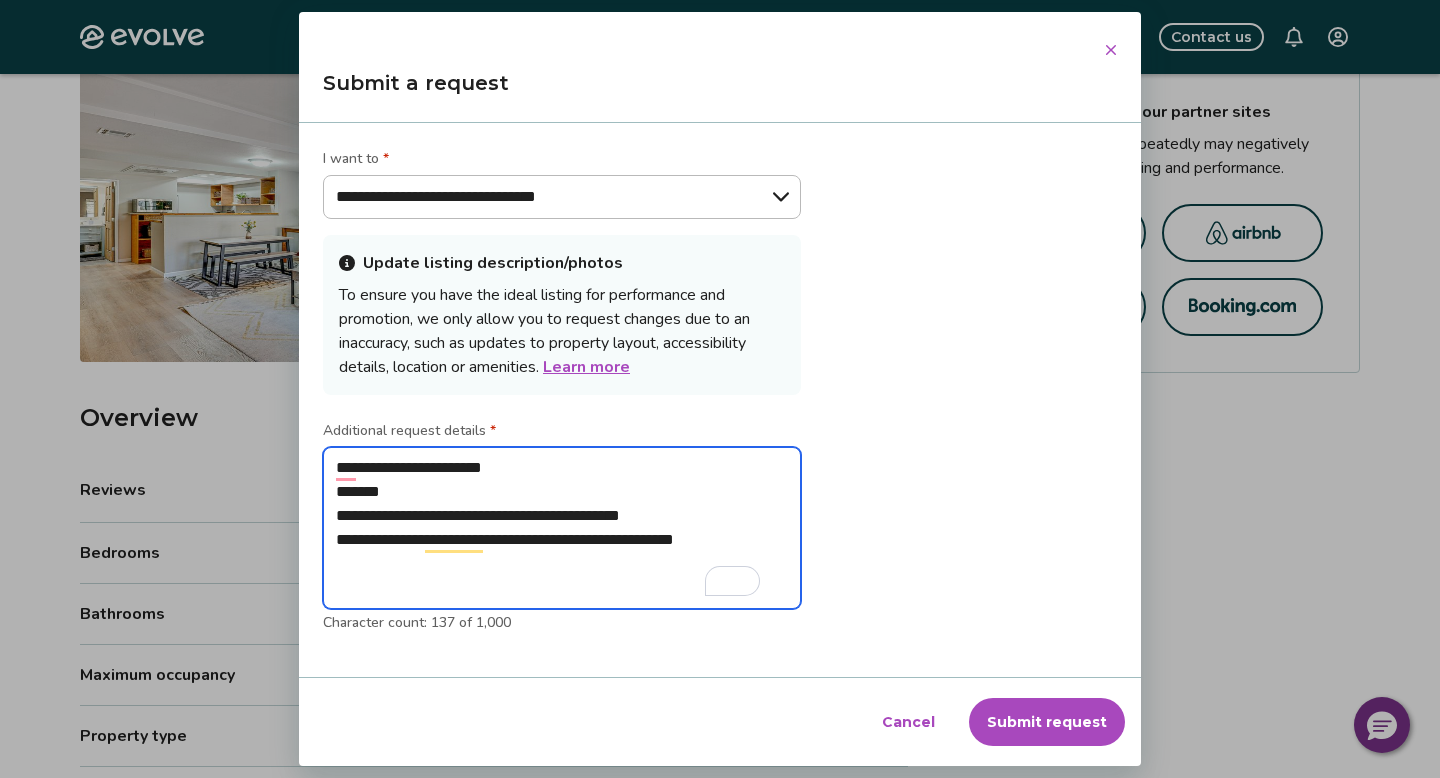type on "*" 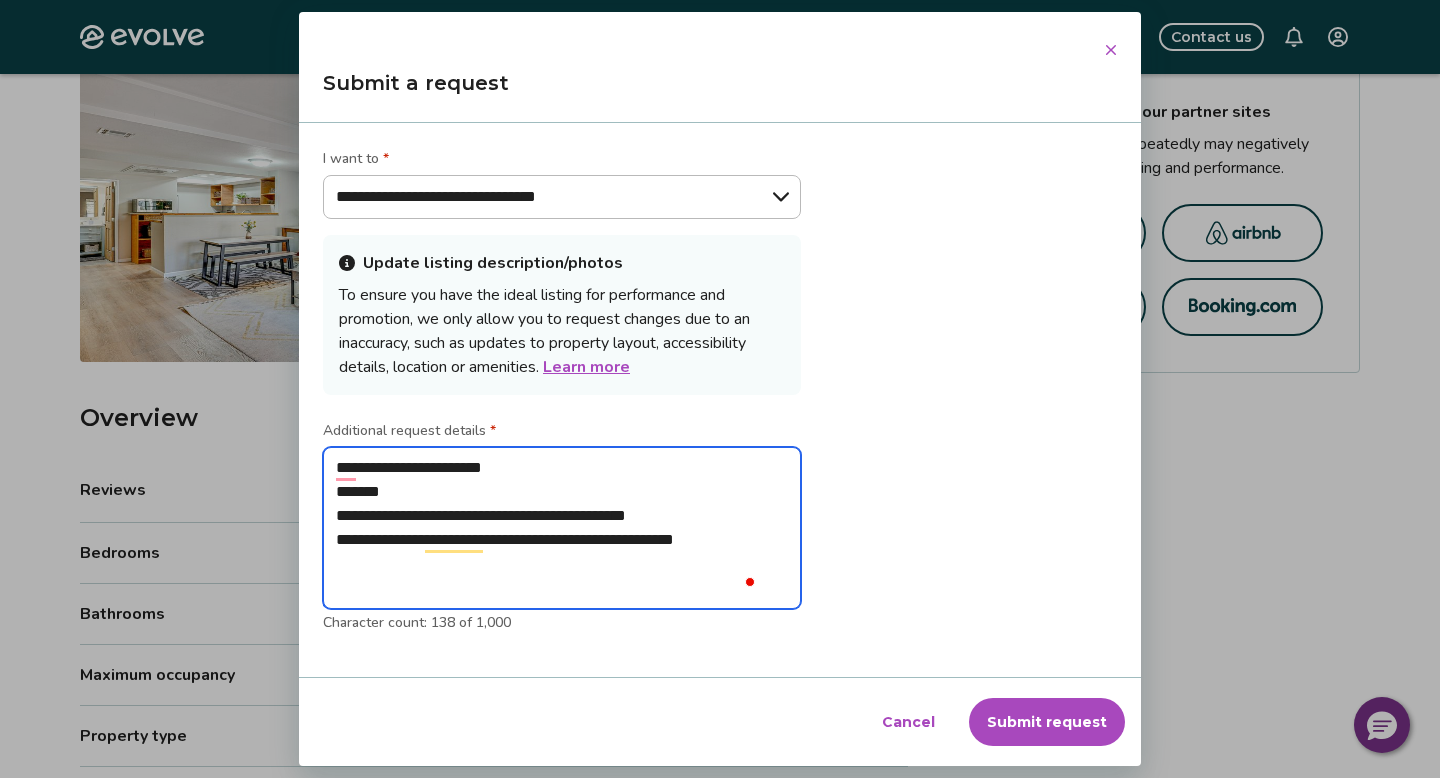 type on "**********" 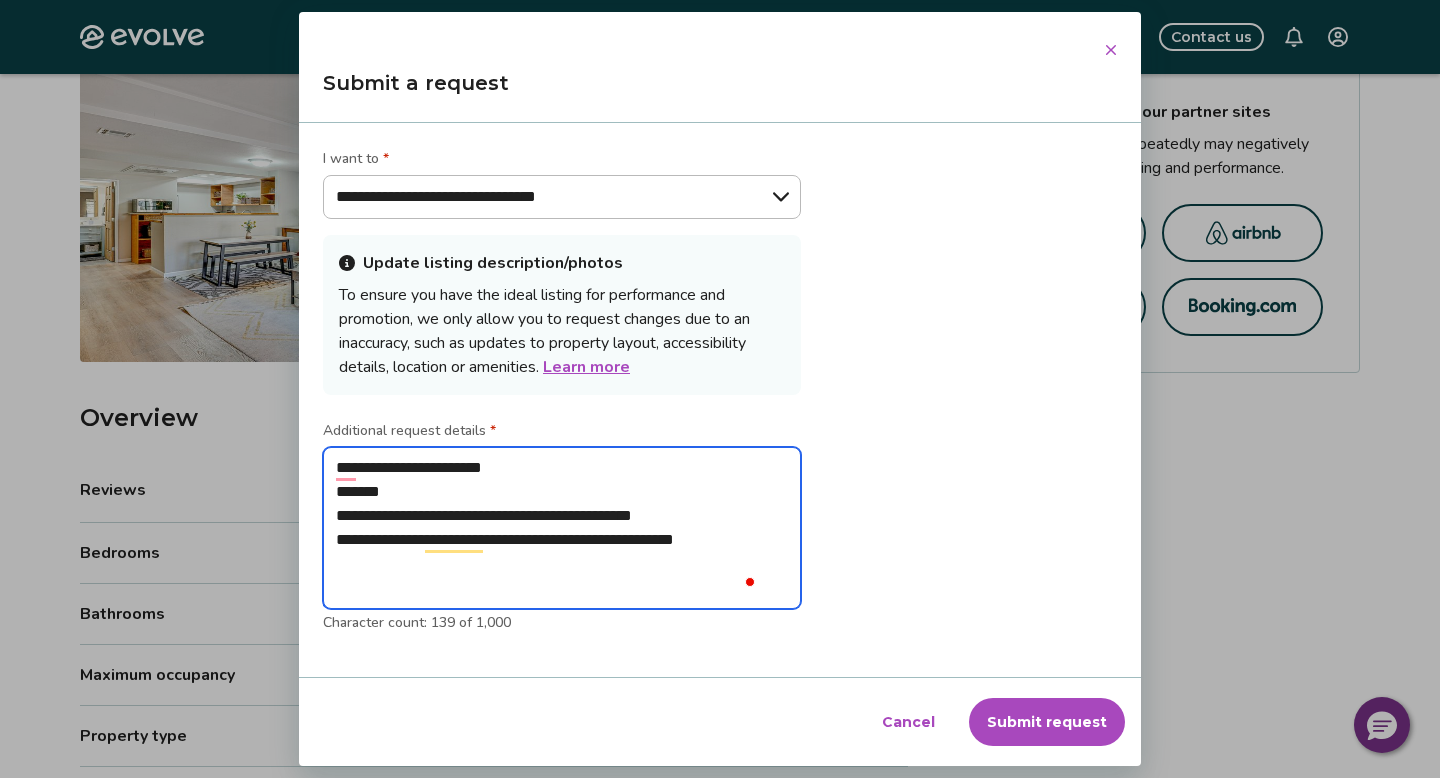 type on "**********" 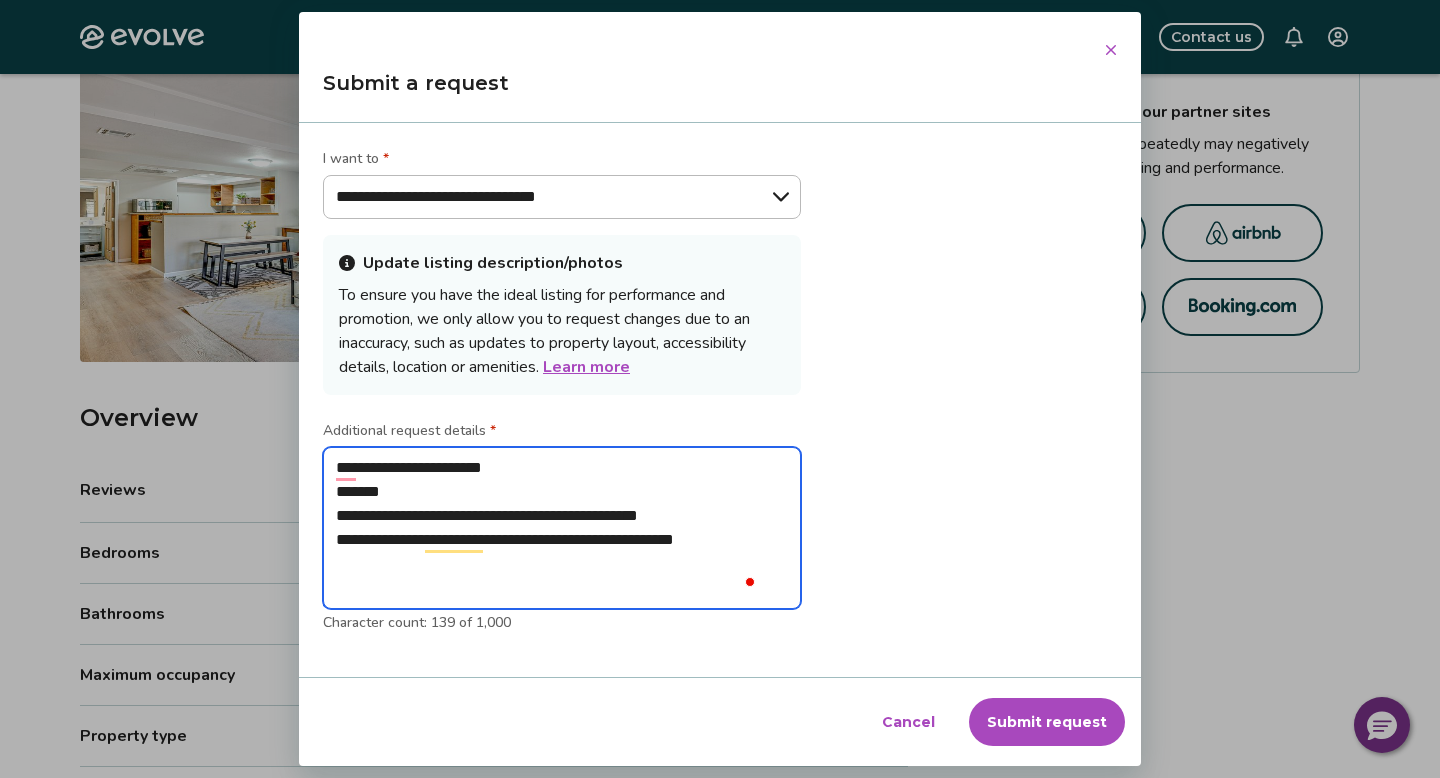 type on "*" 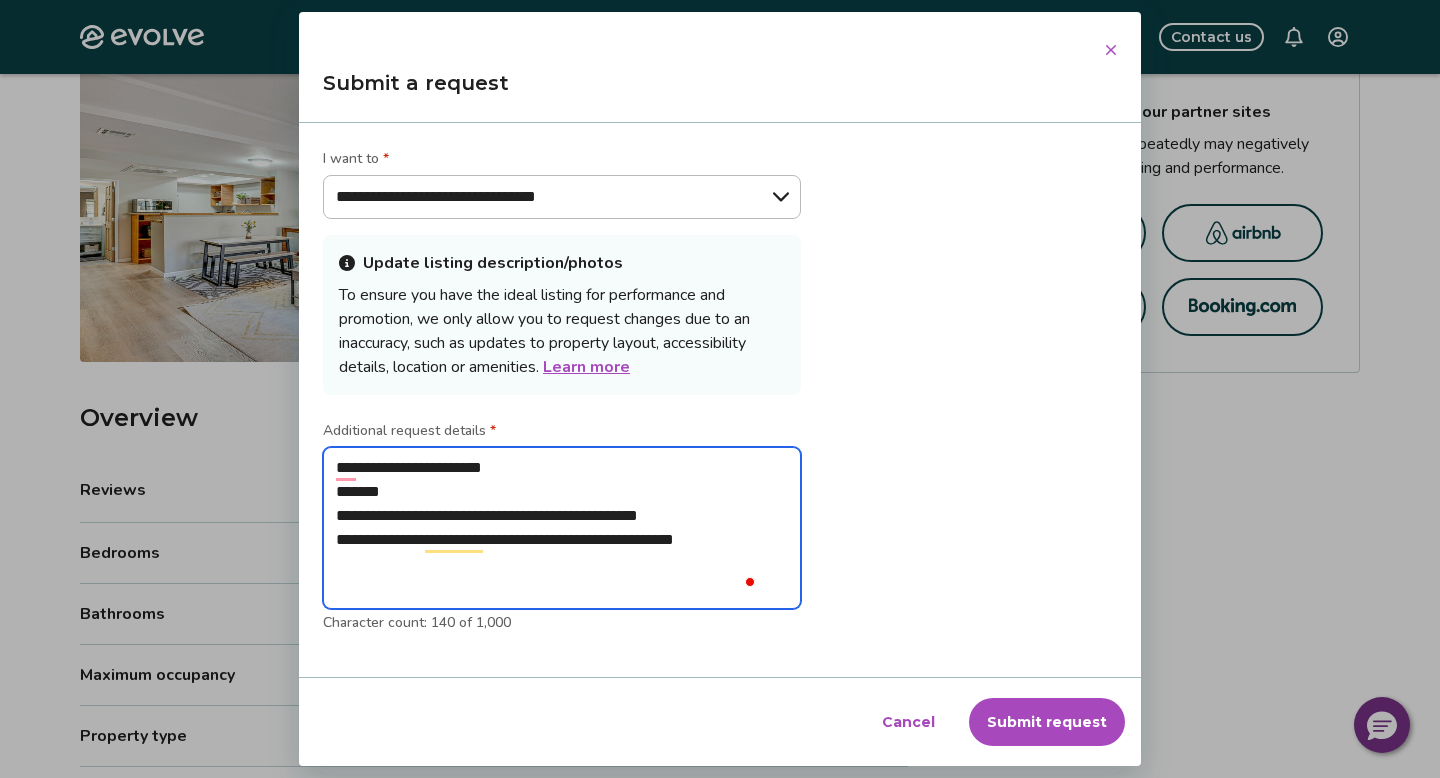 type on "**********" 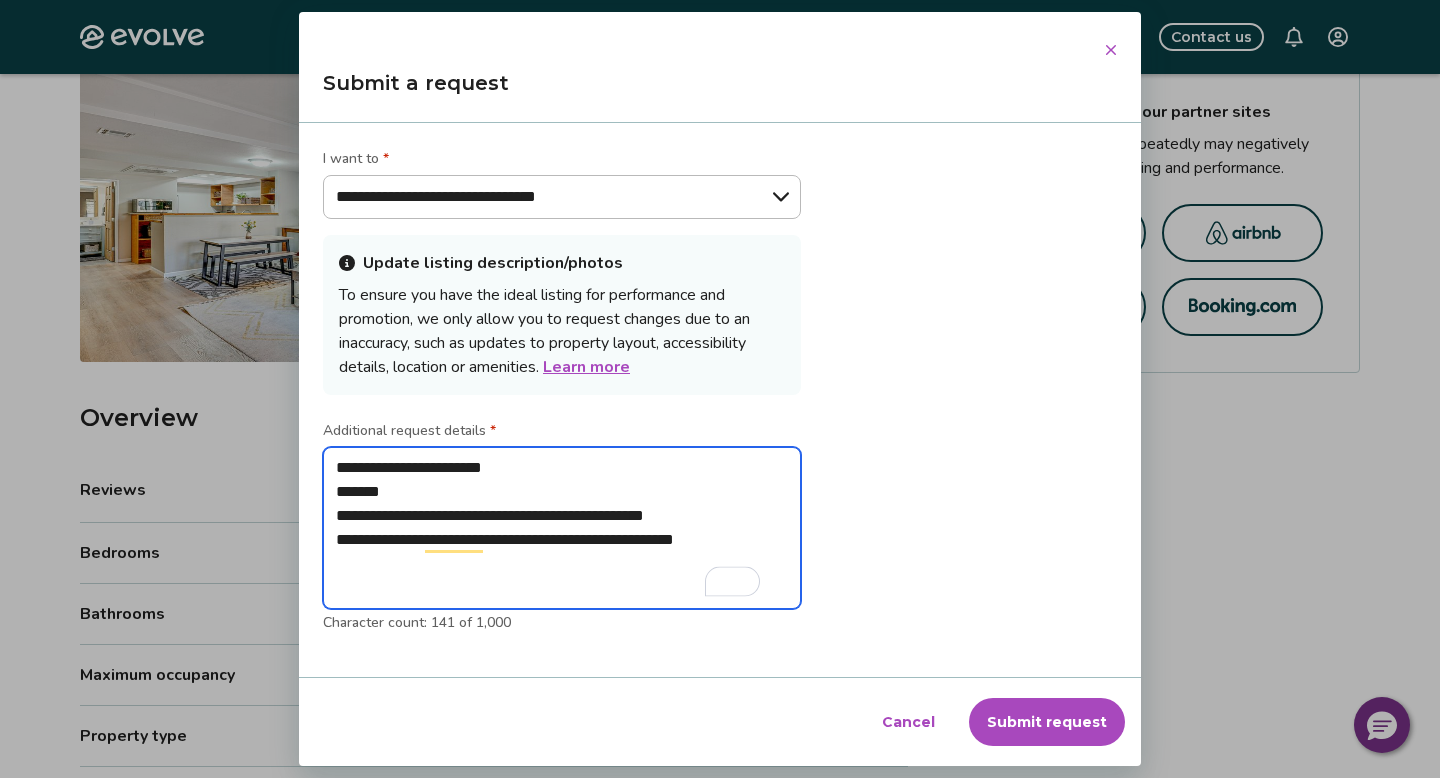 type on "**********" 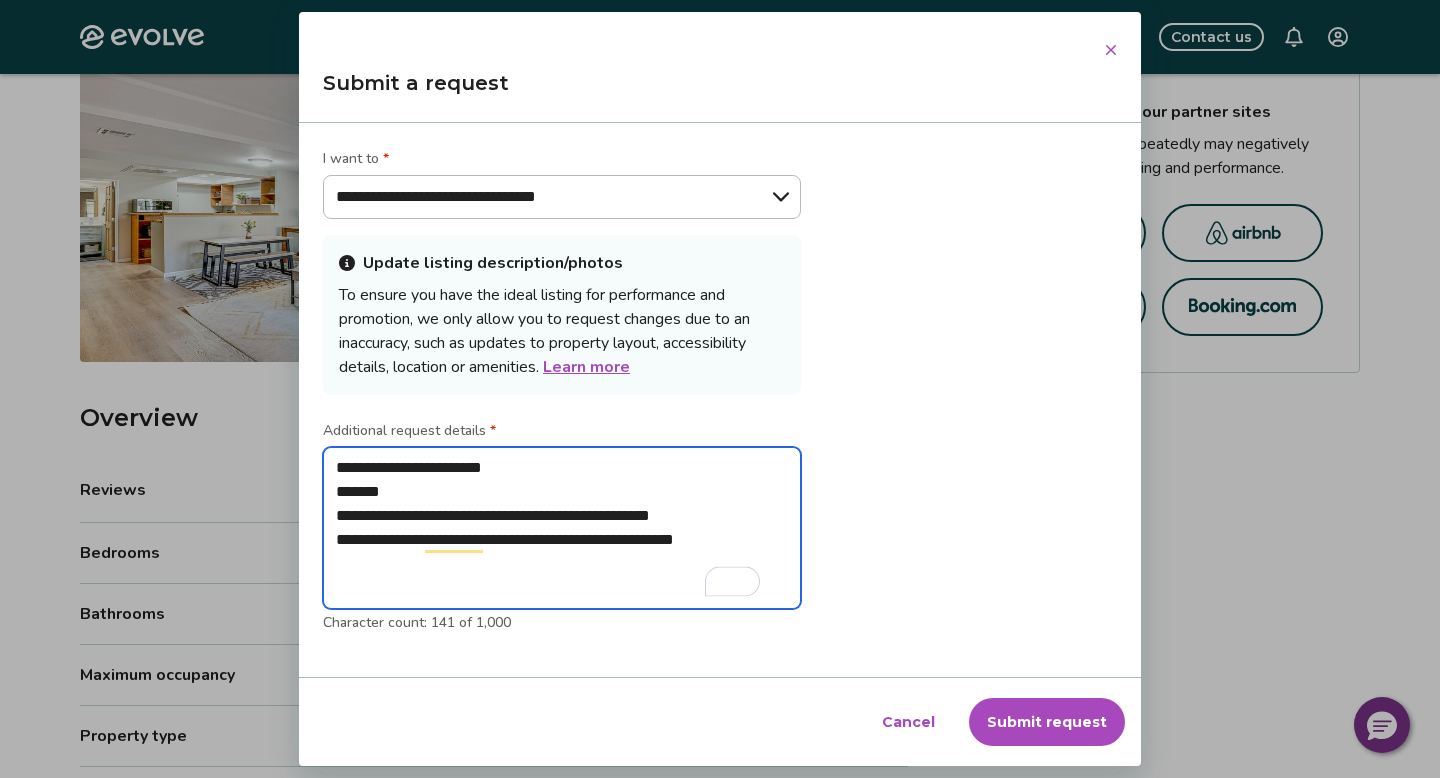 type on "*" 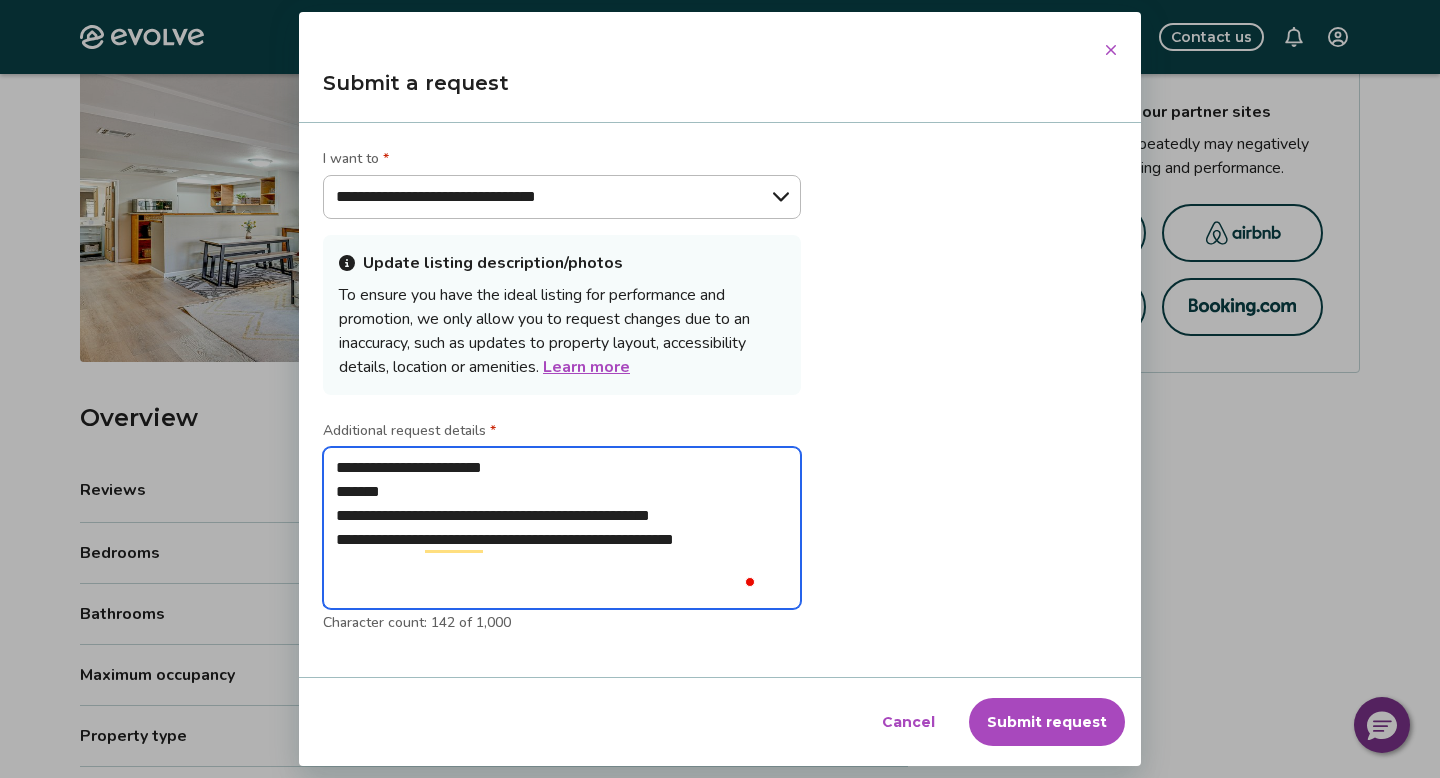 type on "**********" 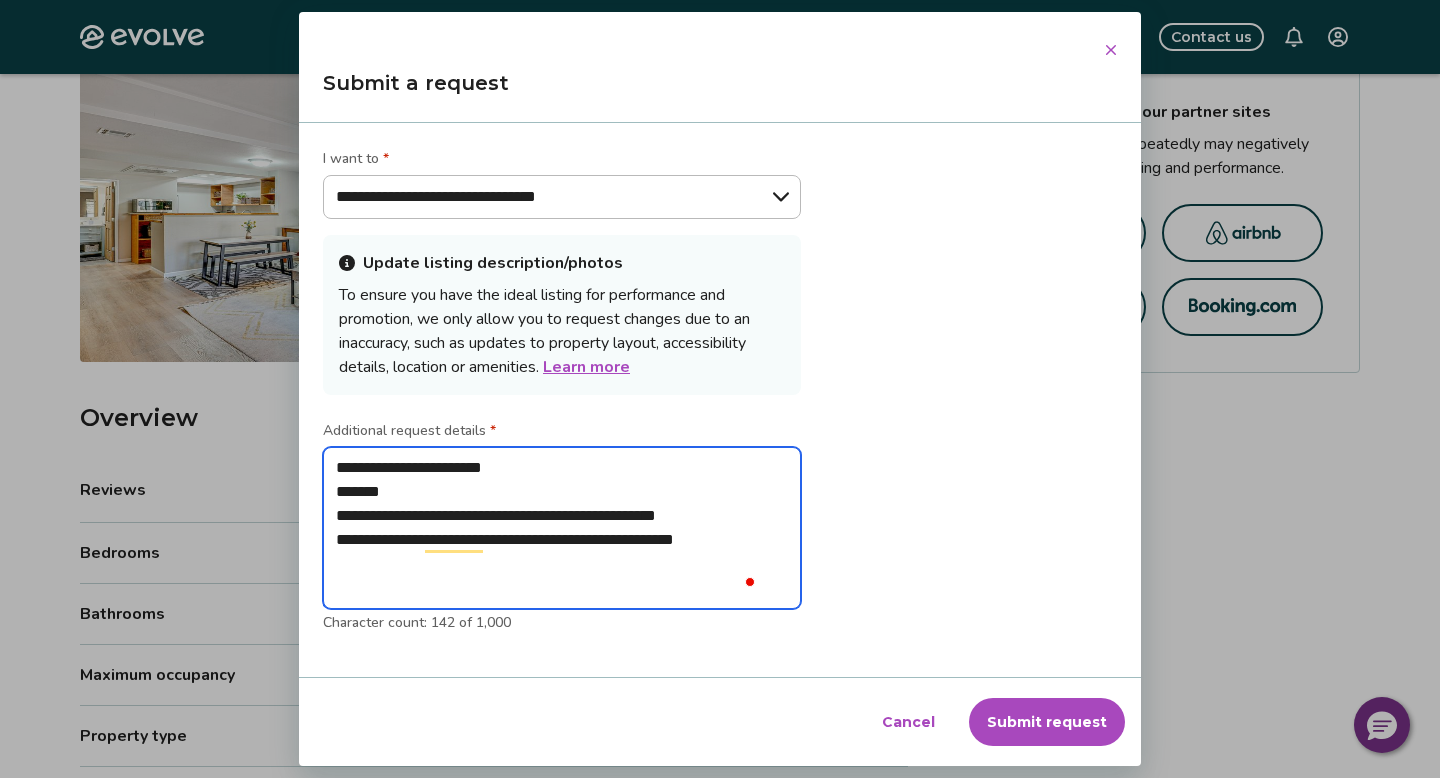 type on "**********" 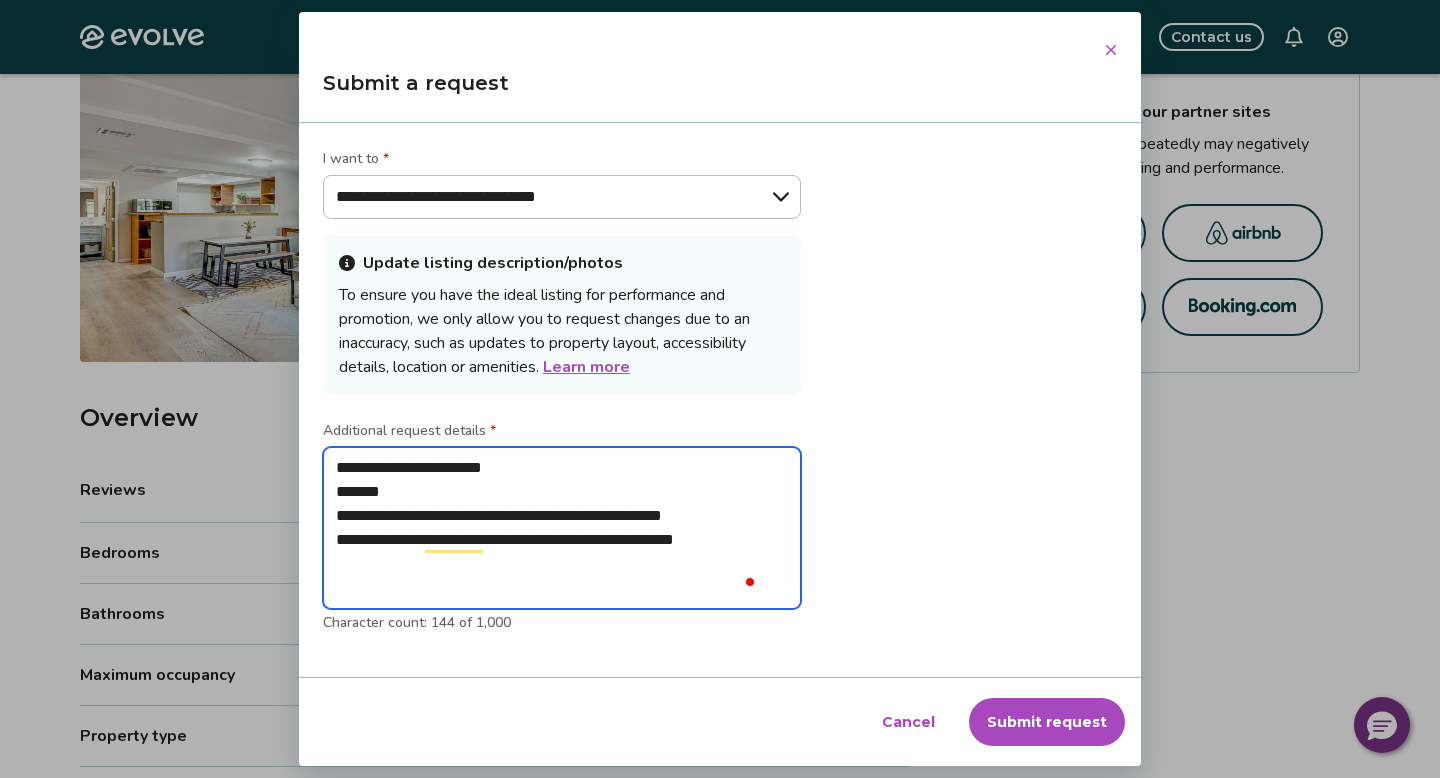 type on "**********" 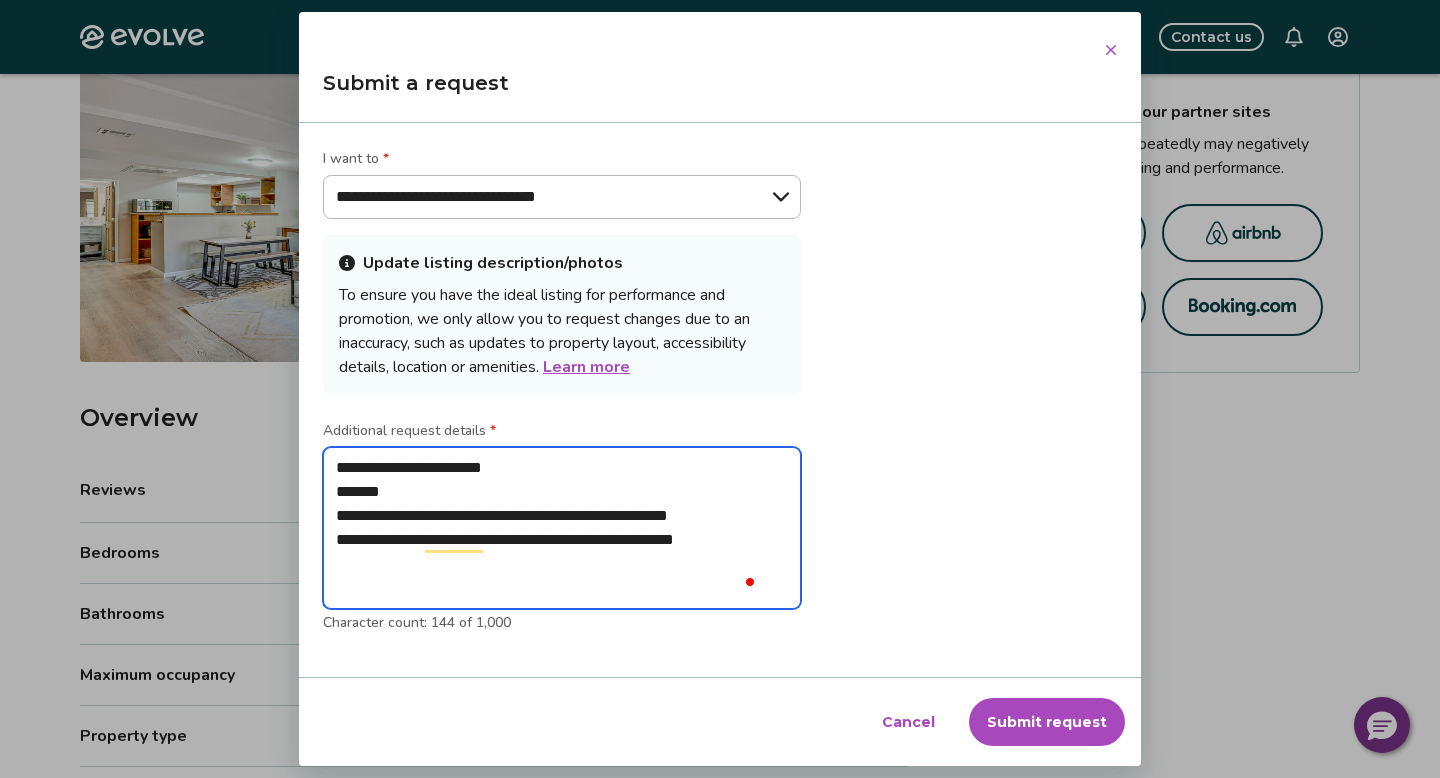 type on "**********" 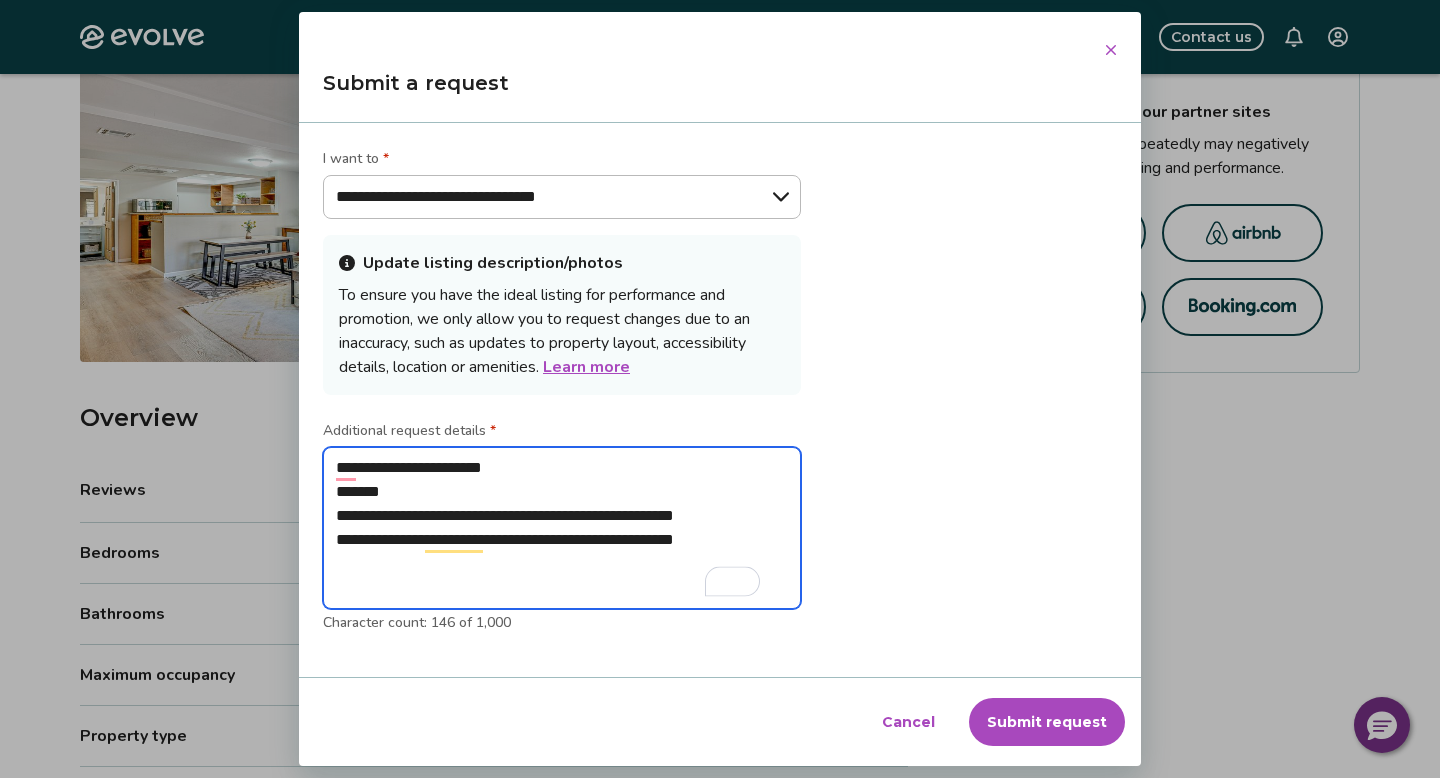 type on "**********" 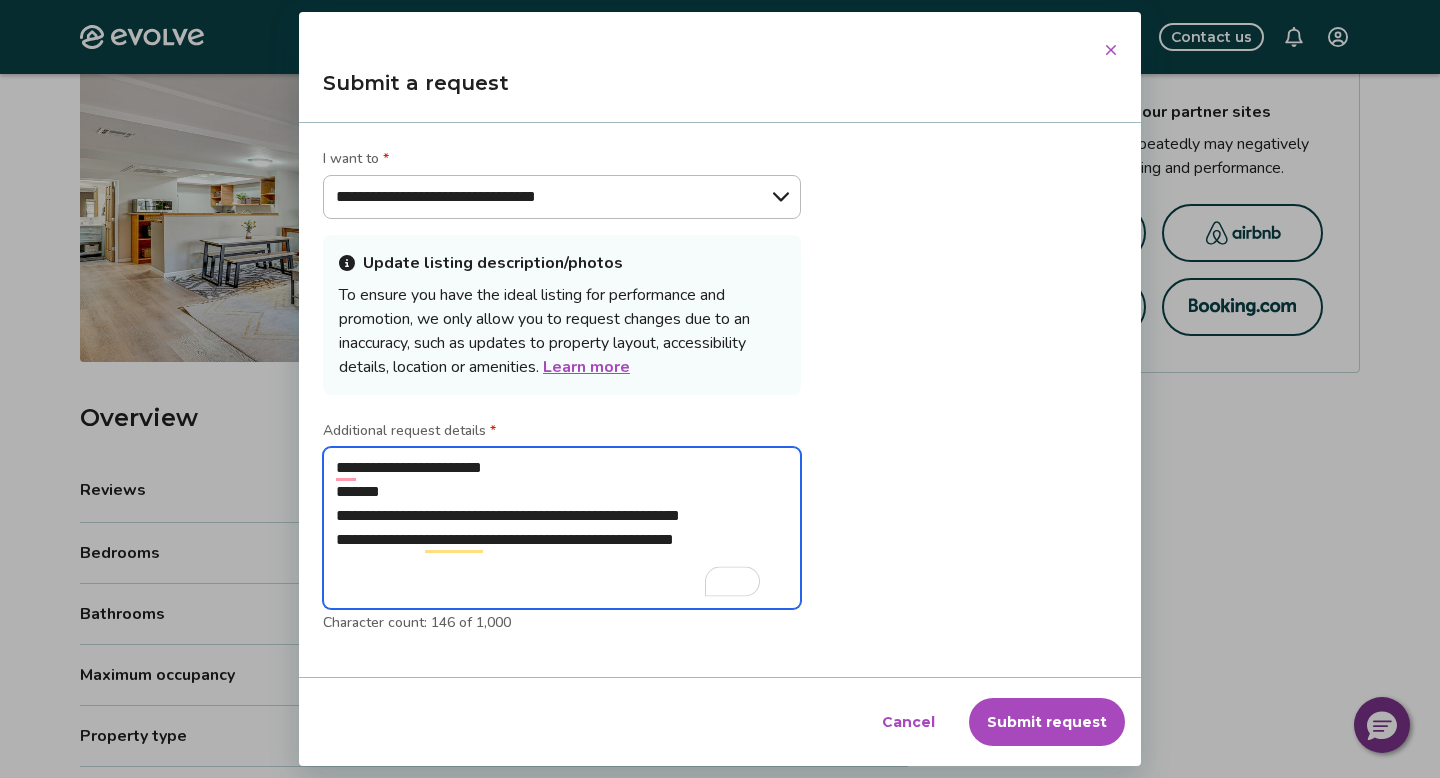 type on "**********" 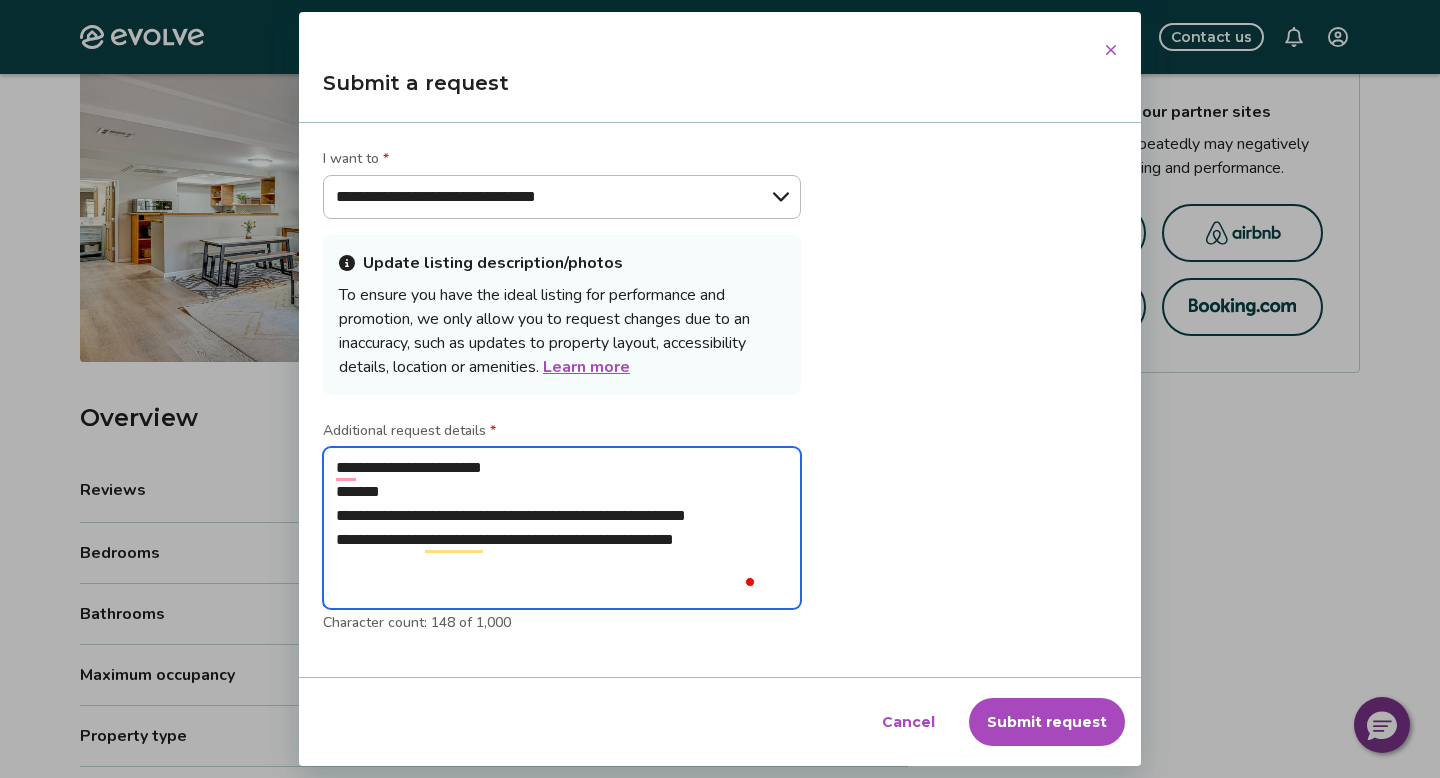 type on "**********" 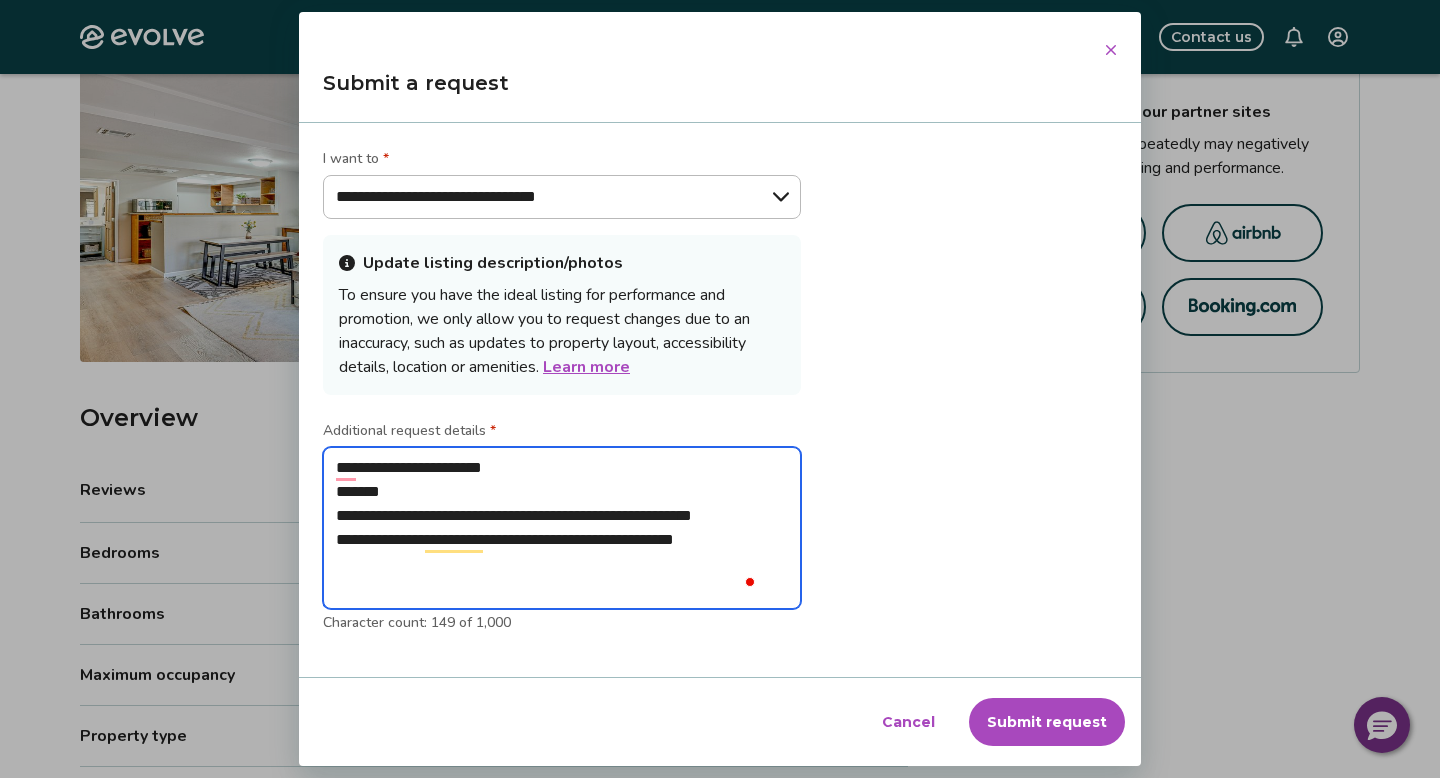 type on "**********" 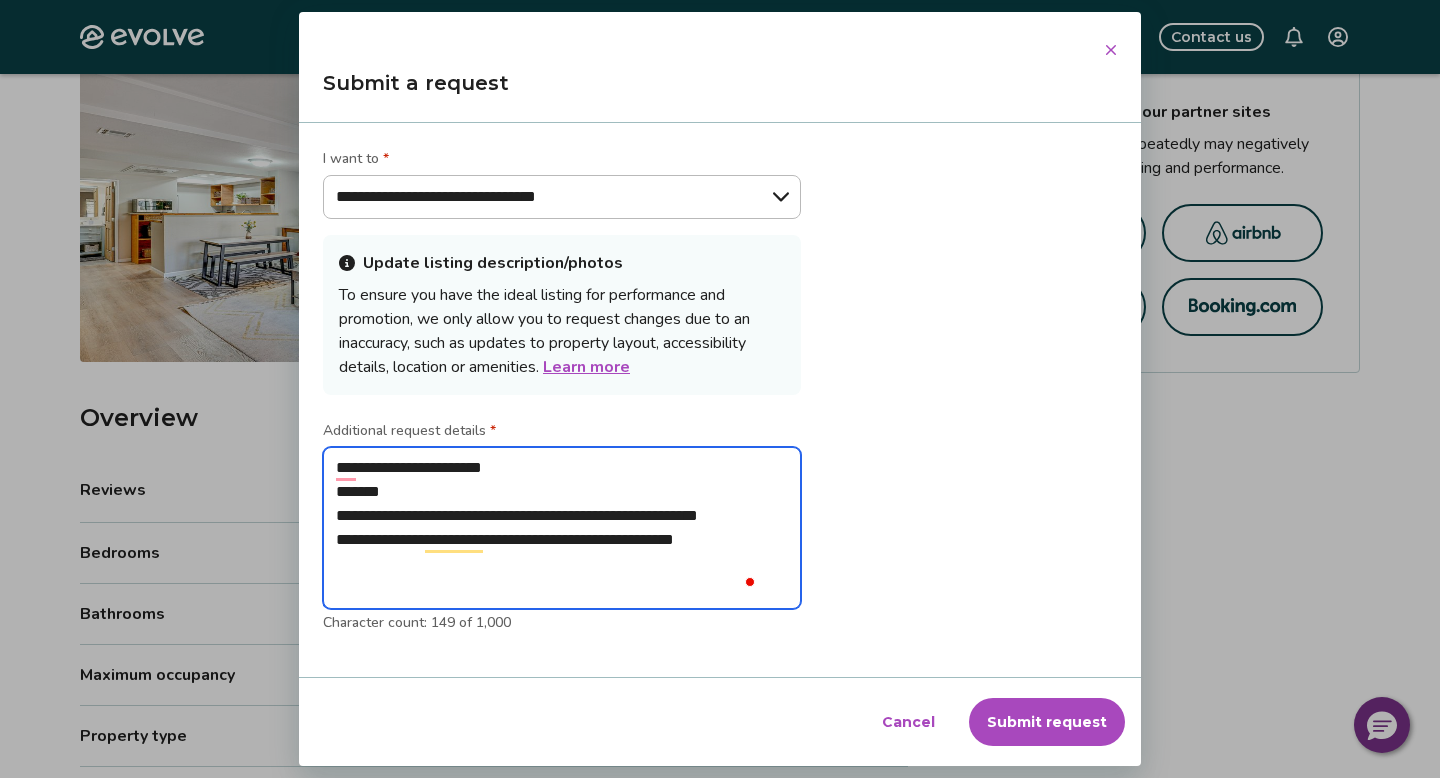 type on "**********" 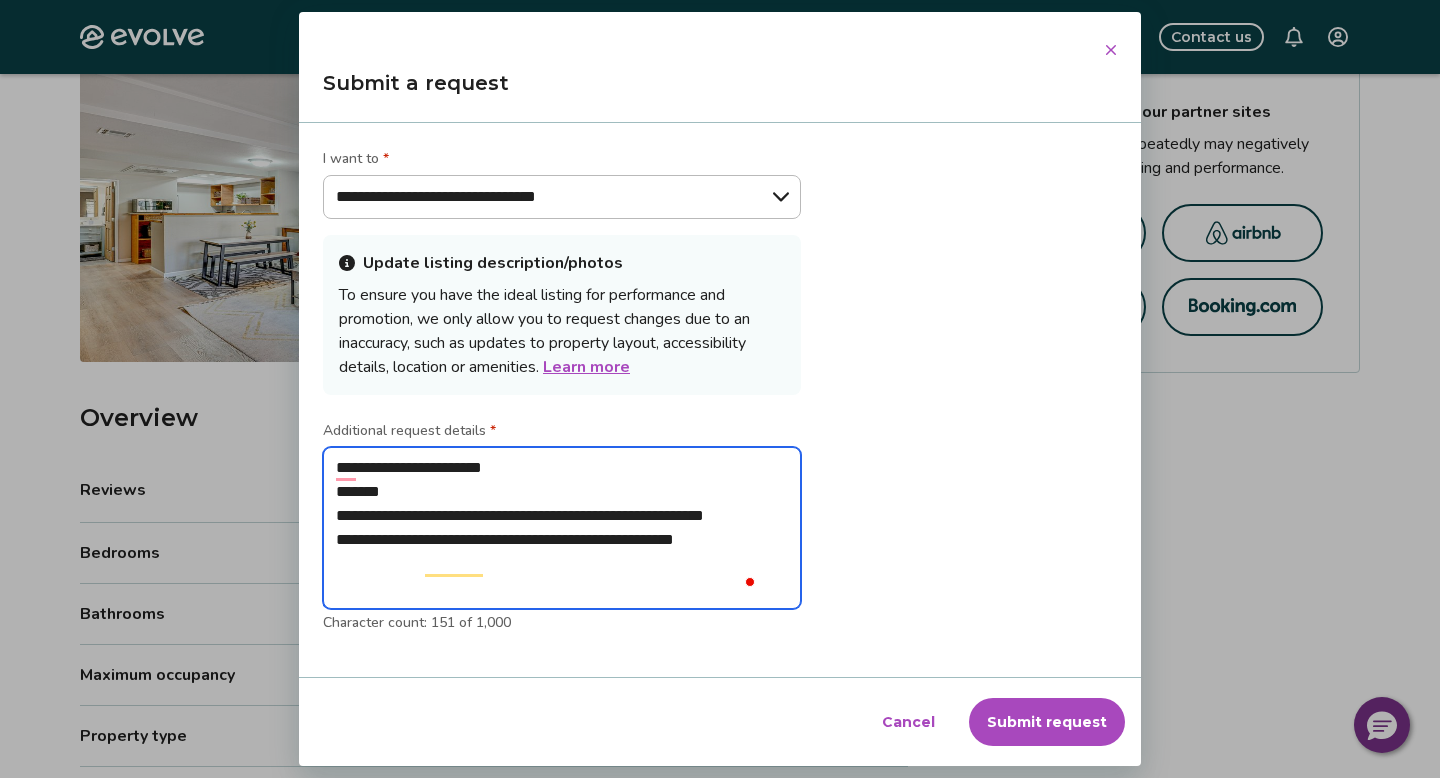 type on "**********" 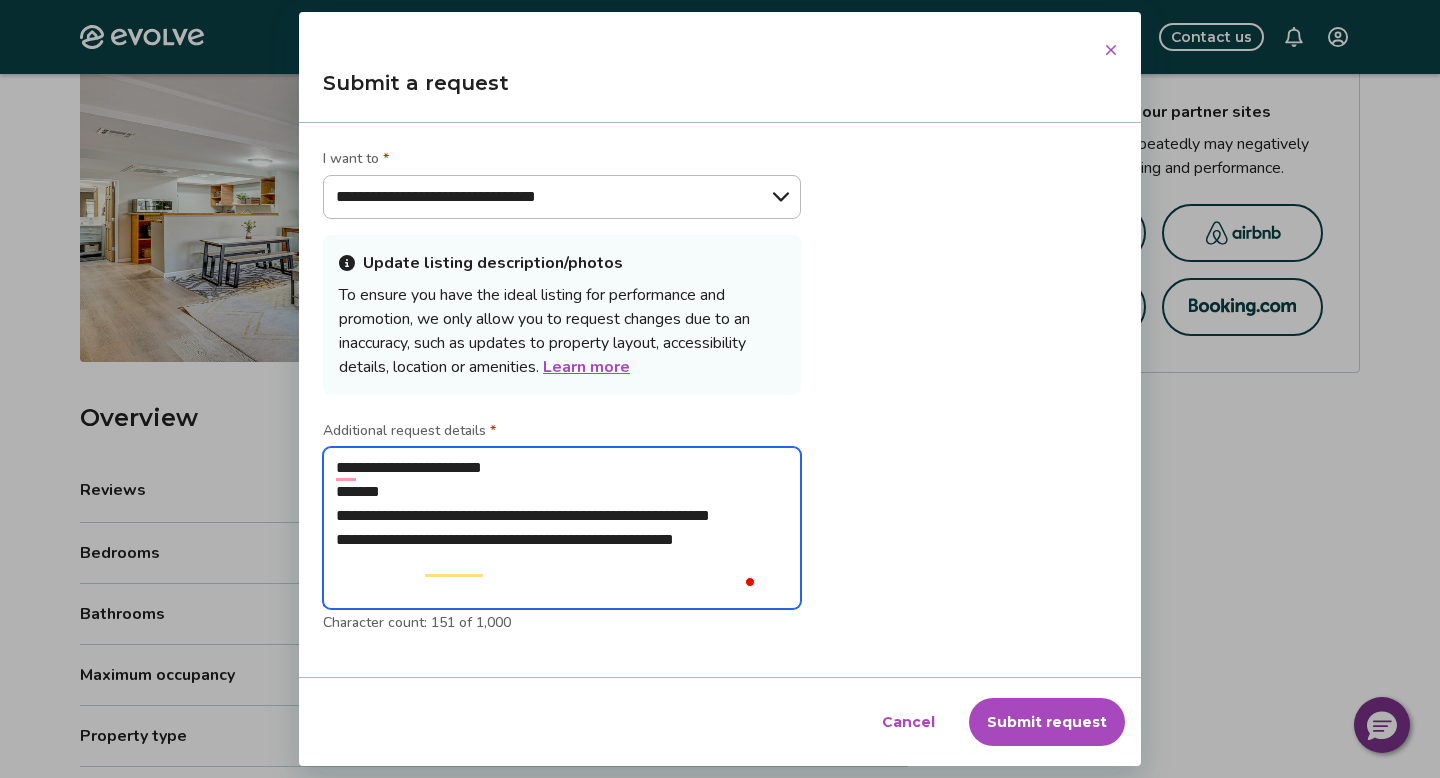 type on "**********" 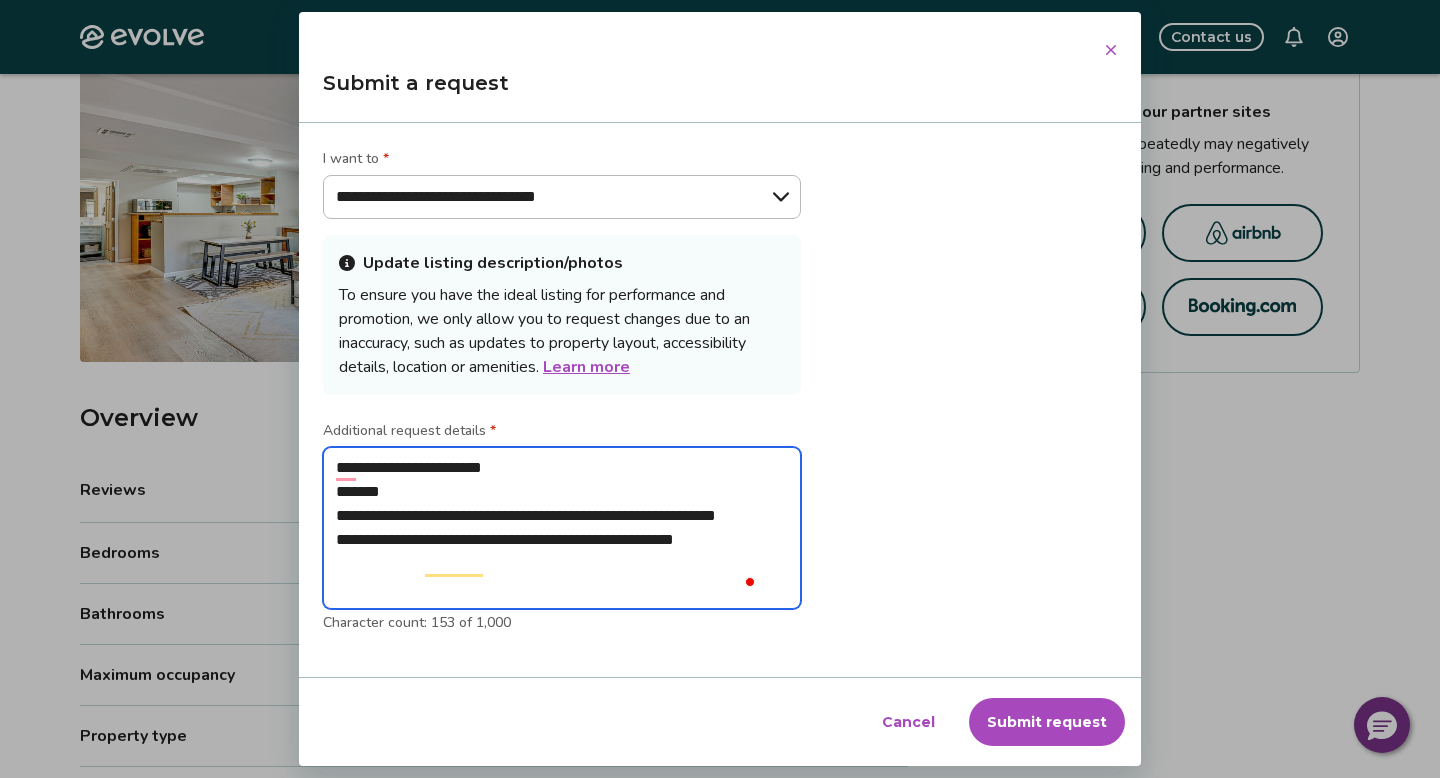 type on "**********" 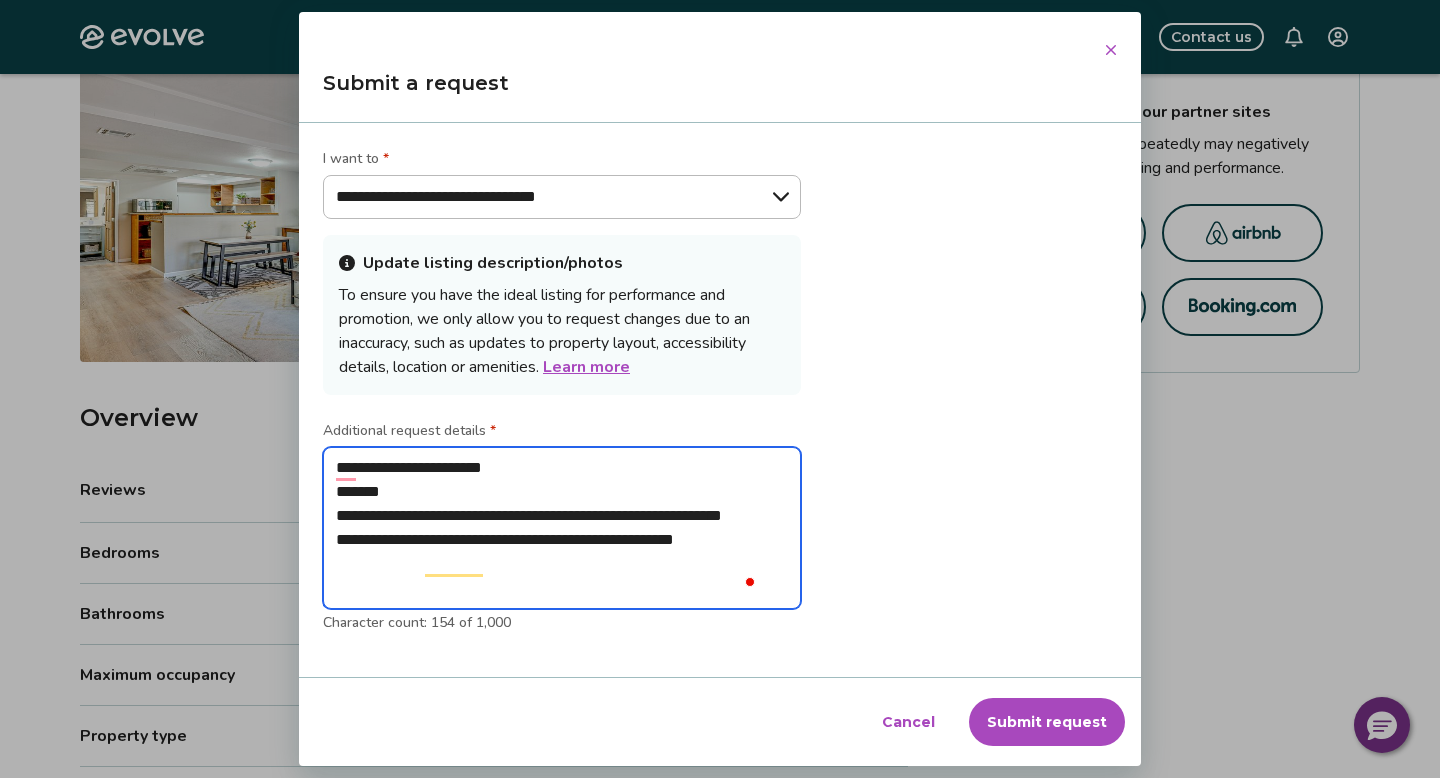 type on "**********" 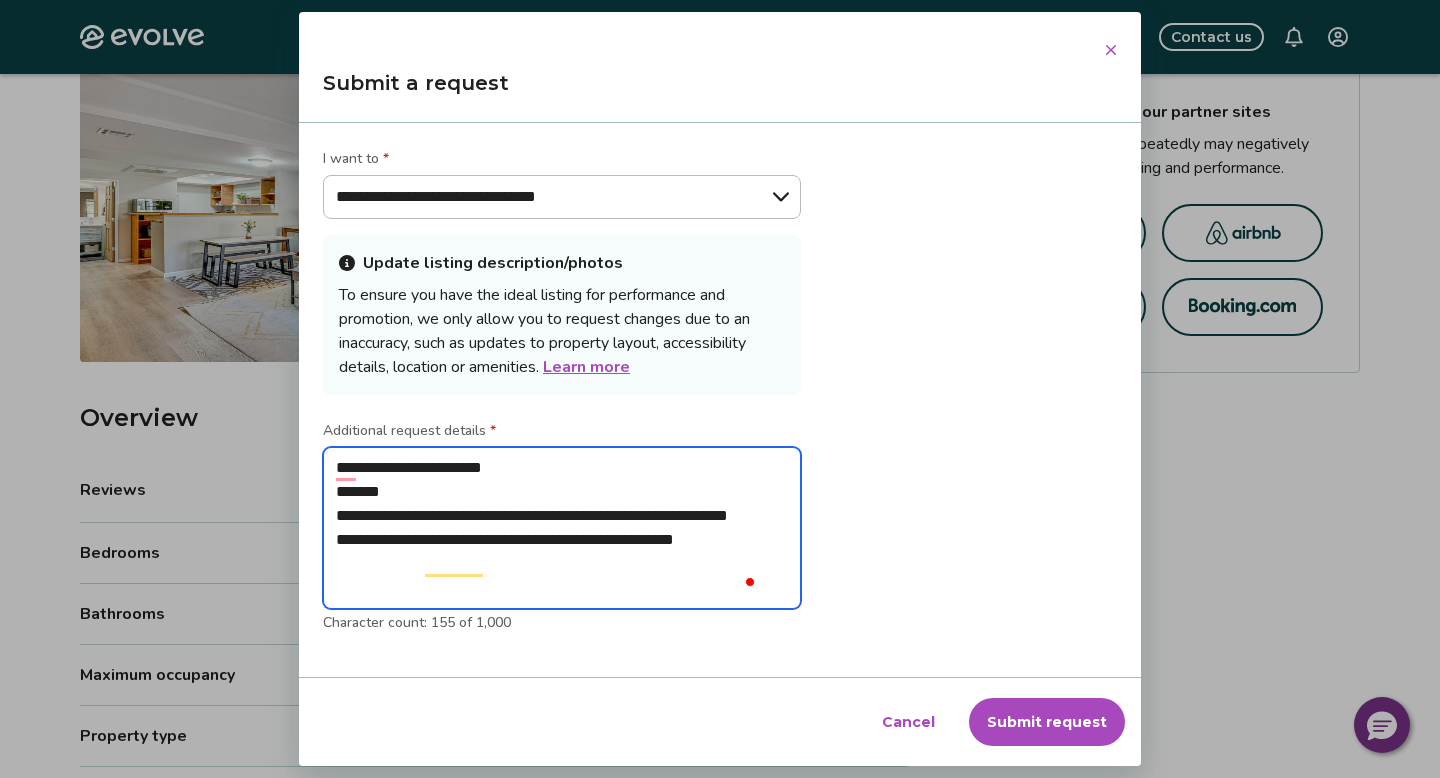 type on "**********" 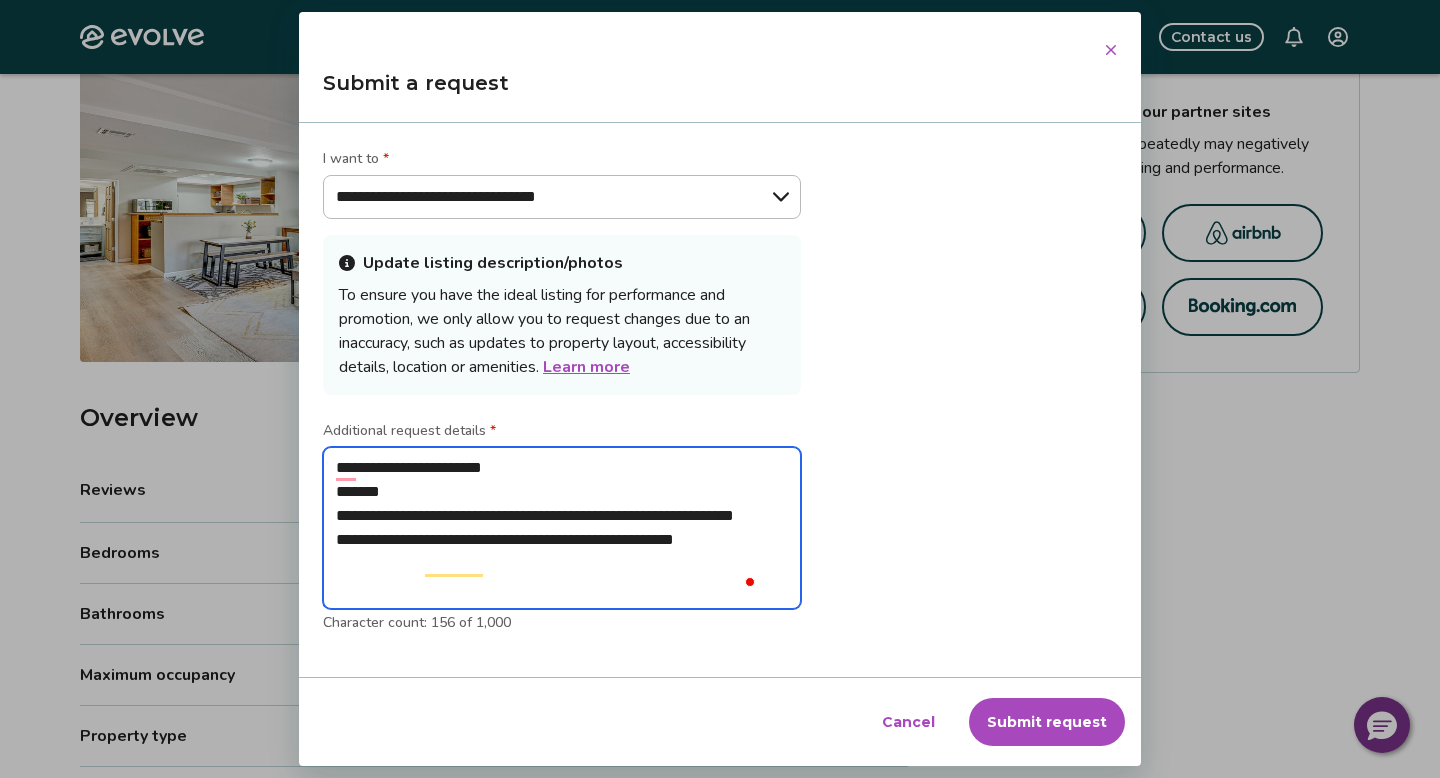 type on "**********" 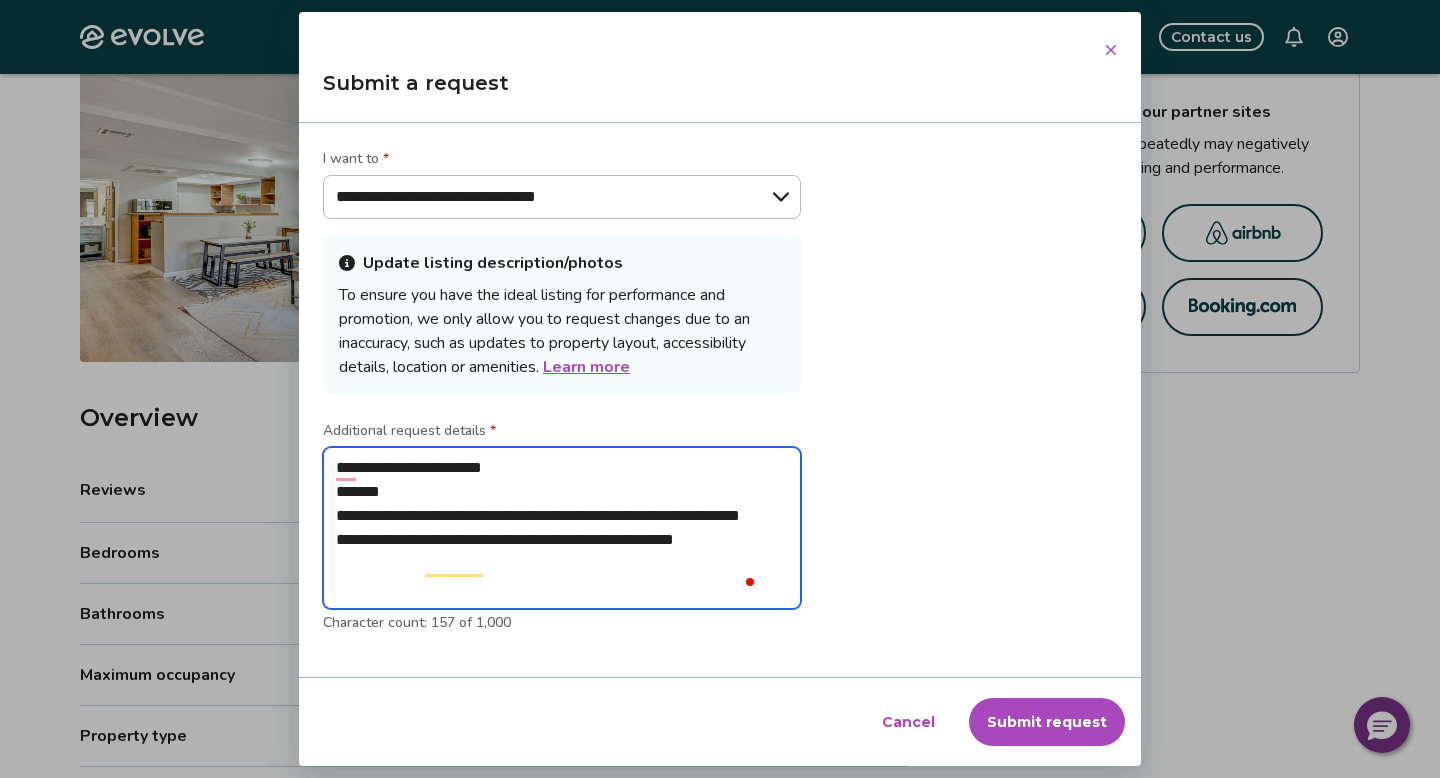 click on "**********" at bounding box center [562, 528] 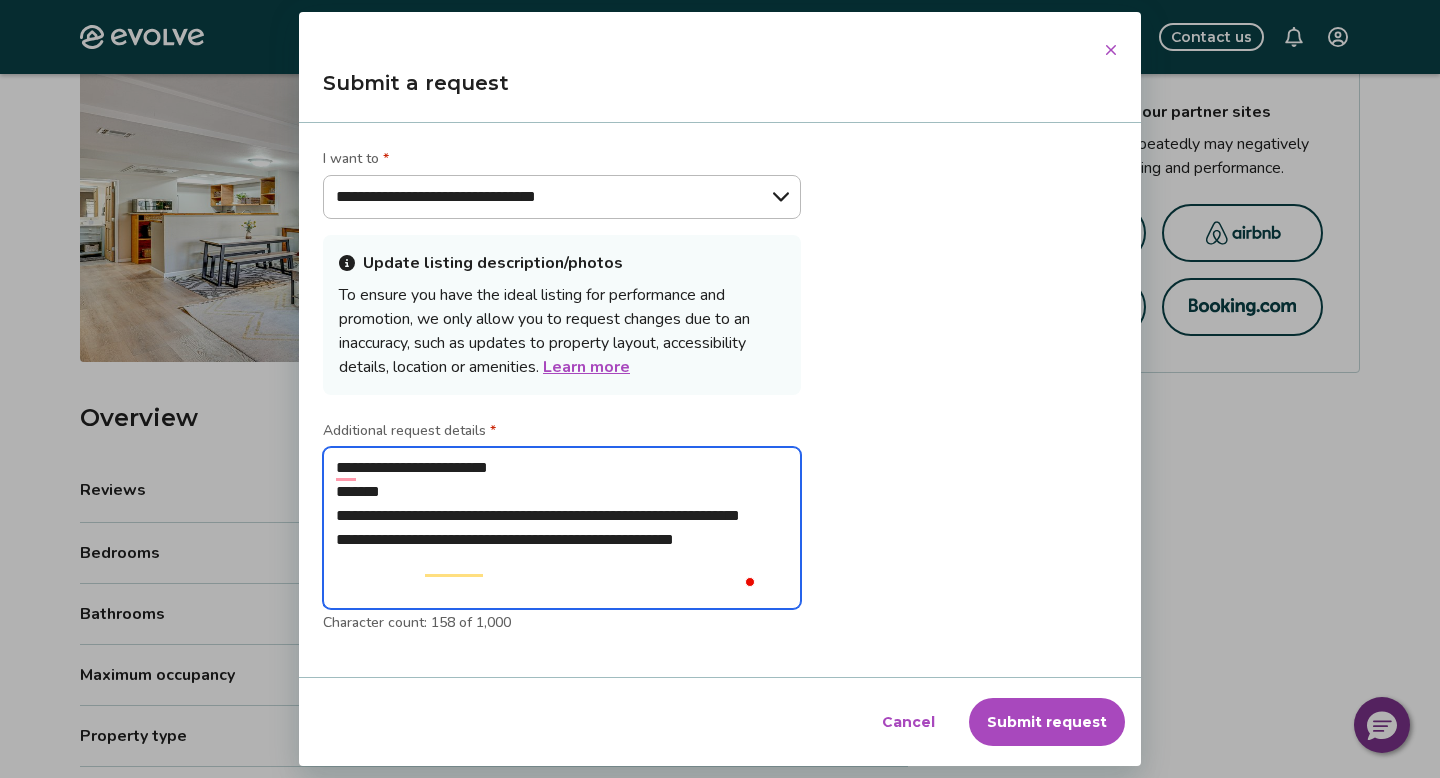 type on "**********" 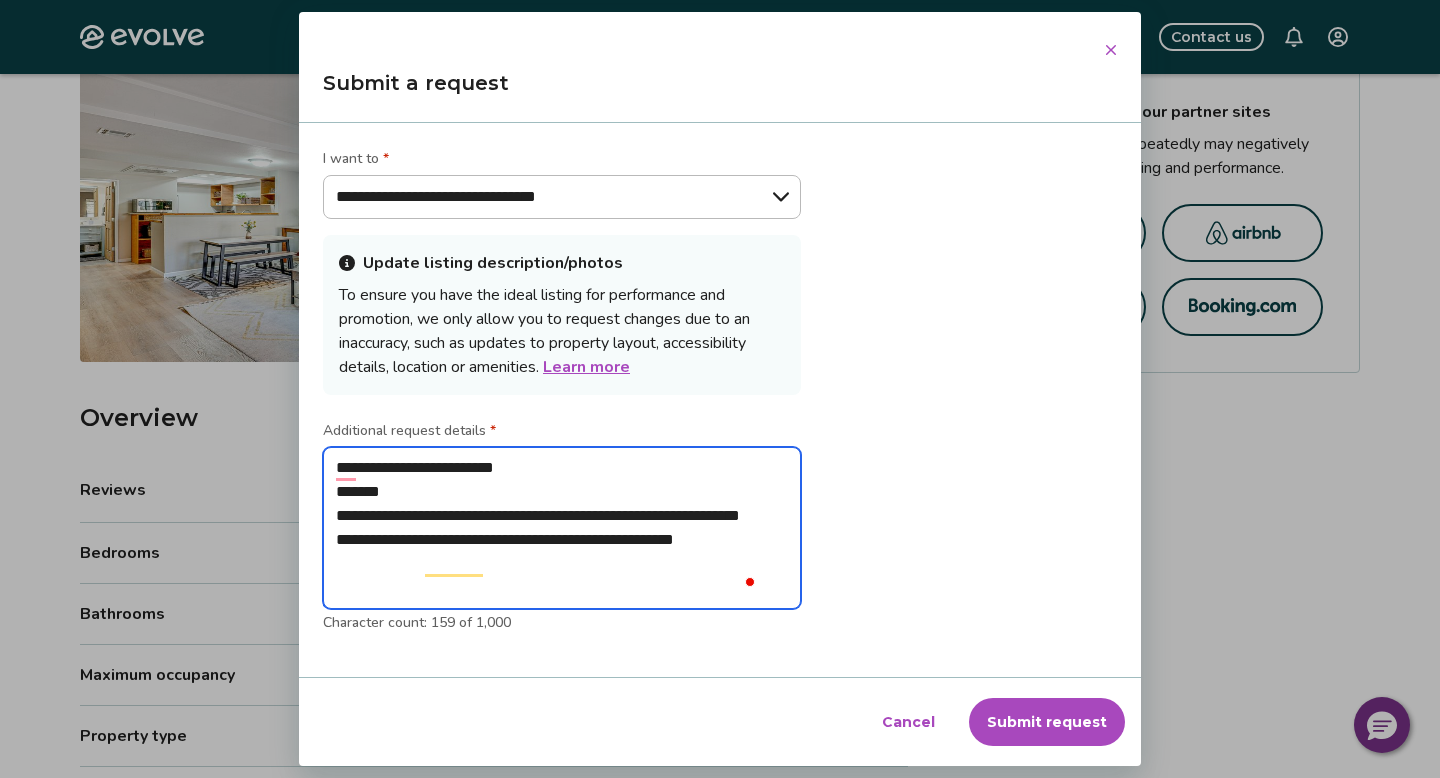 type on "**********" 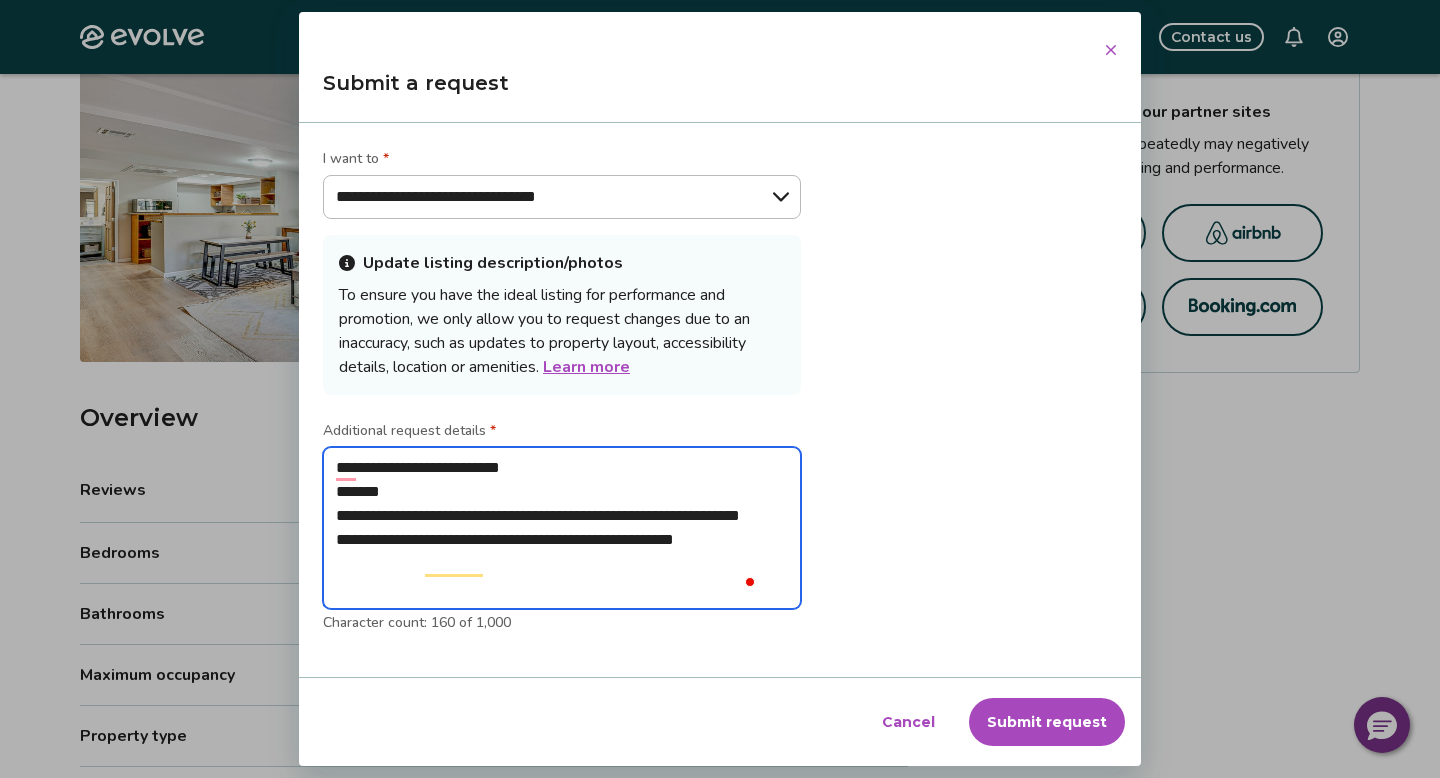 type on "**********" 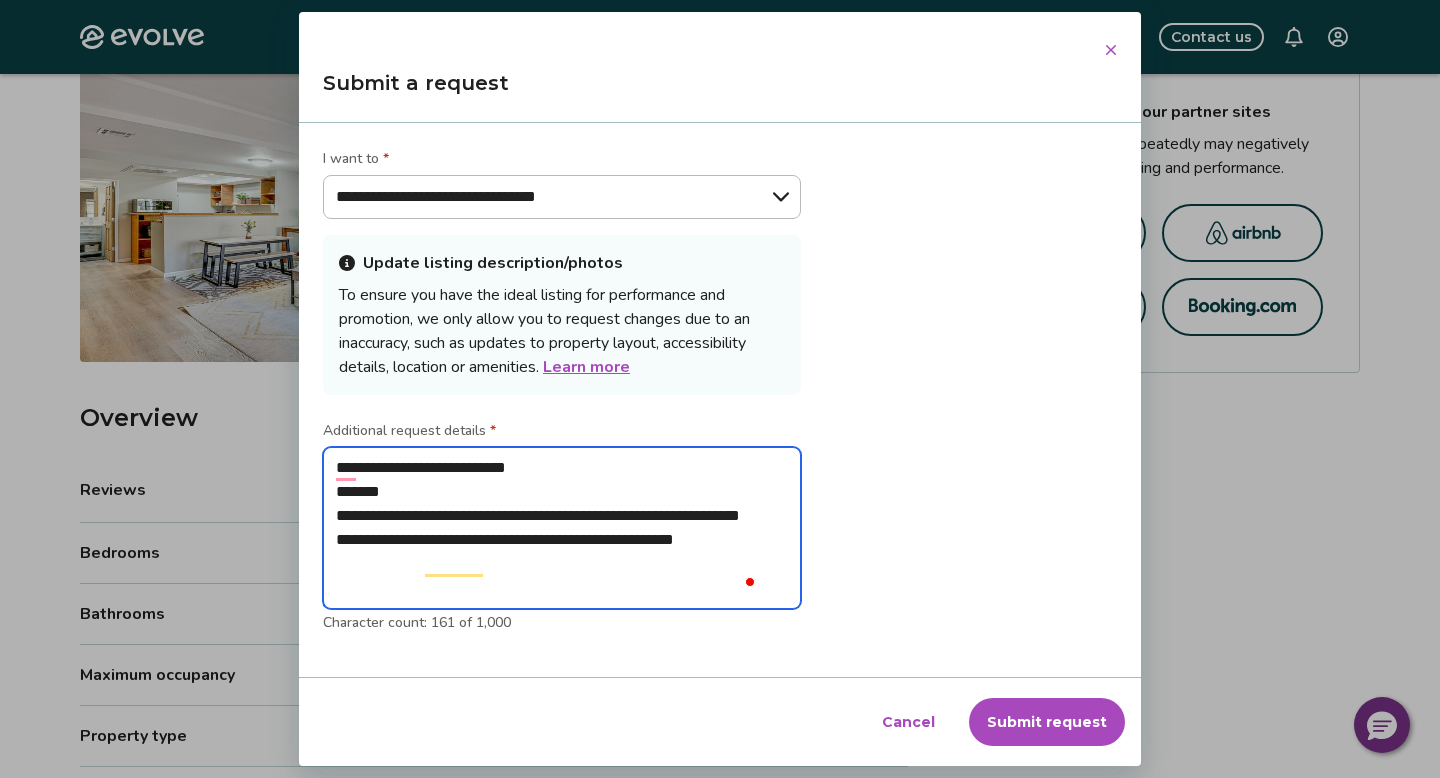 type on "**********" 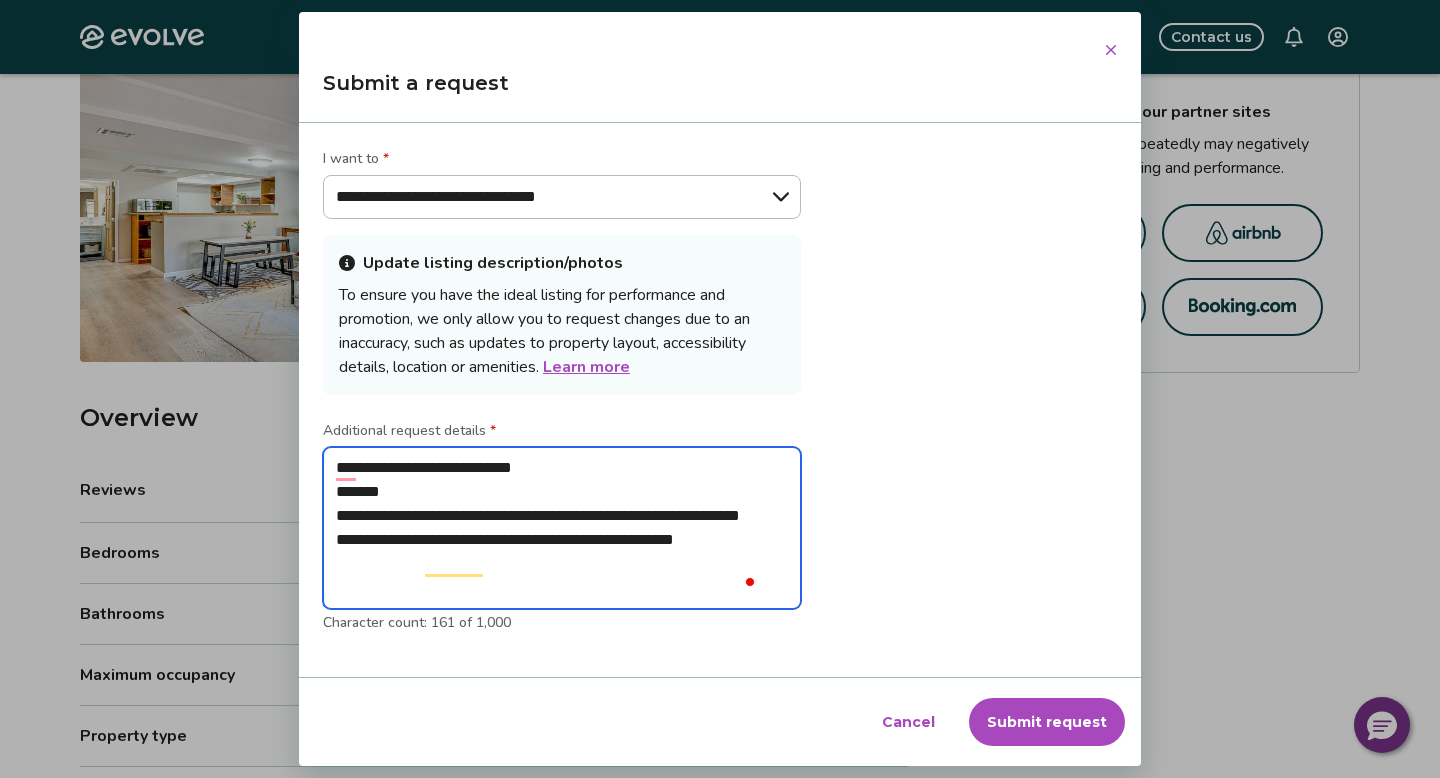 type on "**********" 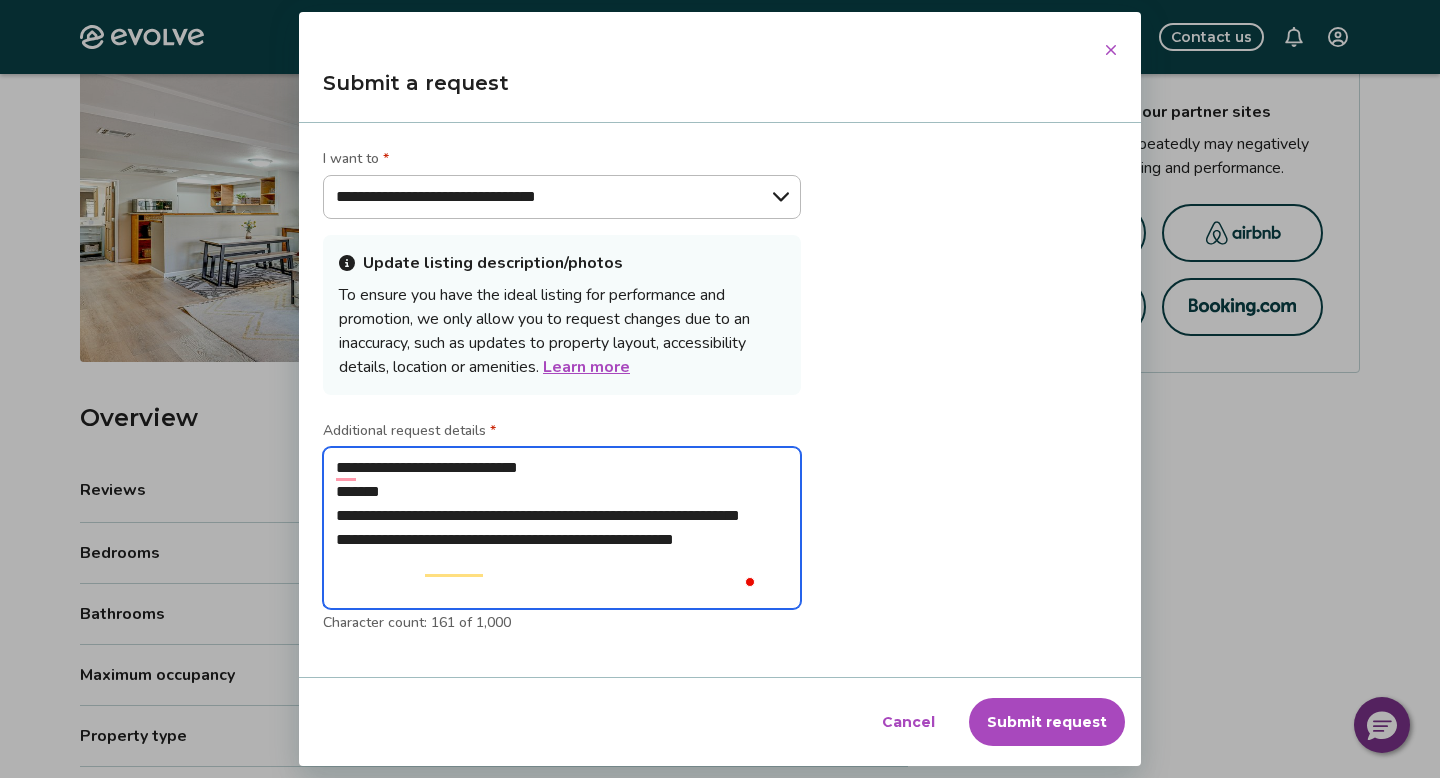 type on "*" 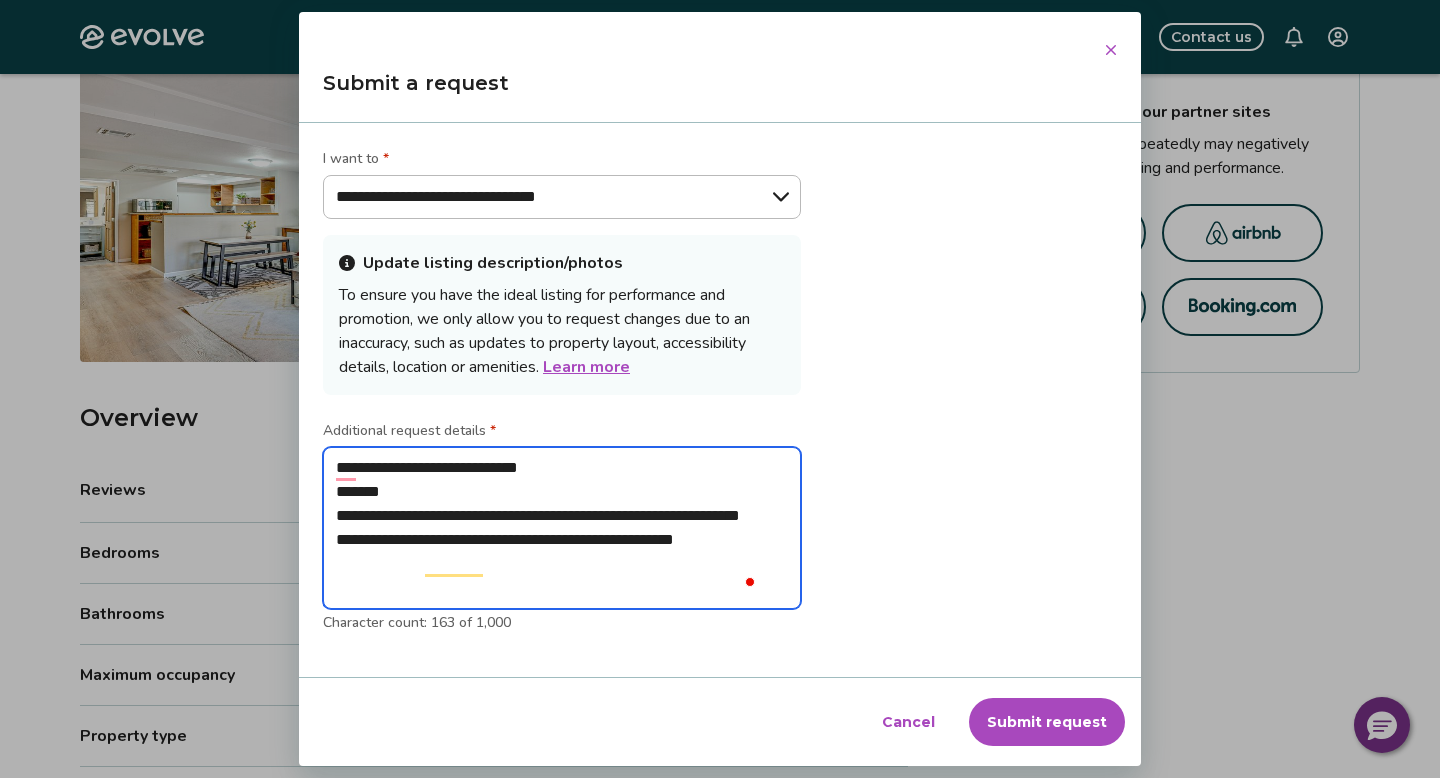 type on "**********" 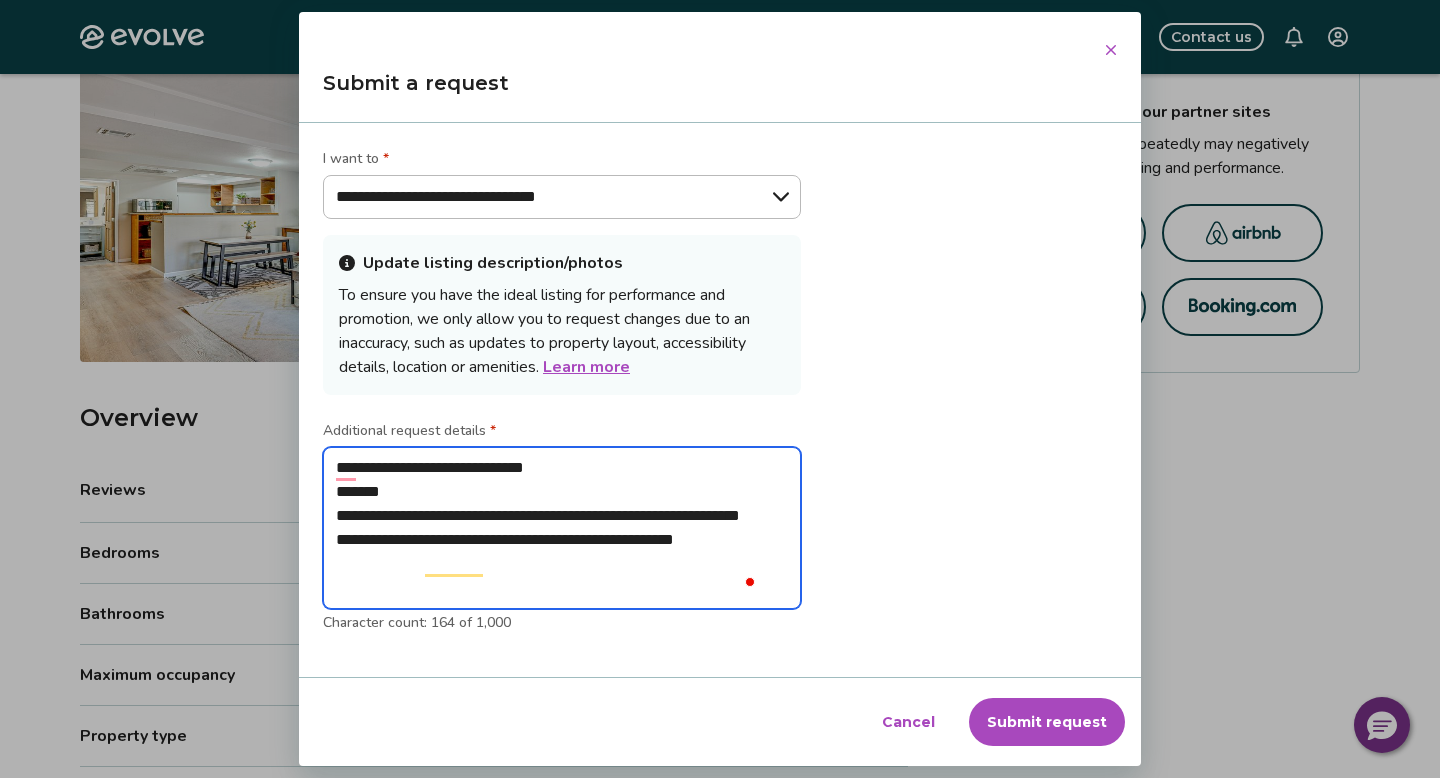 type on "**********" 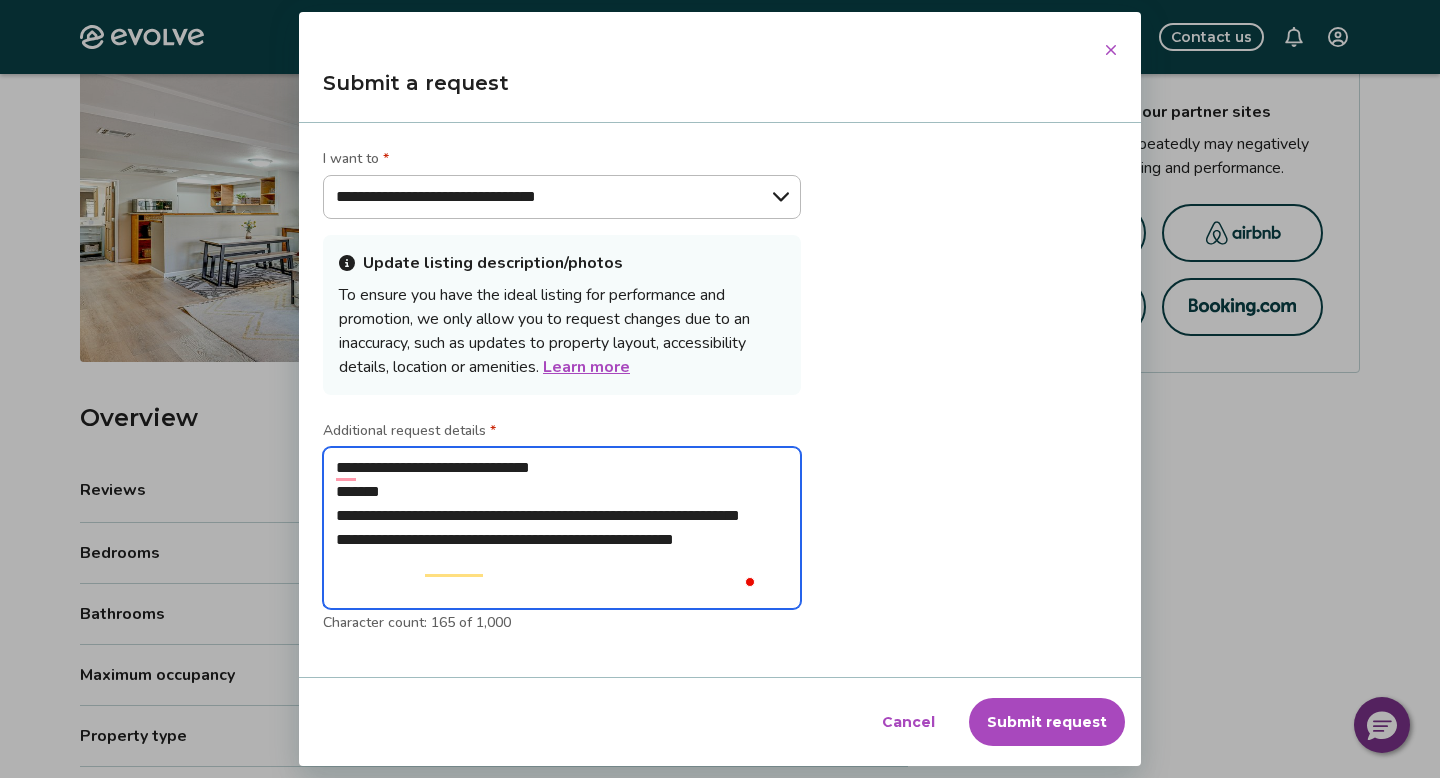 type on "**********" 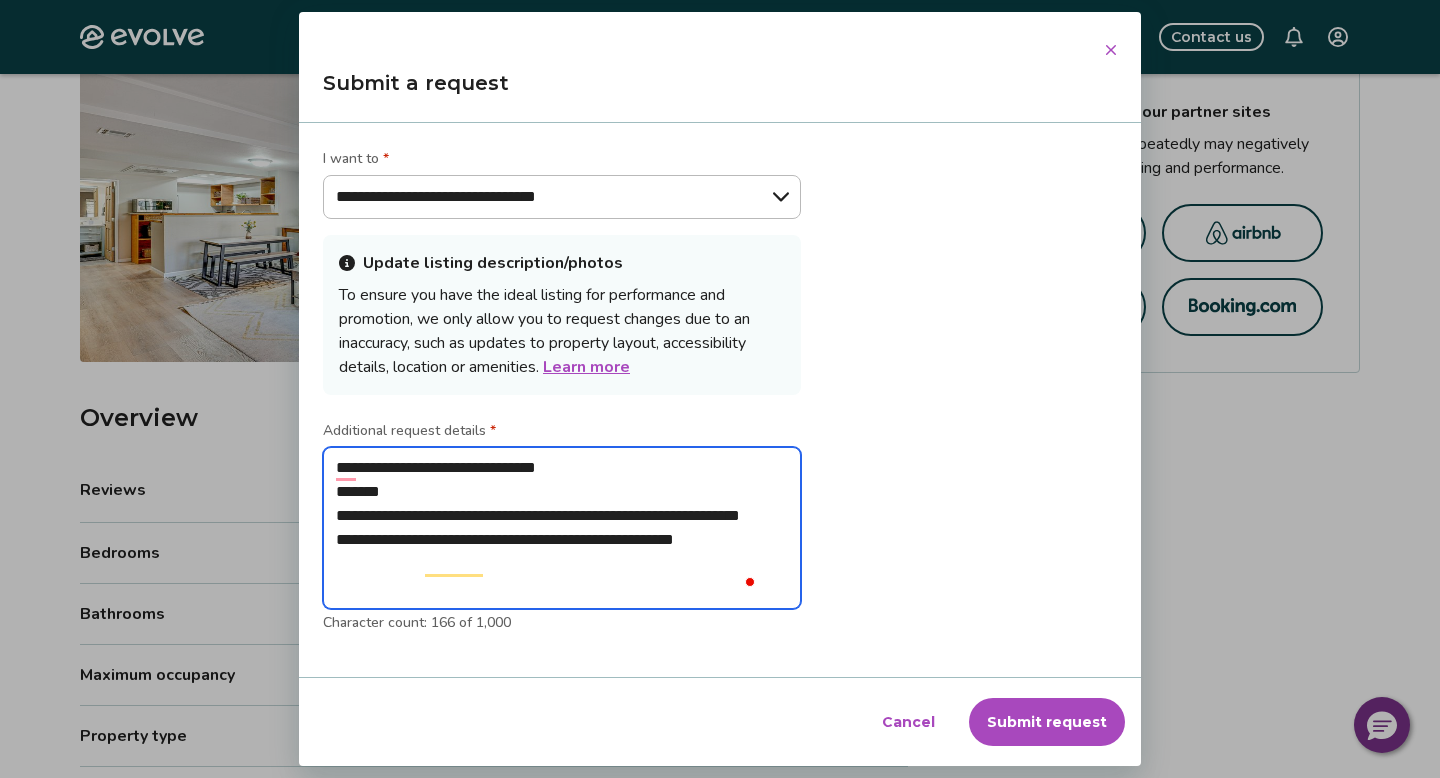 type on "**********" 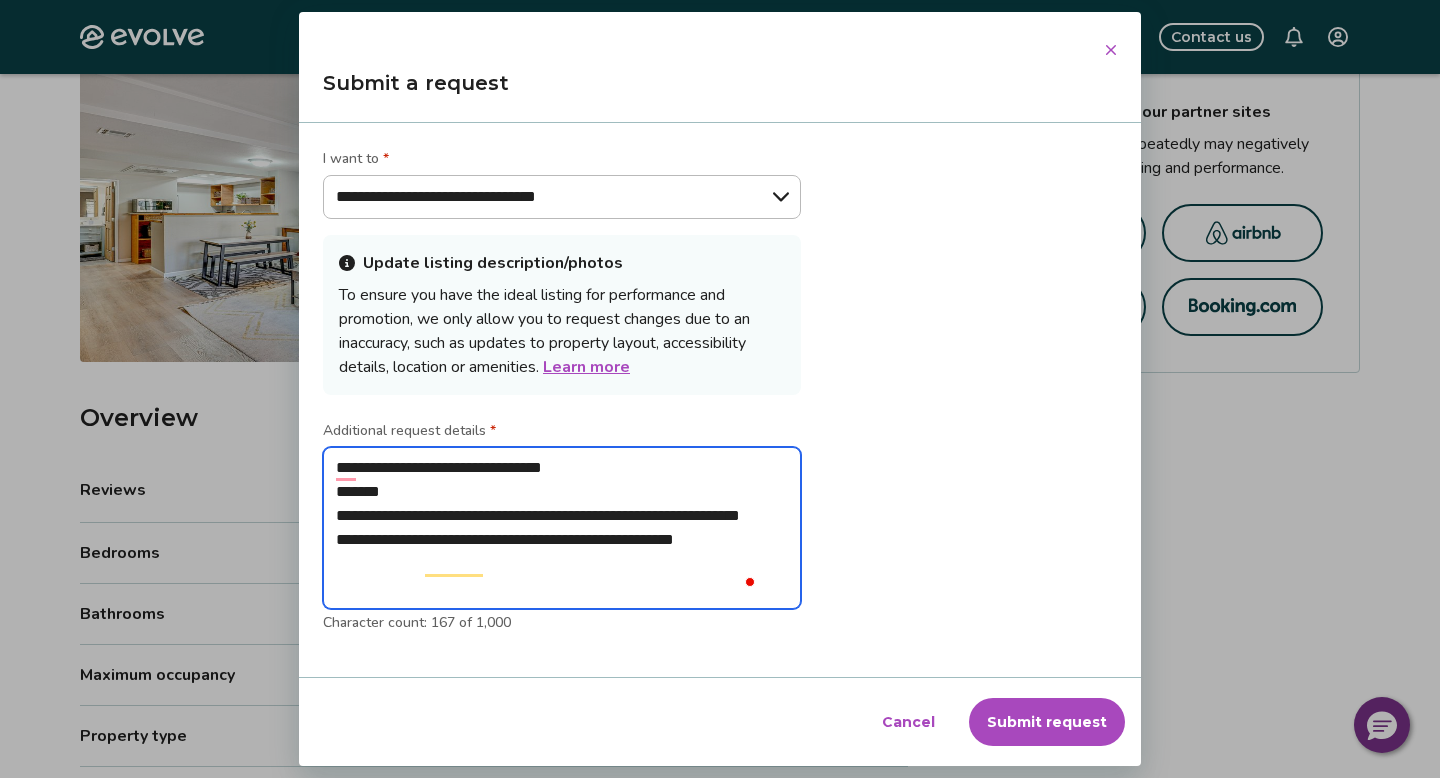 type on "**********" 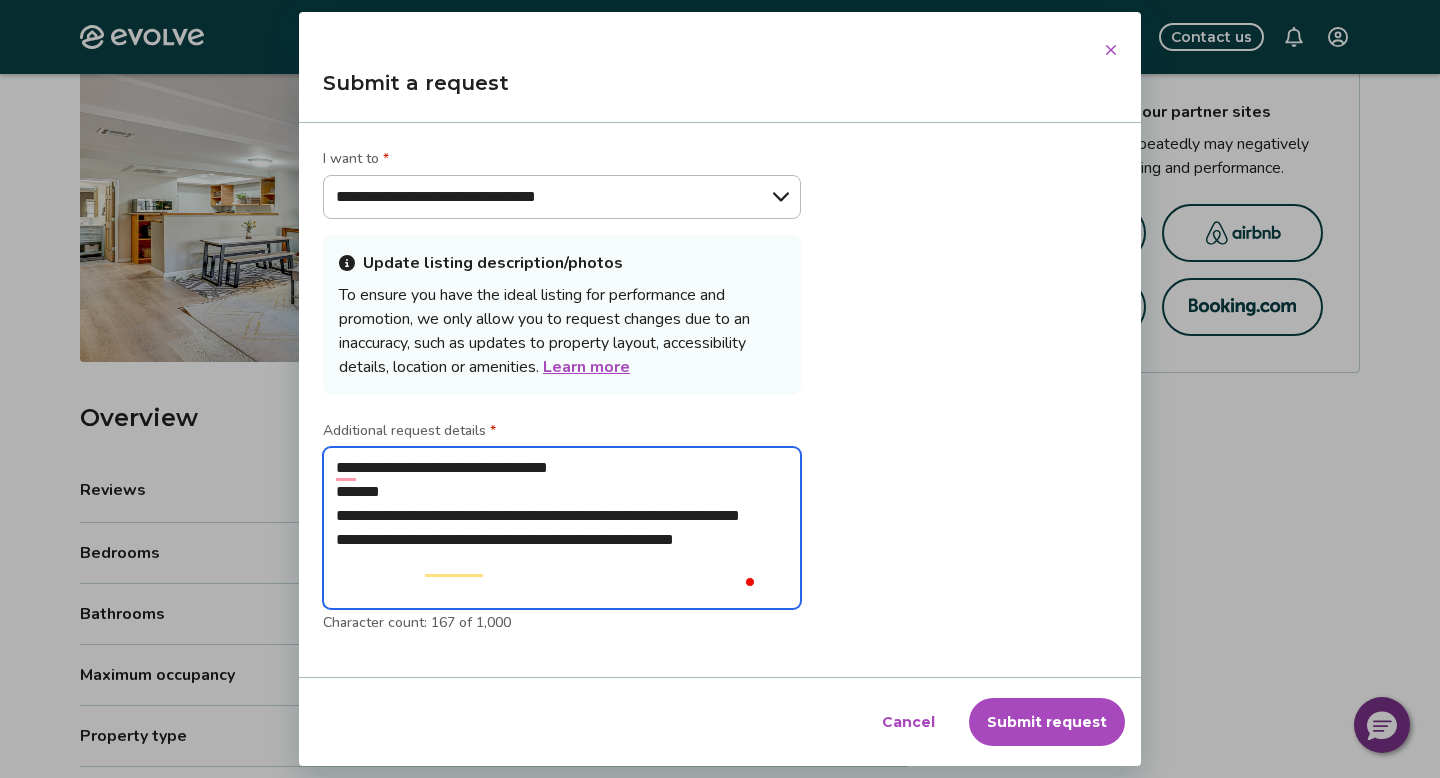 type on "**********" 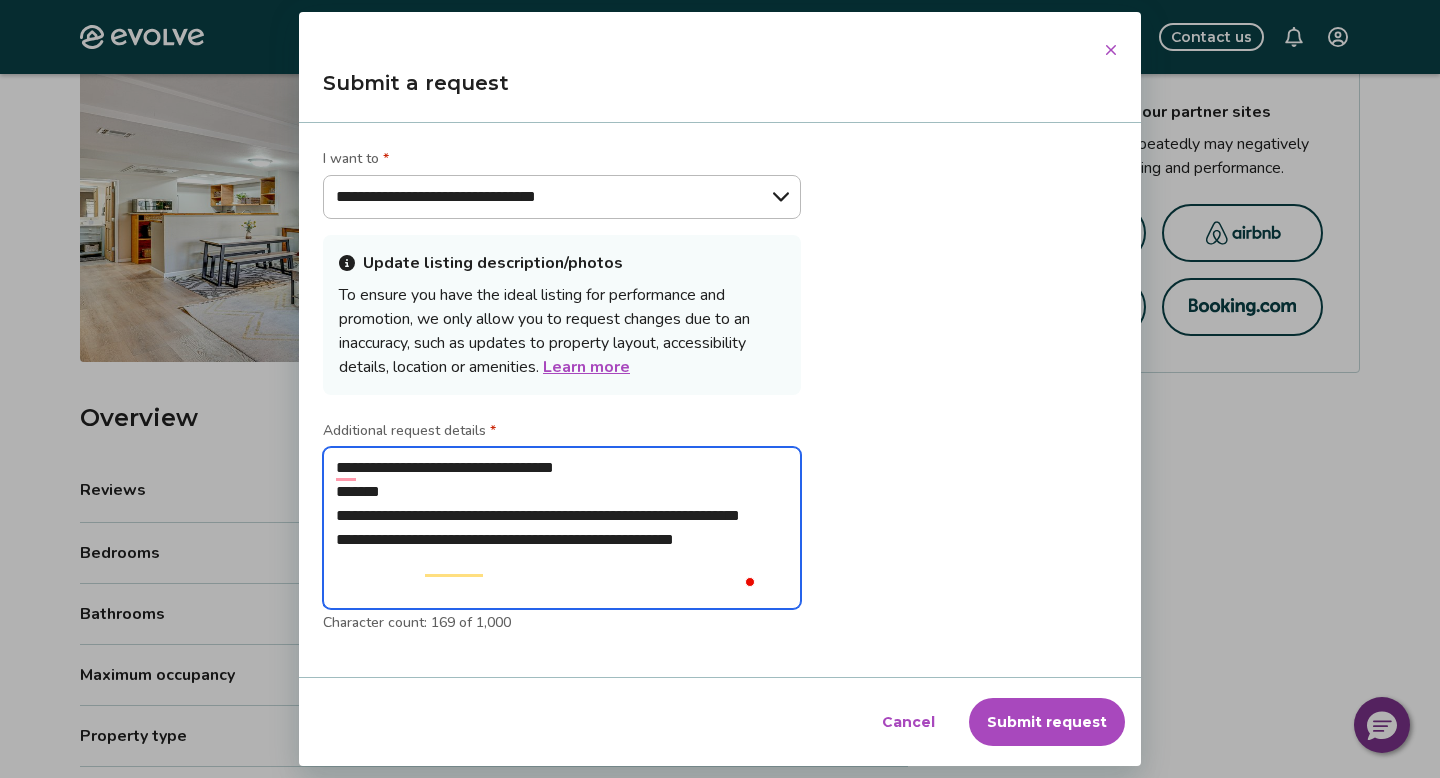 type on "**********" 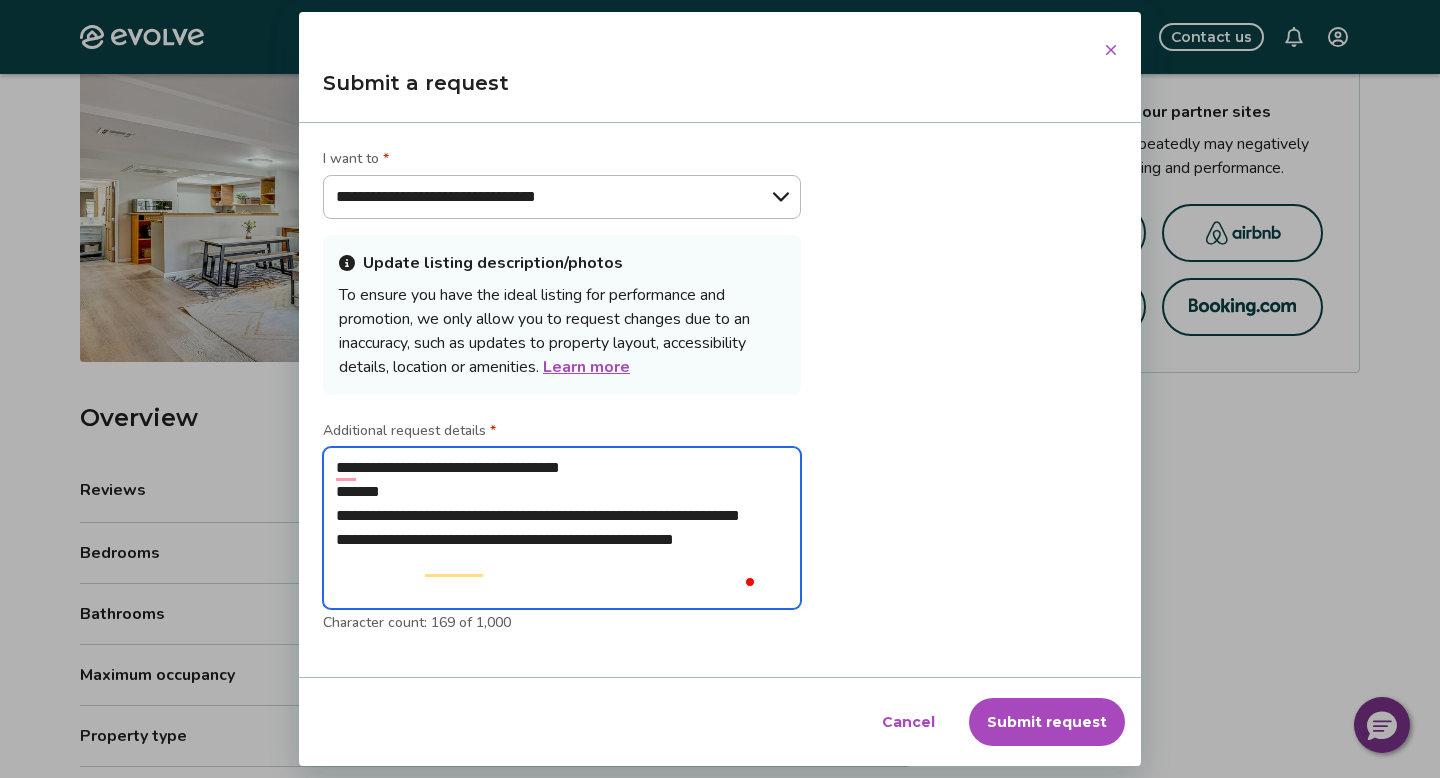 type on "*" 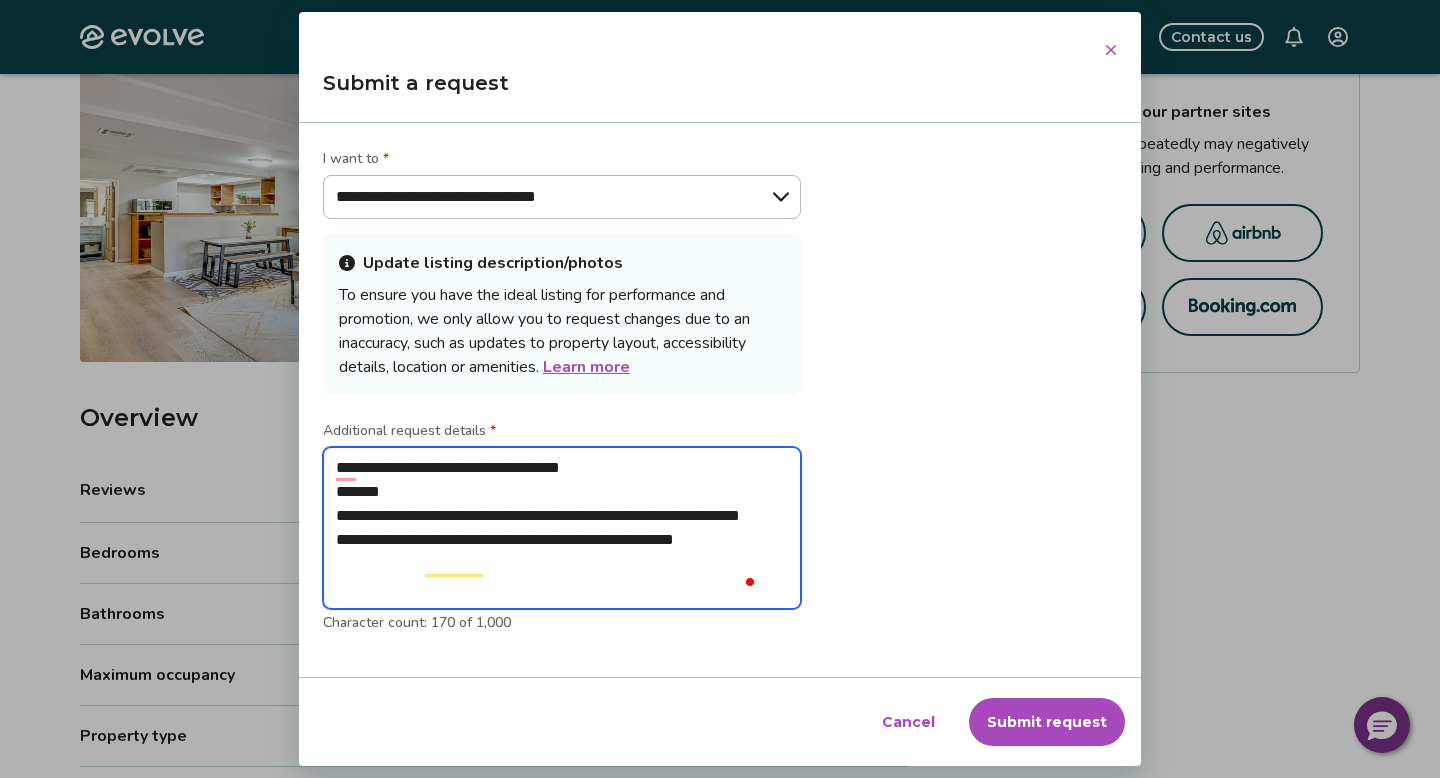 type on "**********" 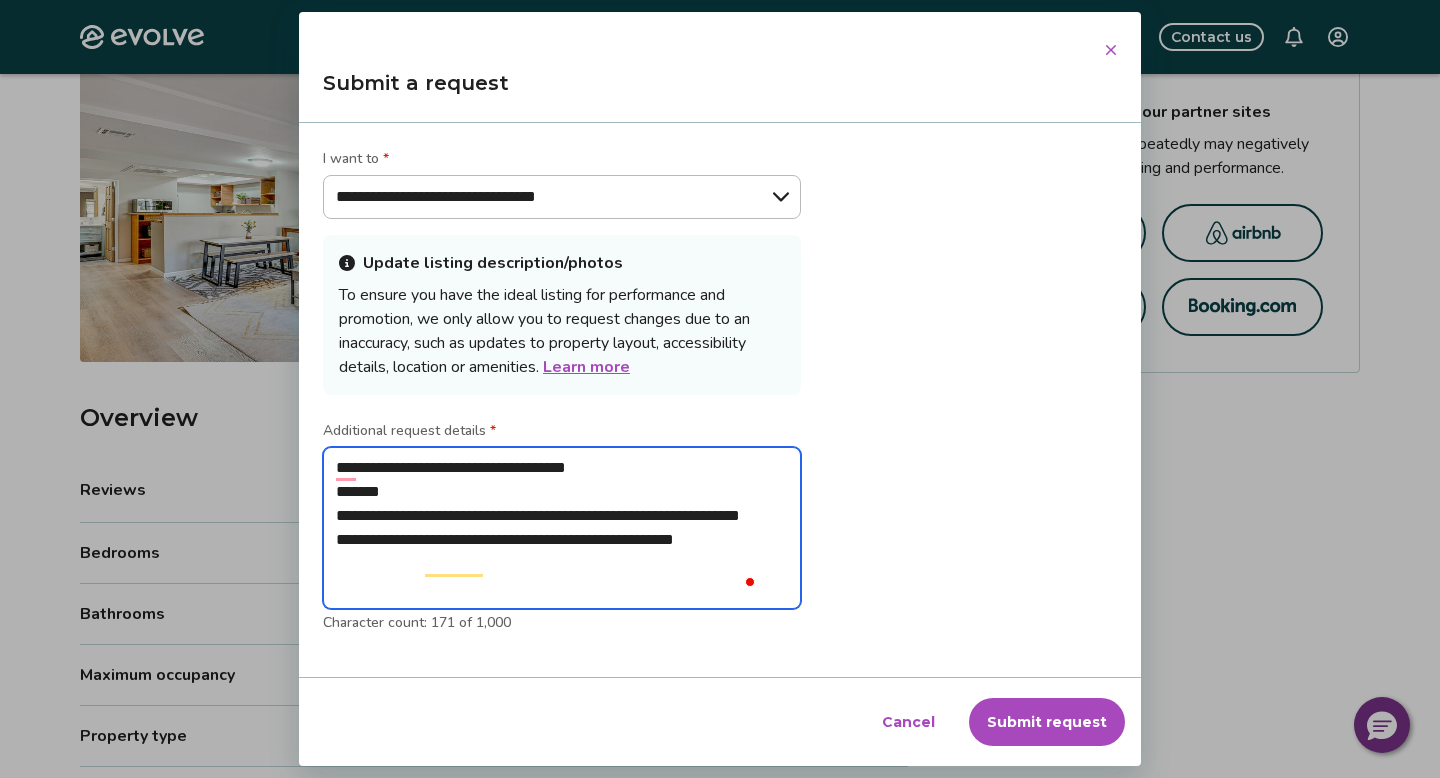 type on "**********" 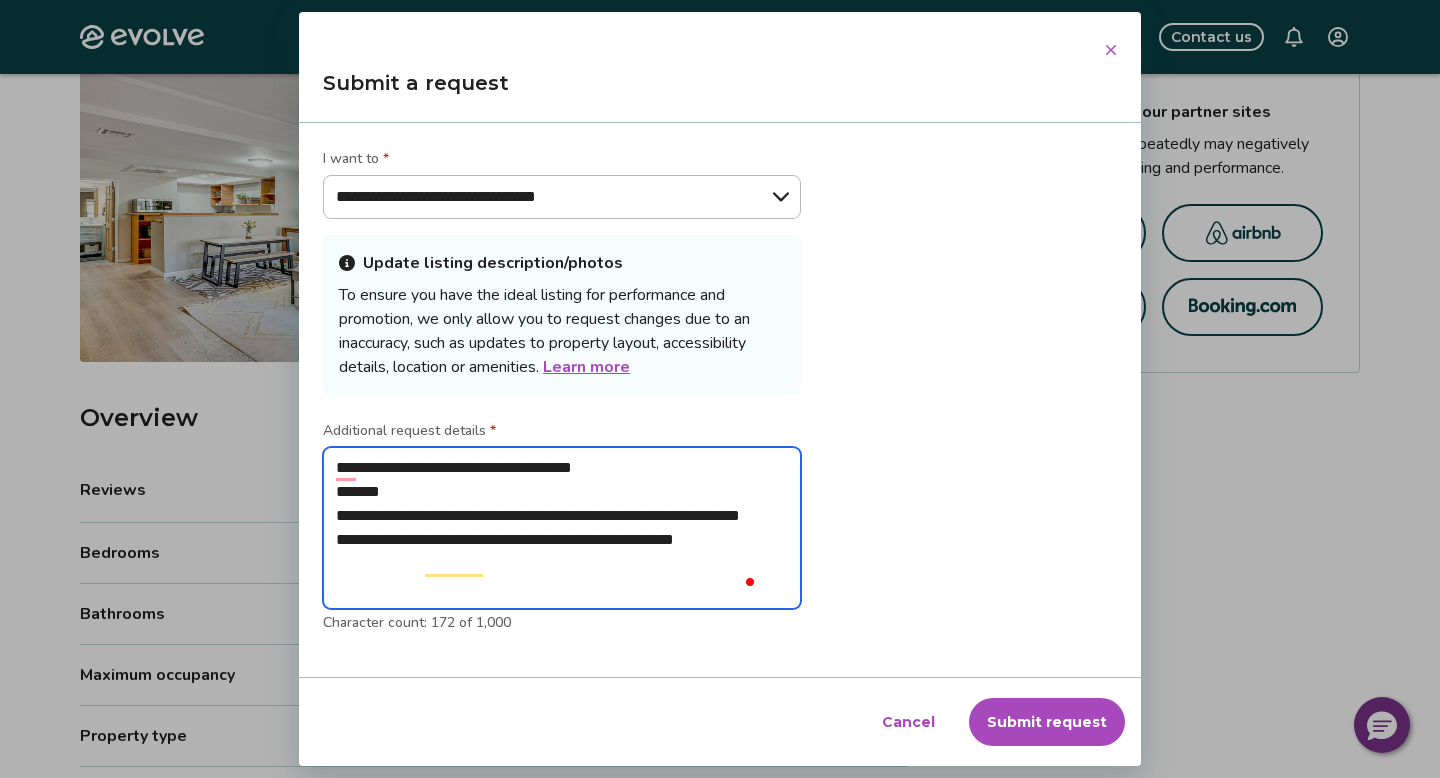 type on "**********" 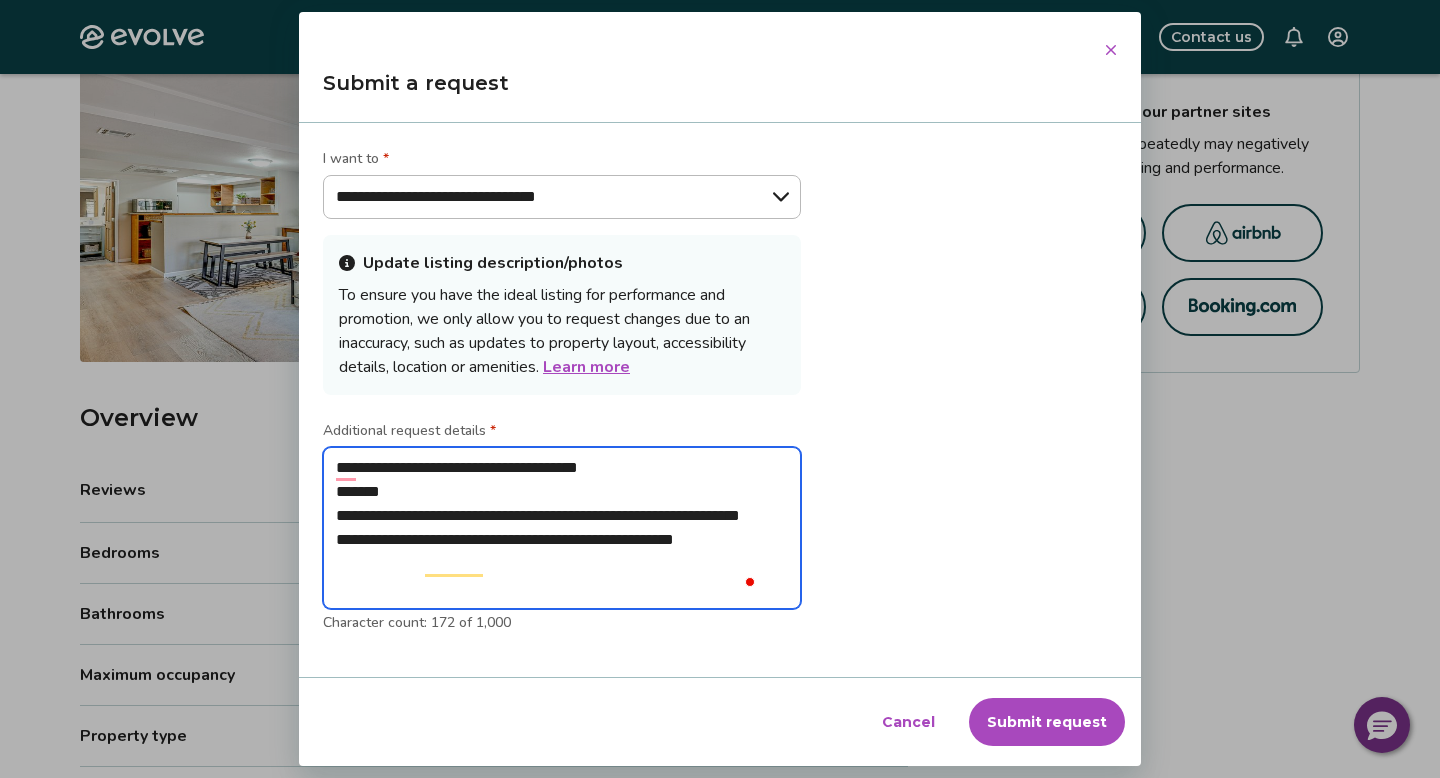 type on "**********" 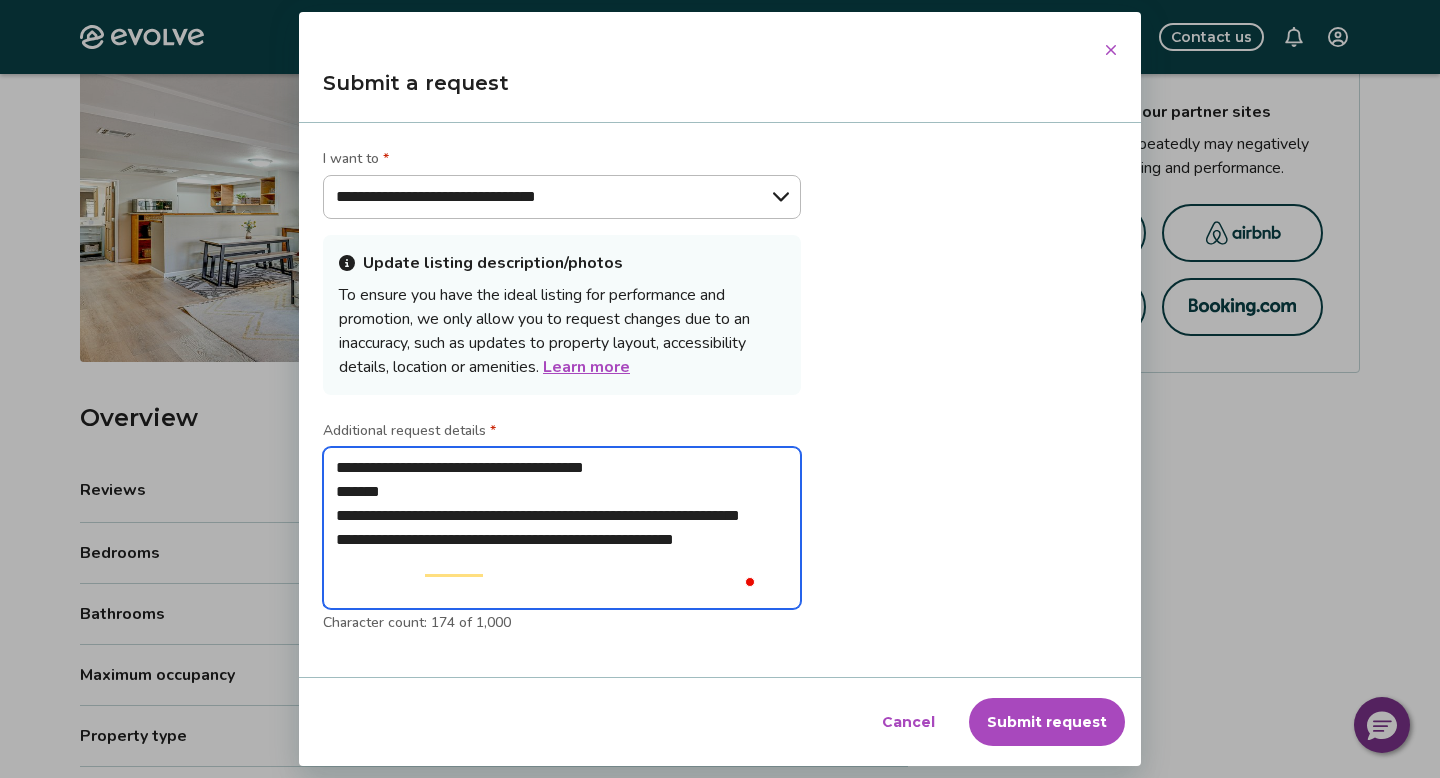 type on "**********" 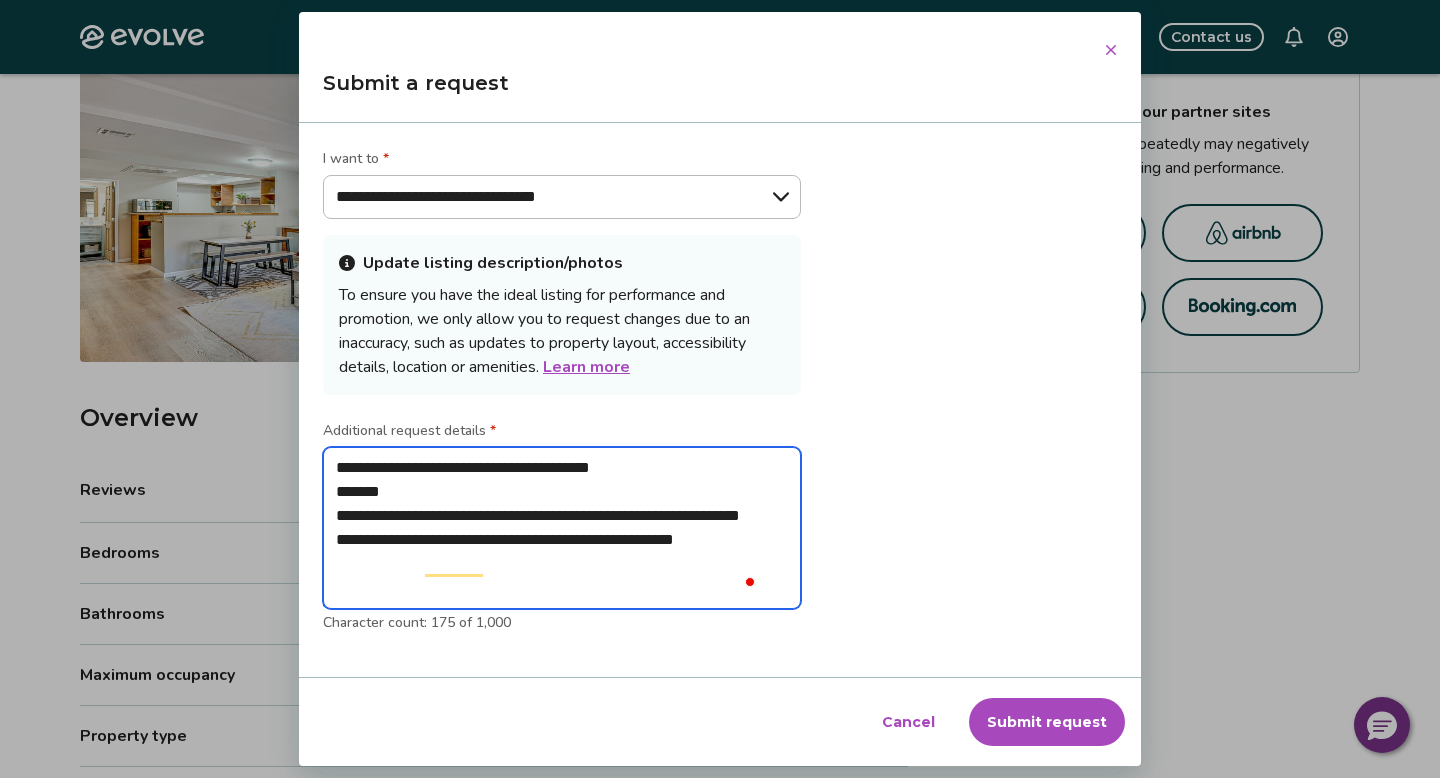 type on "**********" 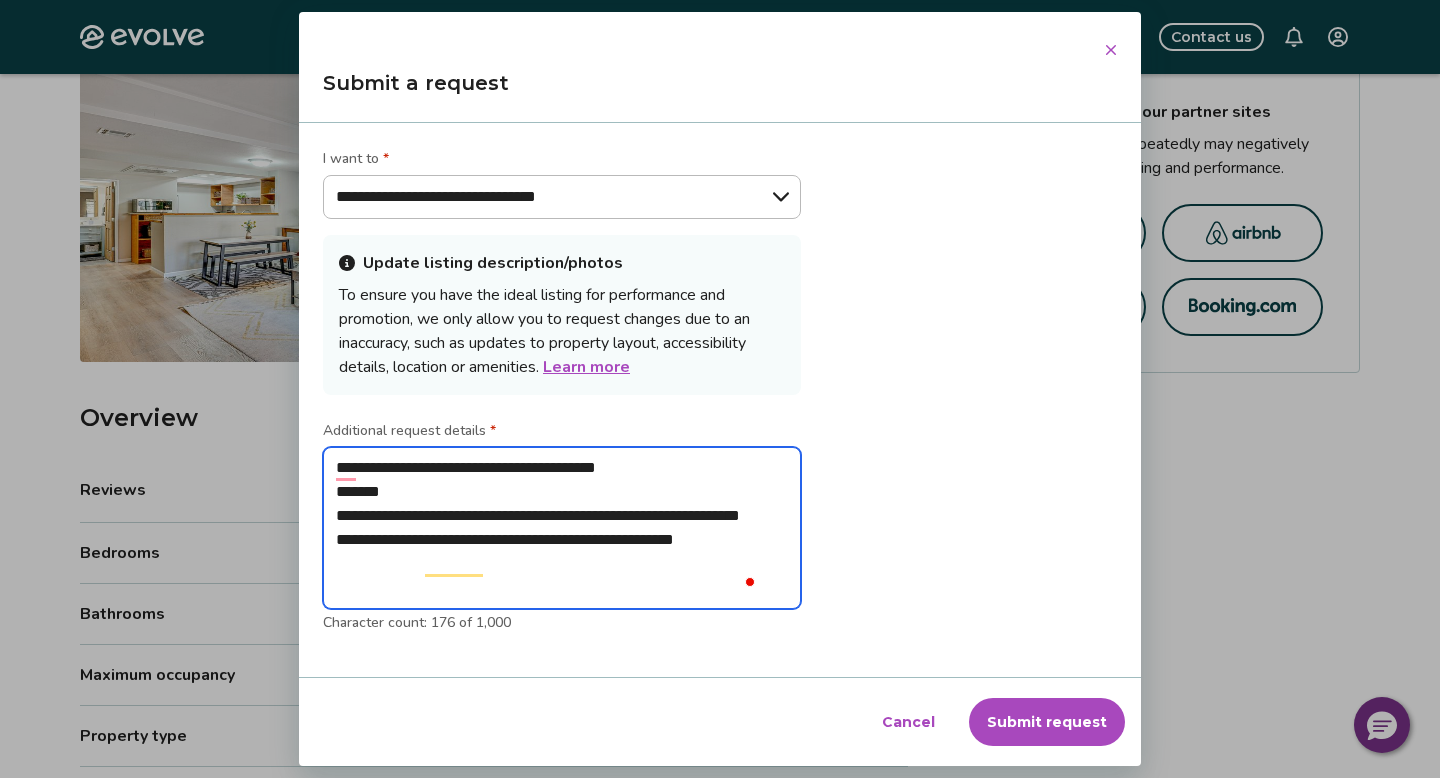 type on "**********" 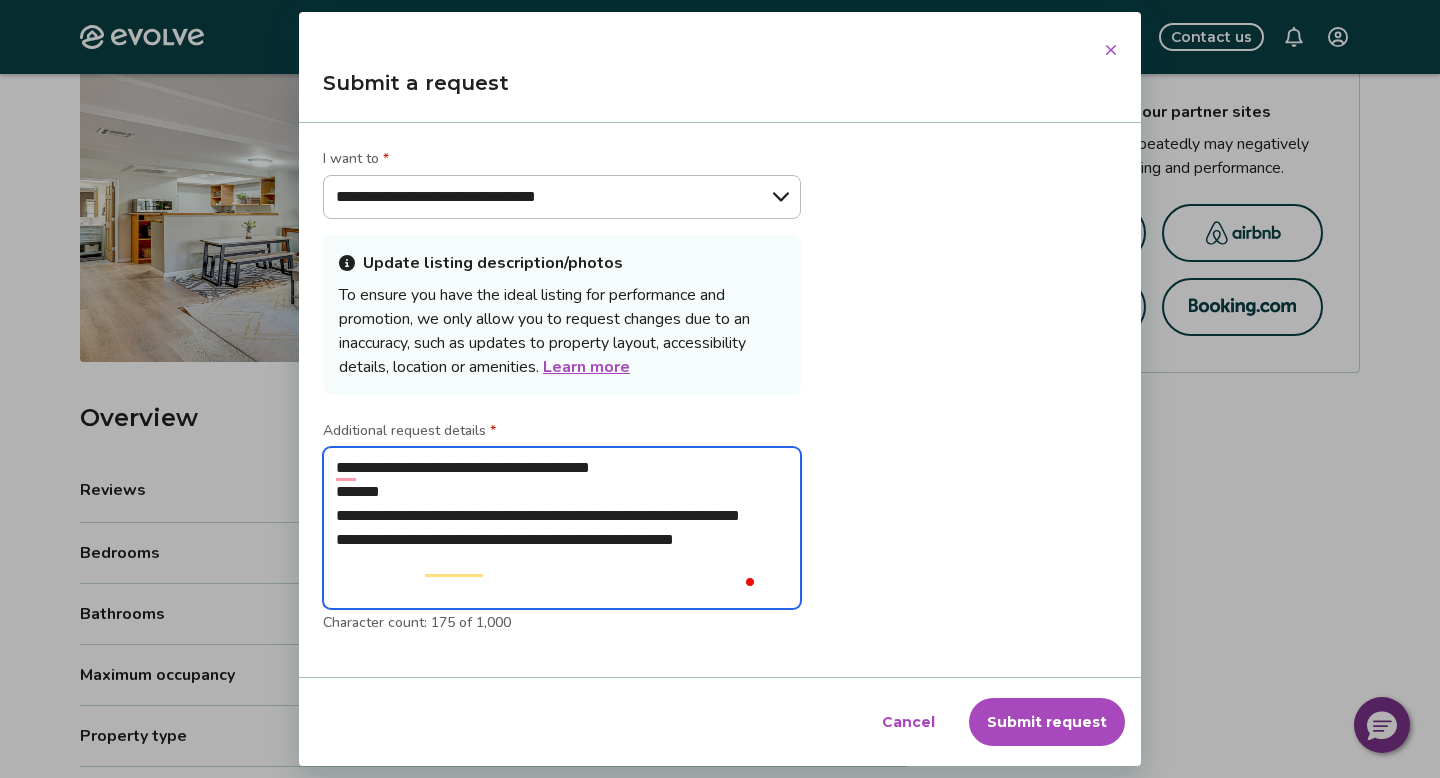 type on "**********" 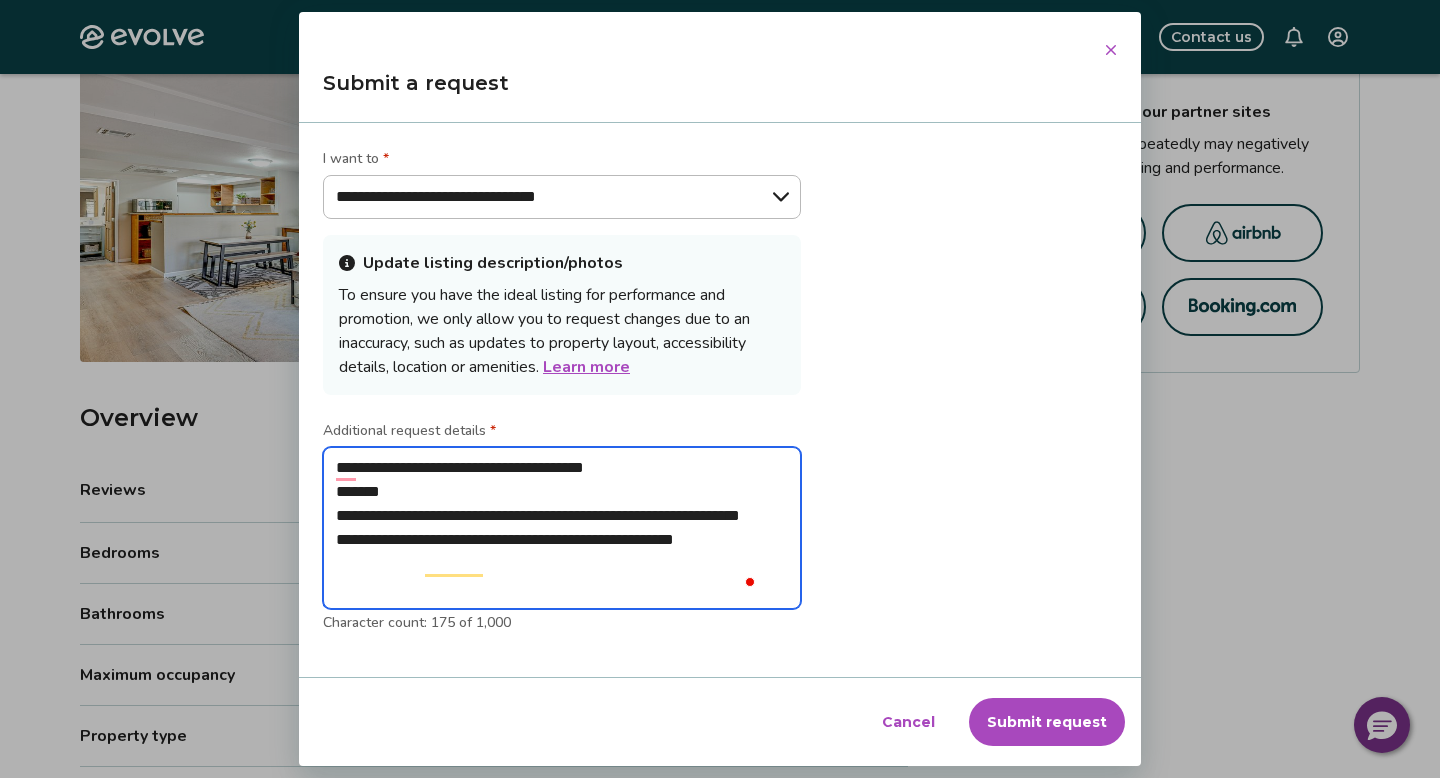 type on "**********" 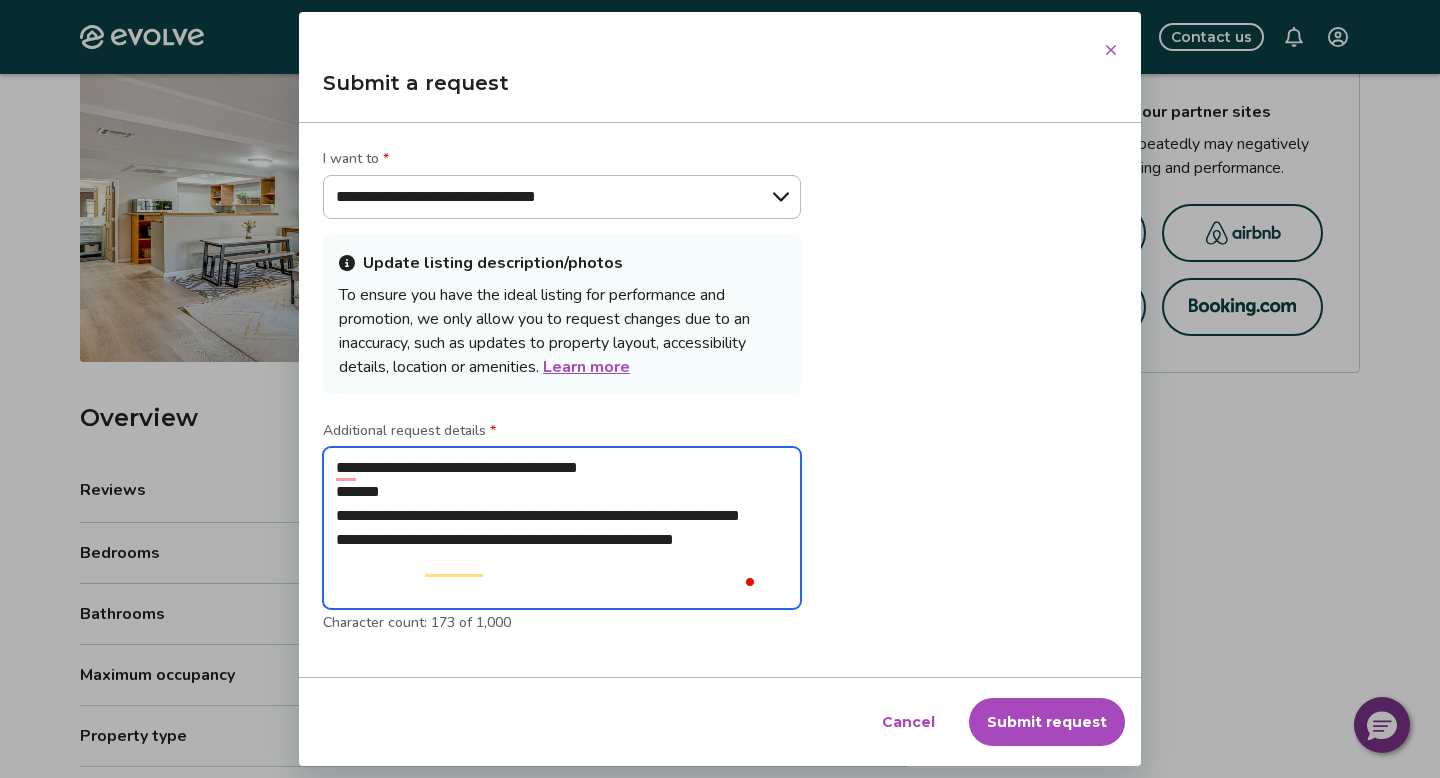 type on "**********" 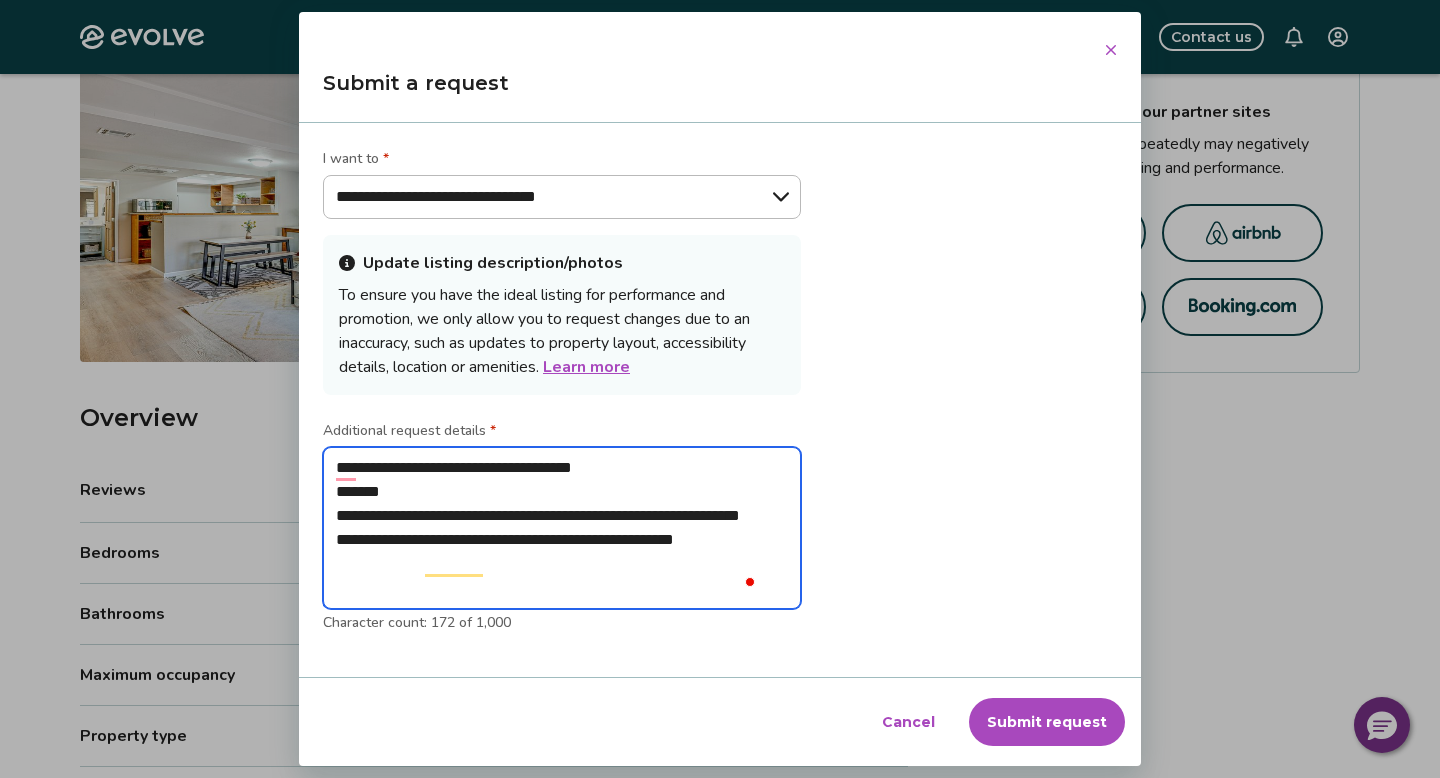 type on "**********" 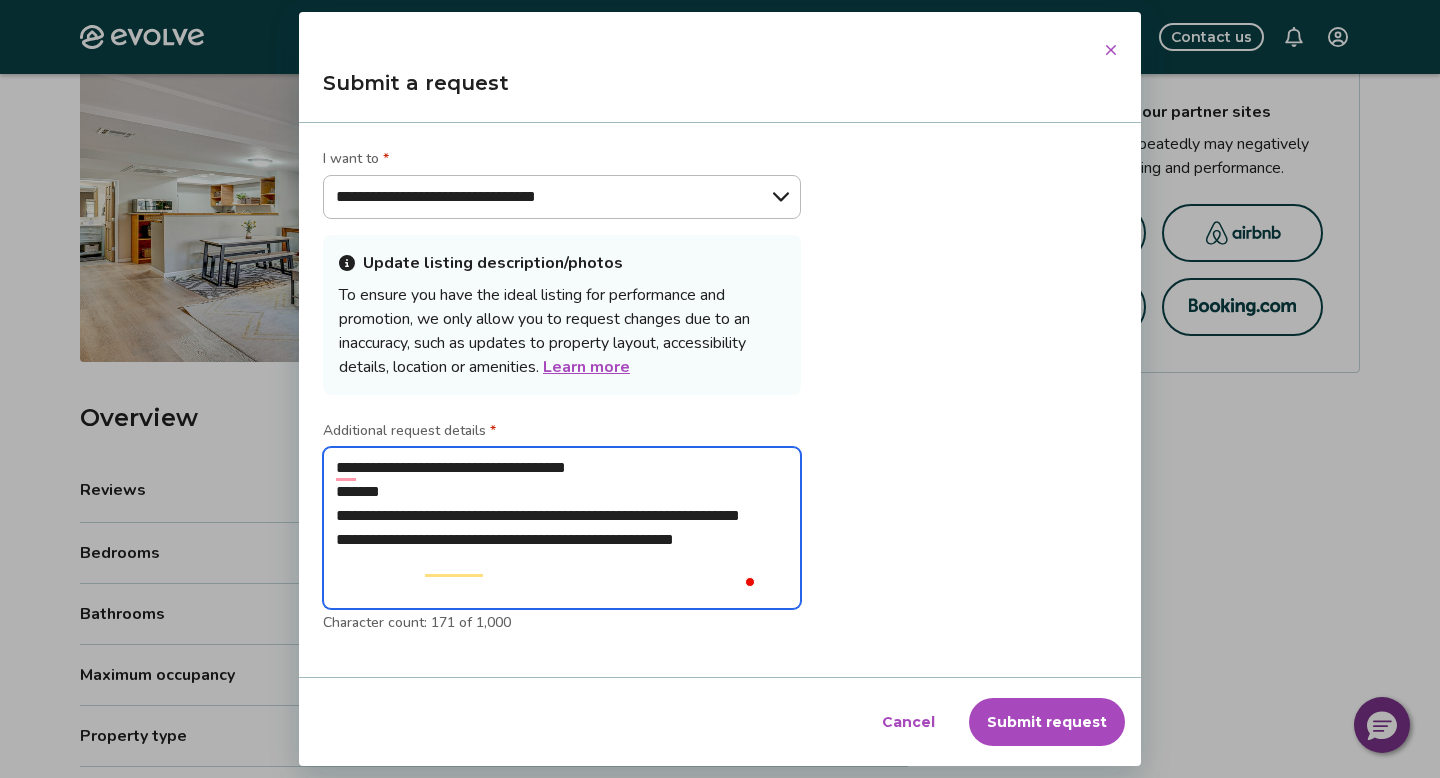 type on "**********" 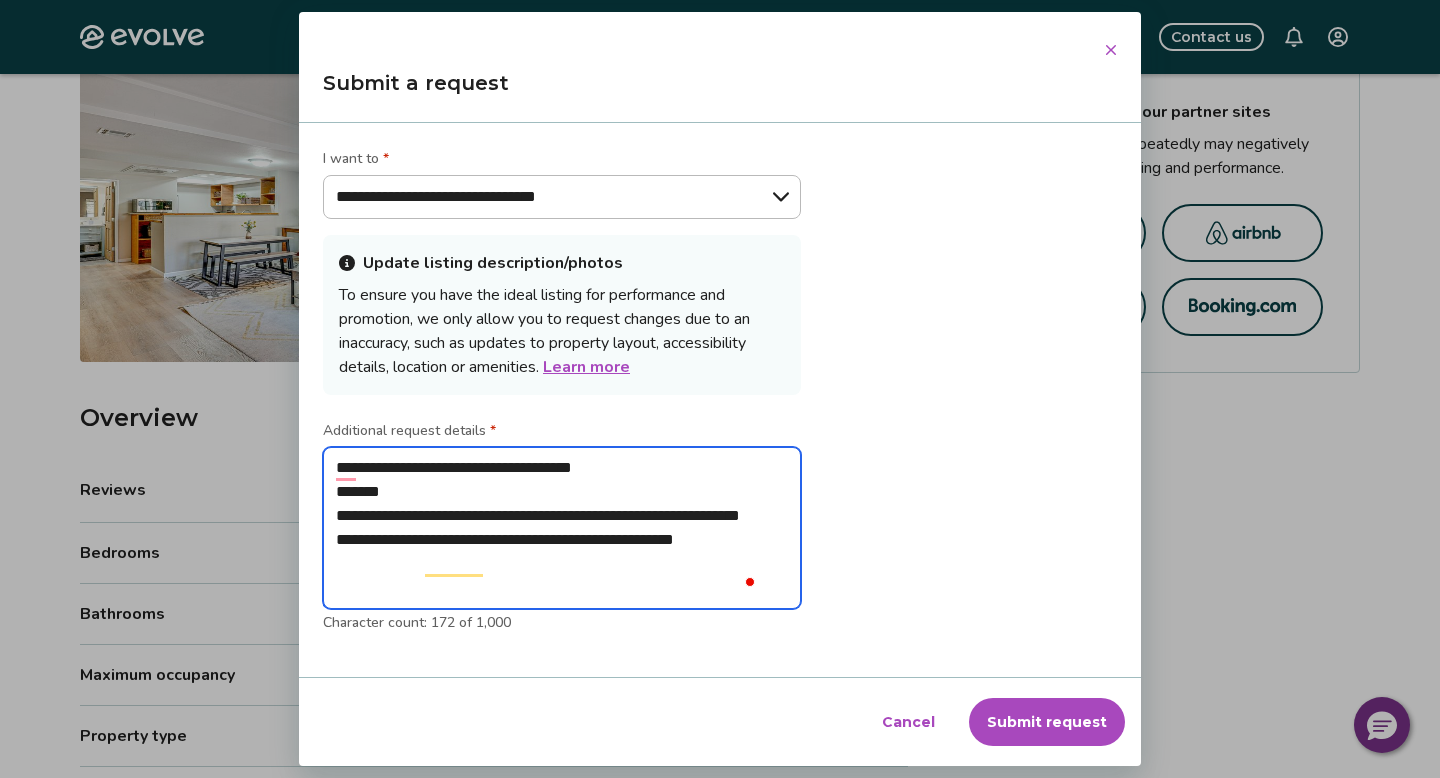 type on "**********" 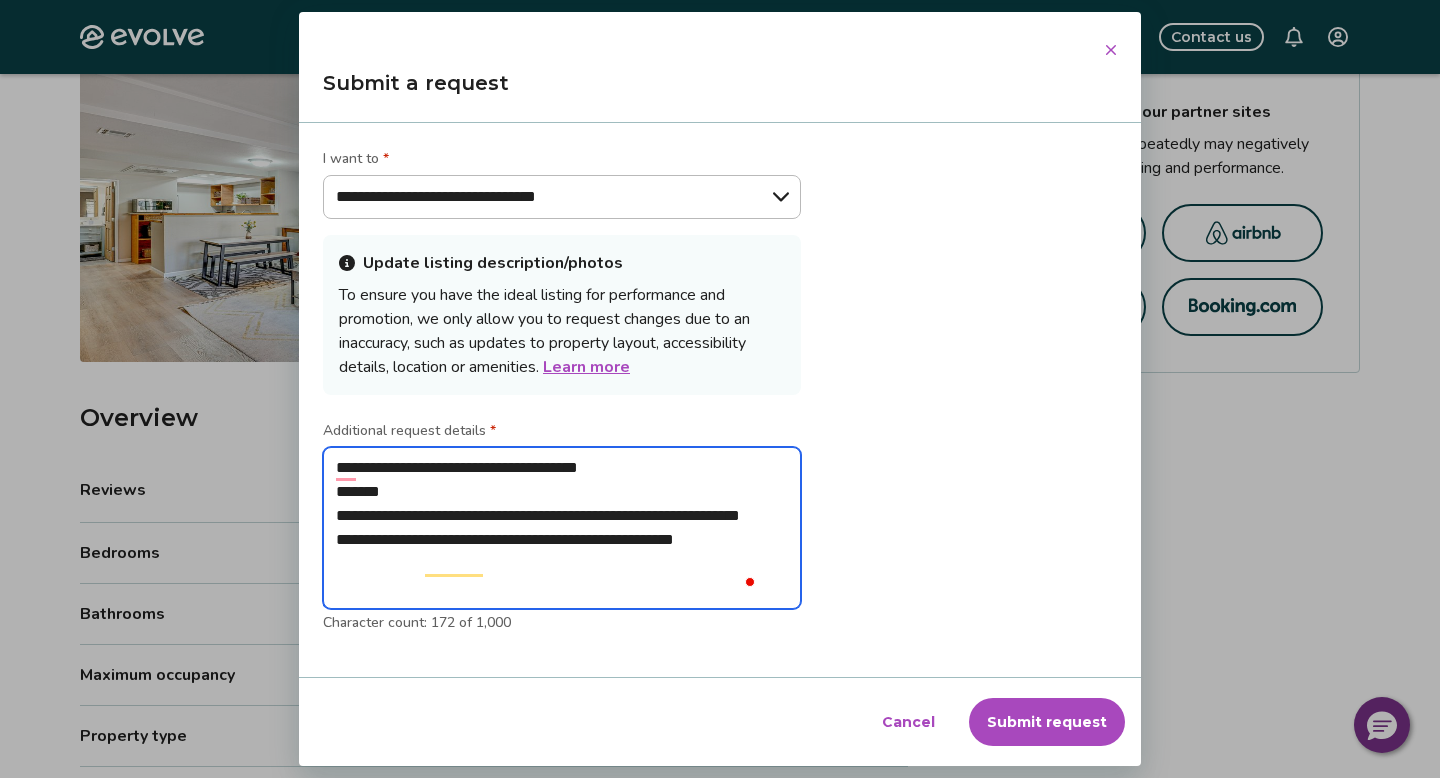 type on "**********" 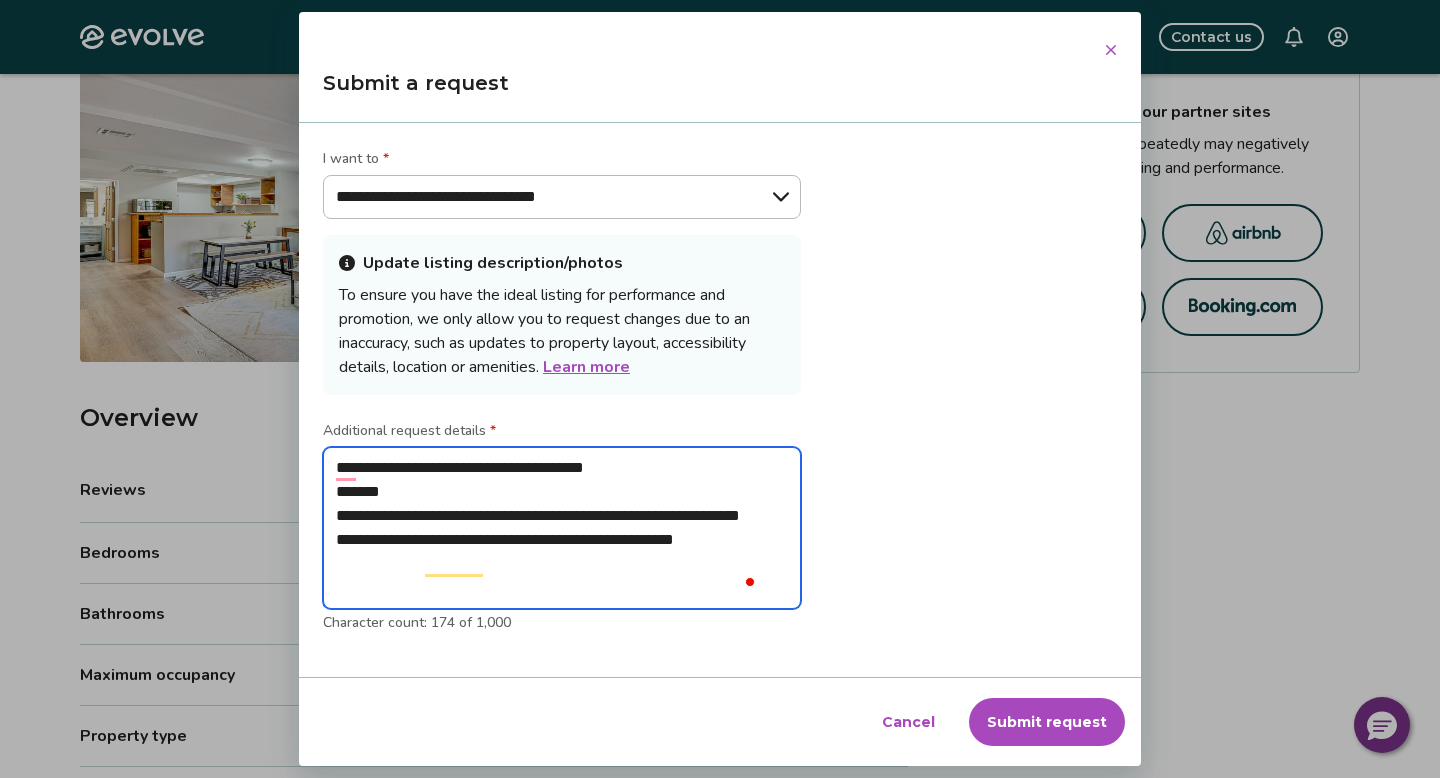 type on "**********" 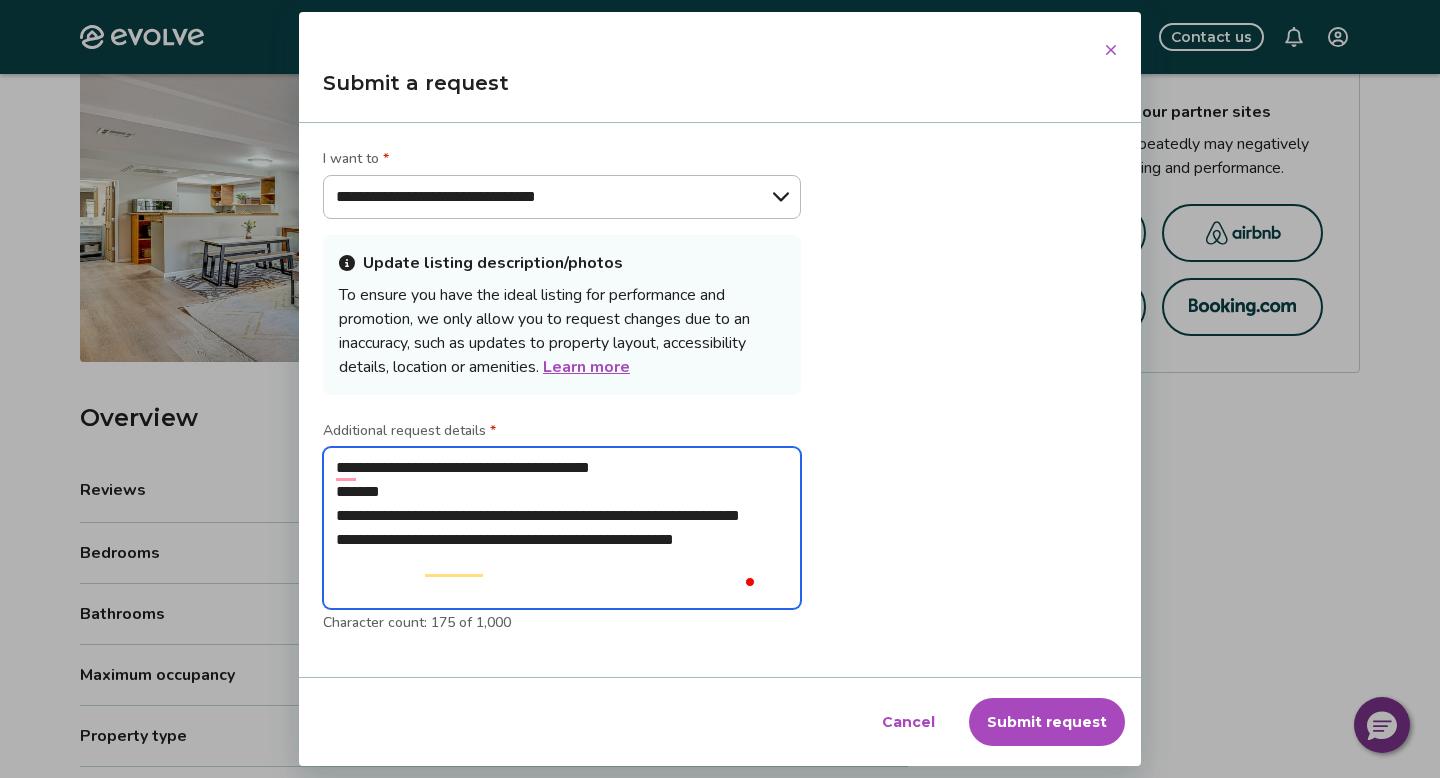 type on "**********" 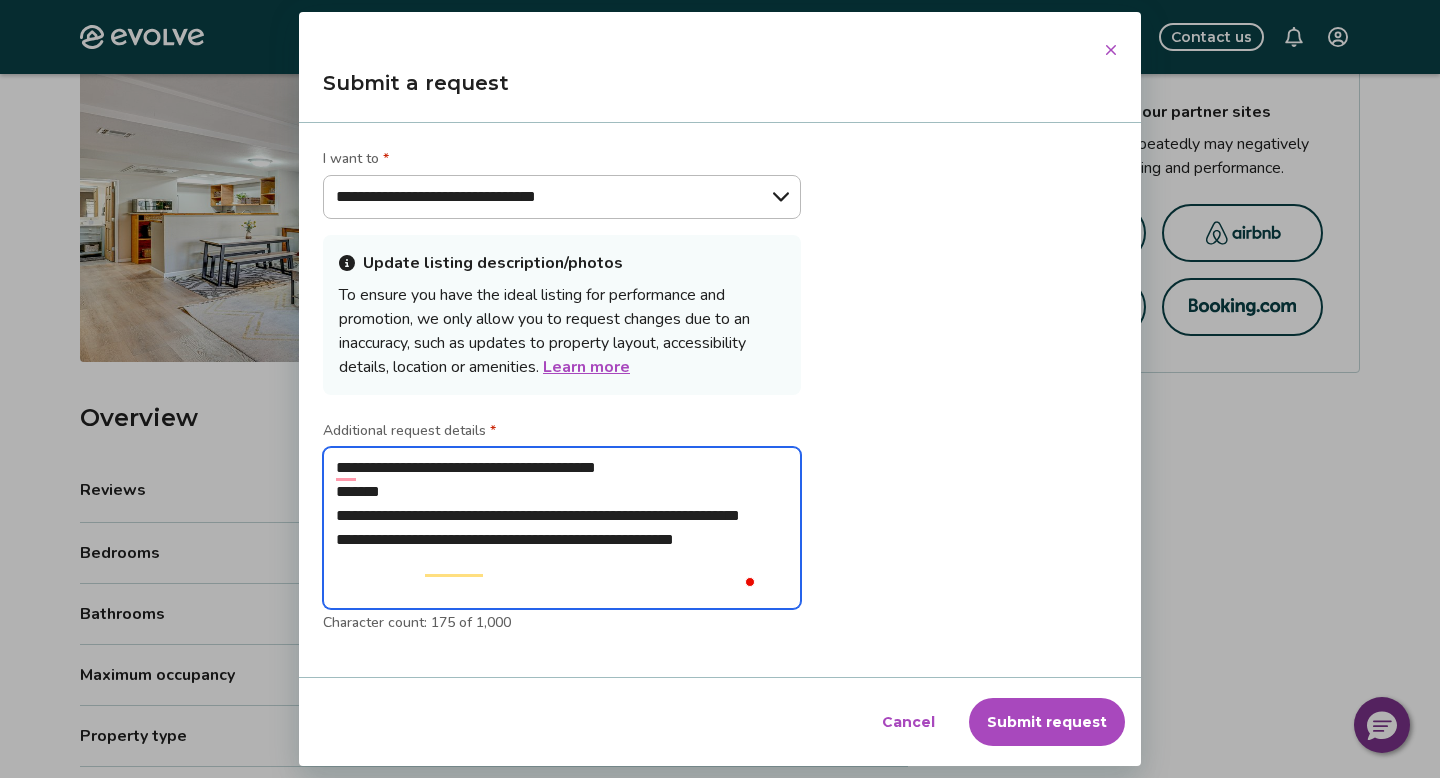 type on "**********" 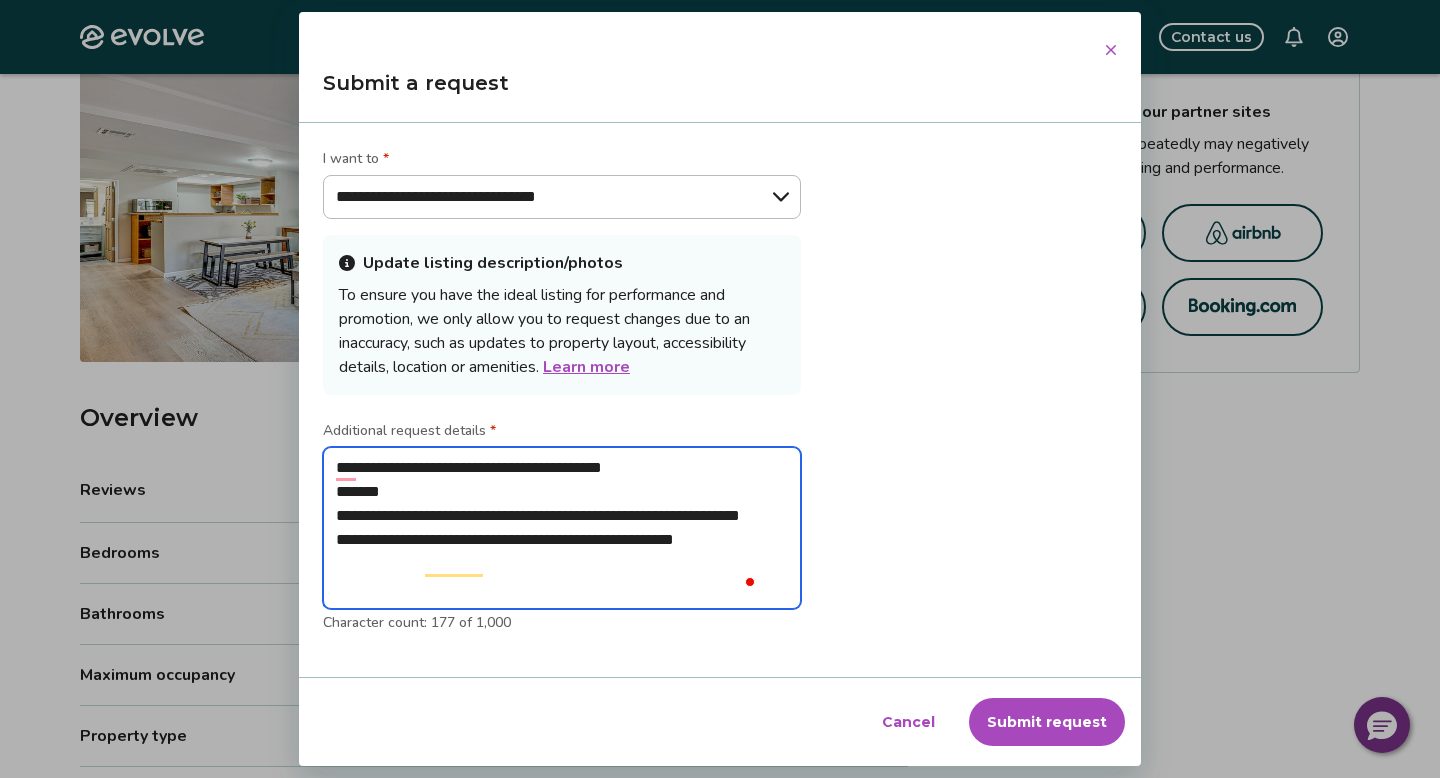 type on "**********" 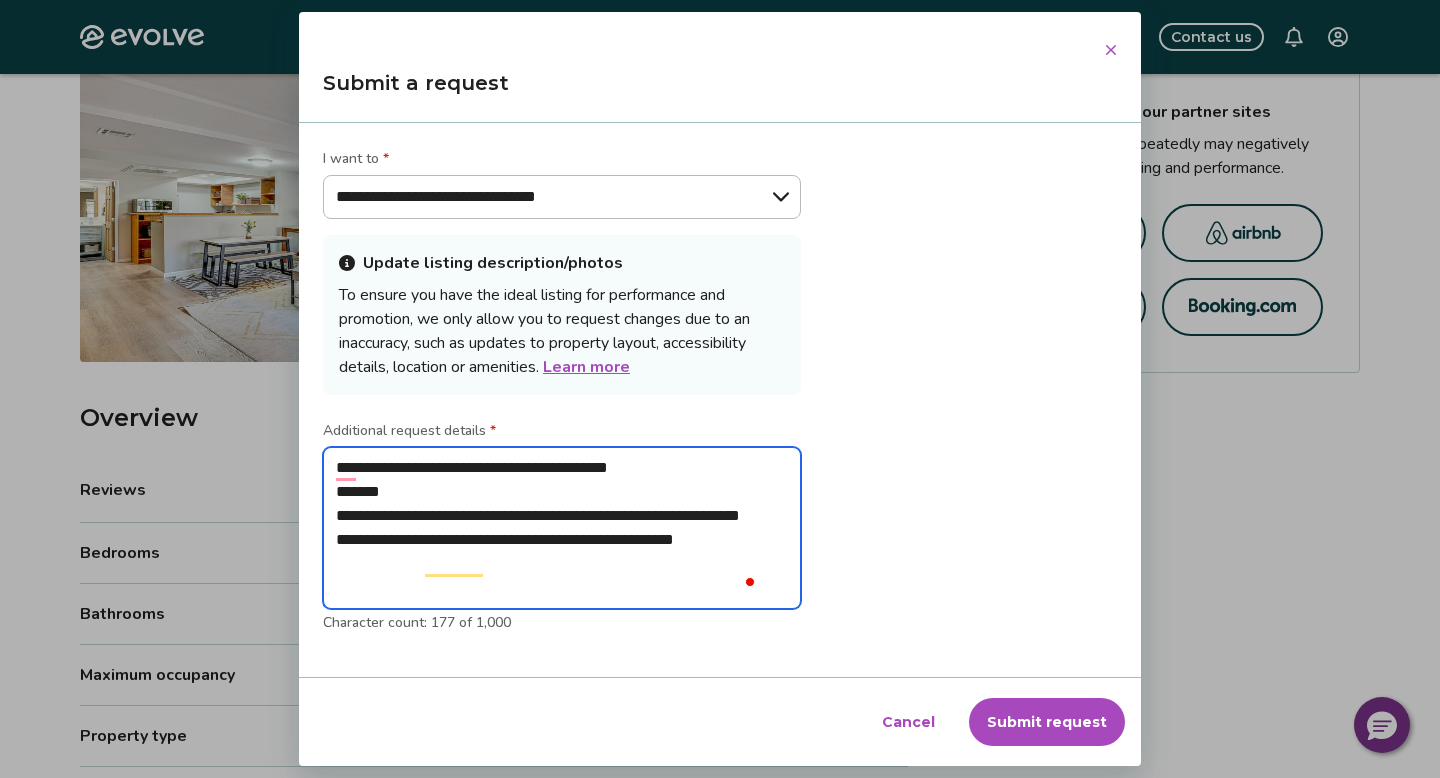 type on "**********" 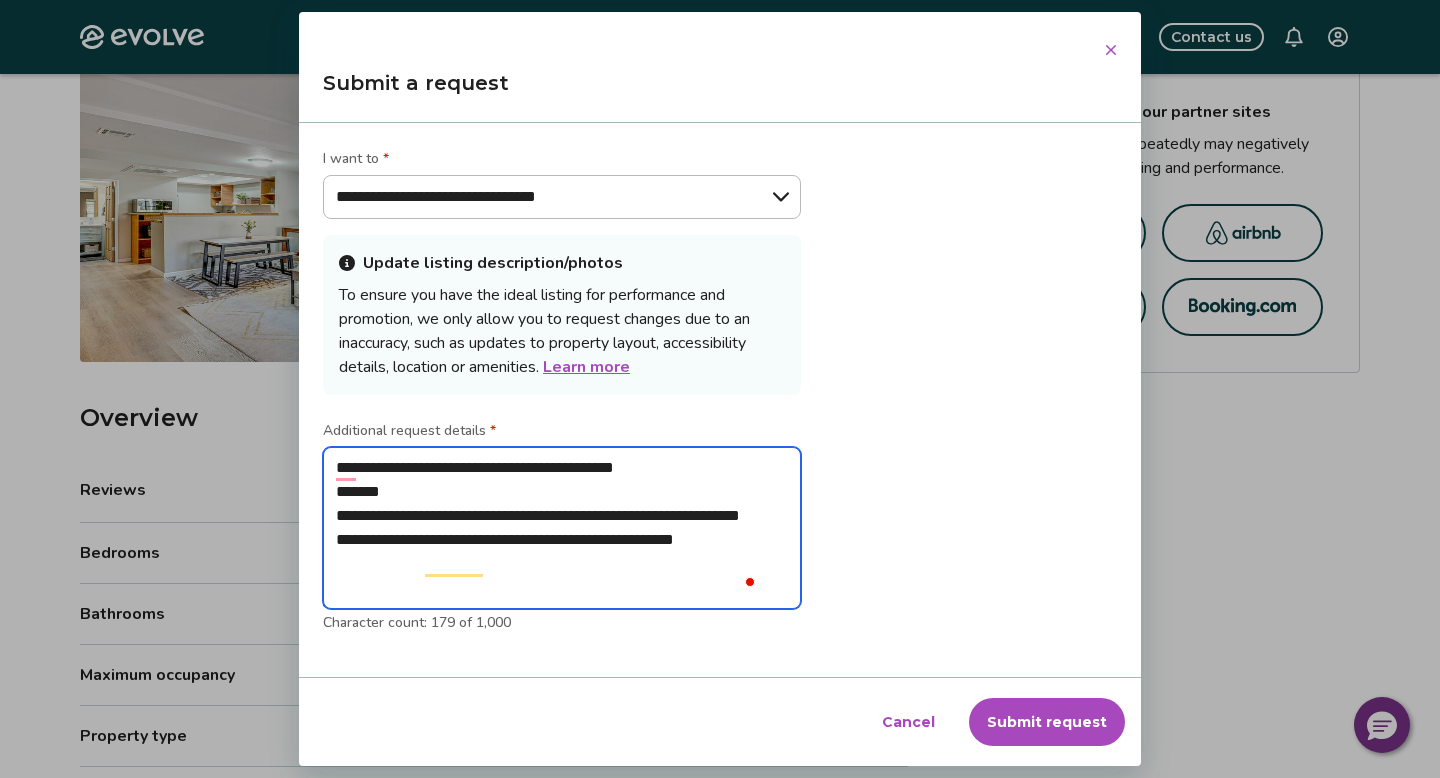 type on "**********" 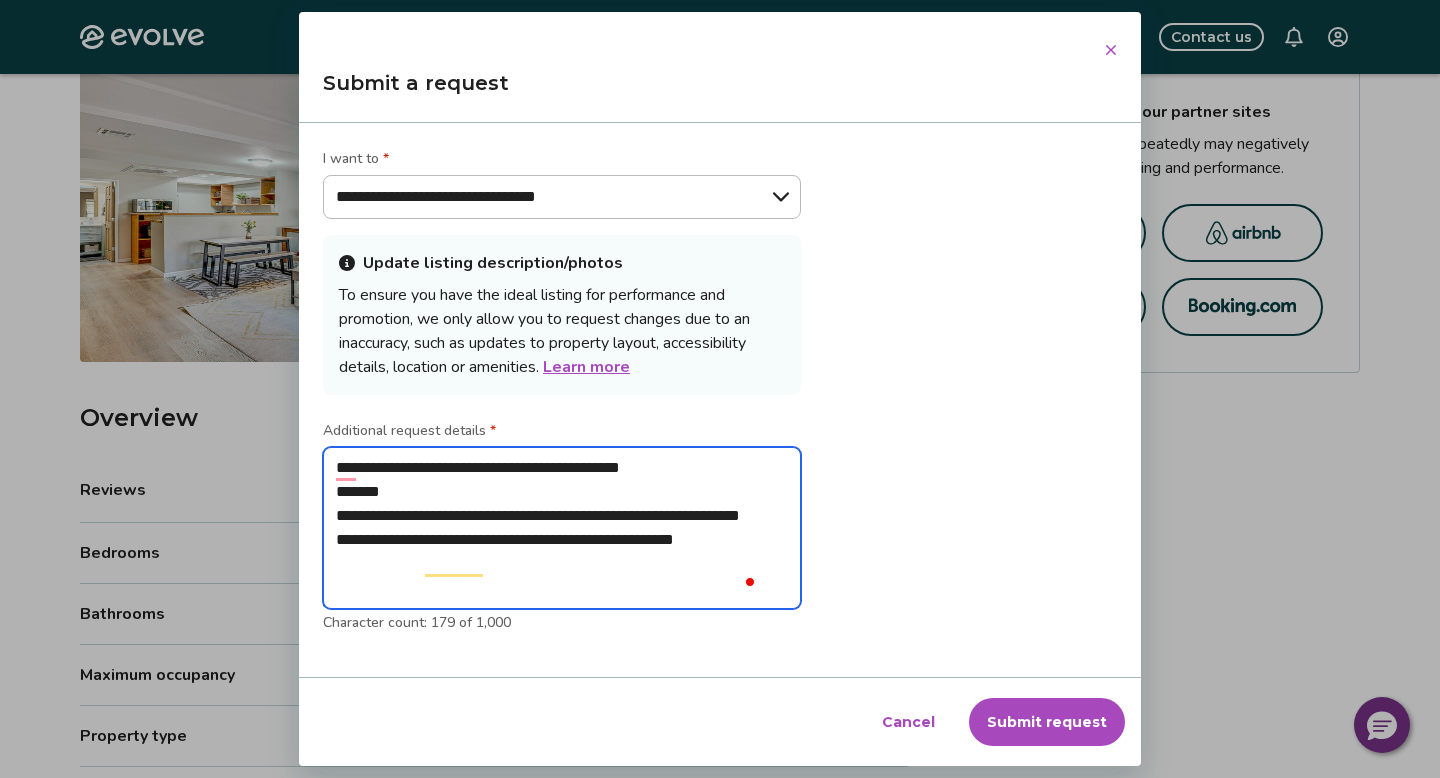 type on "**********" 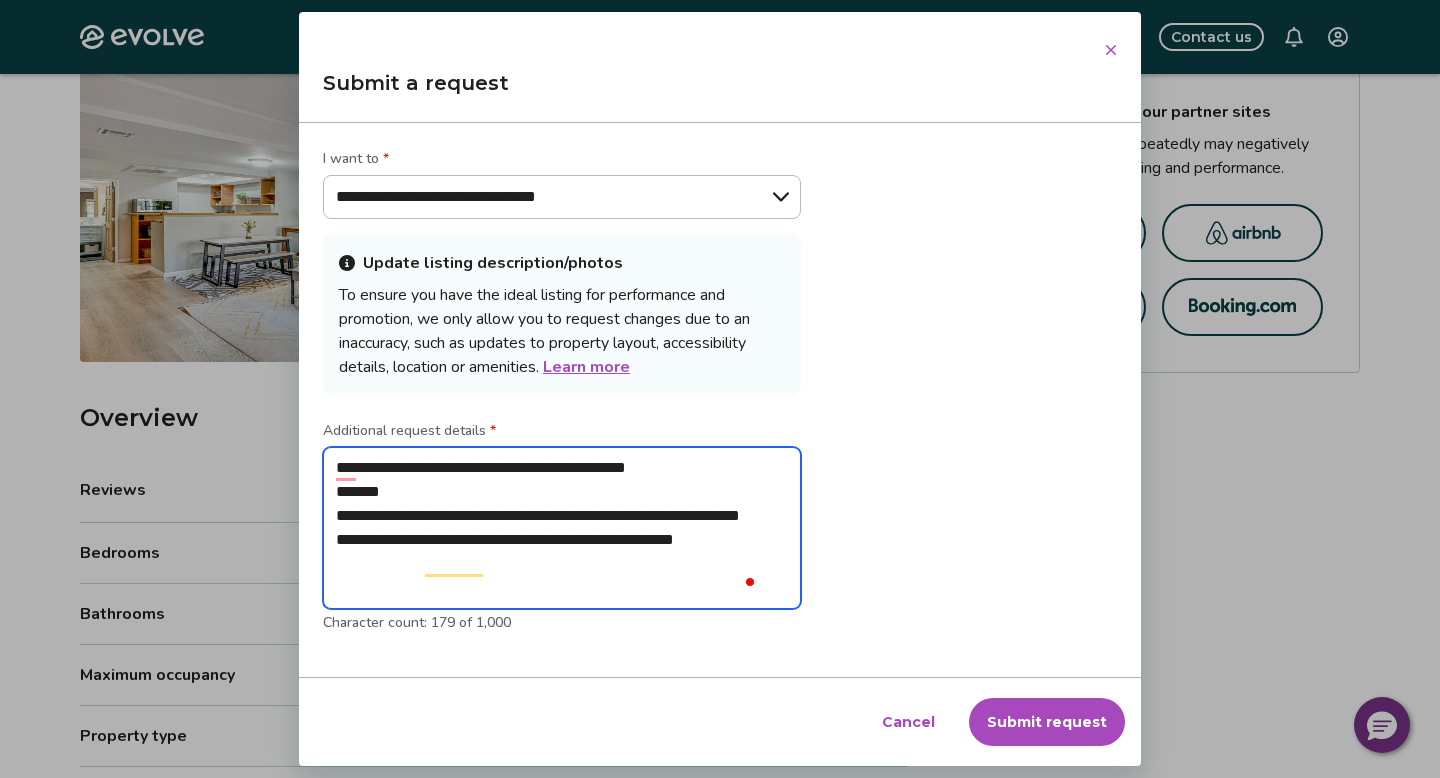 type on "*" 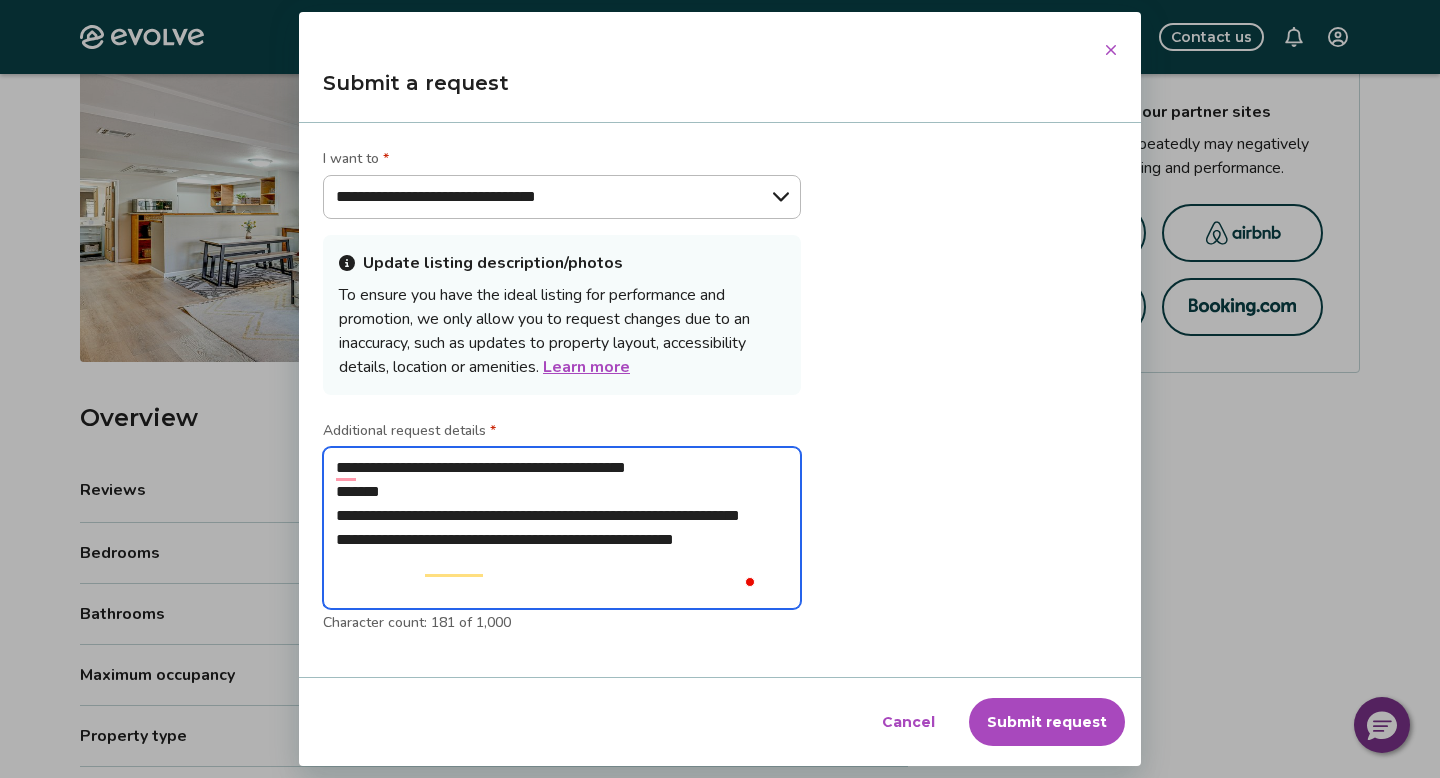 type on "**********" 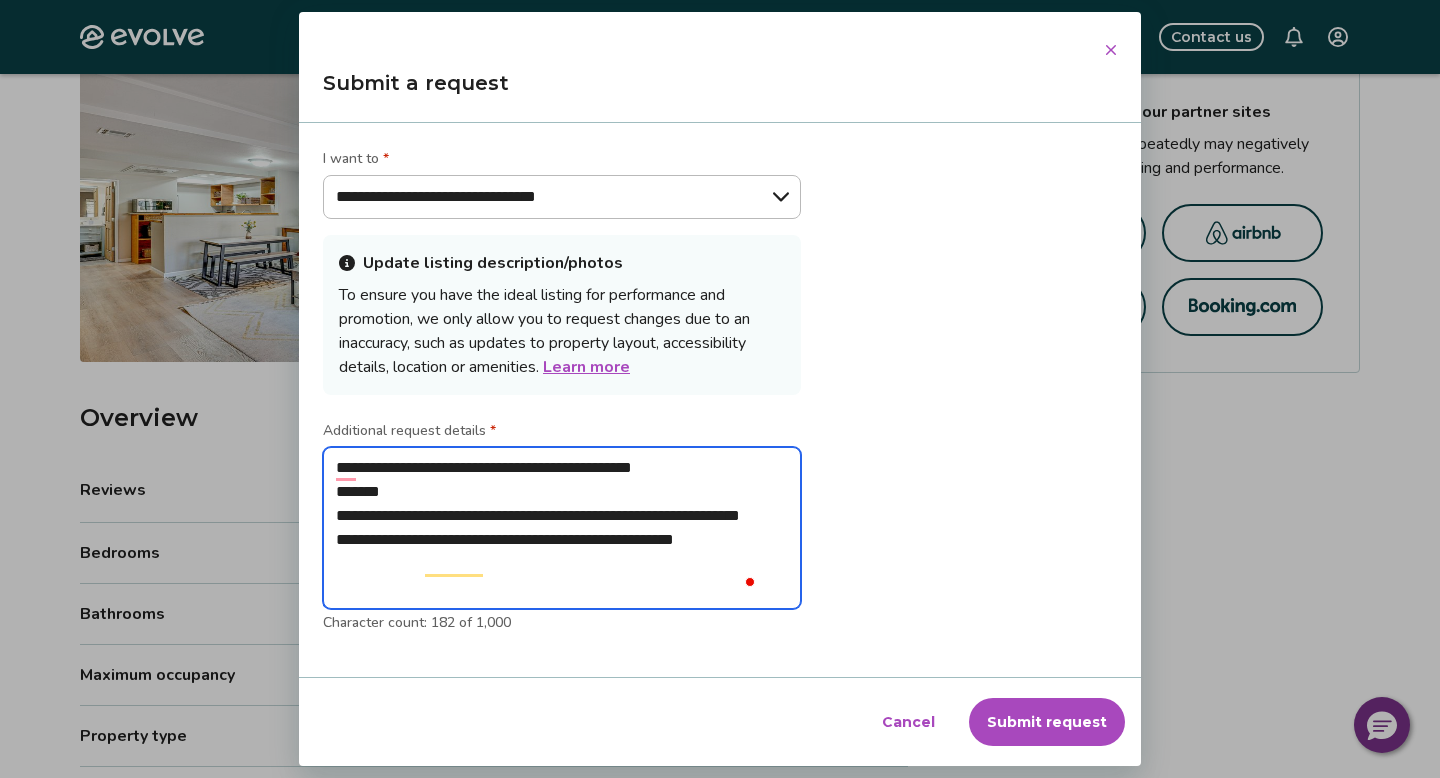 type on "**********" 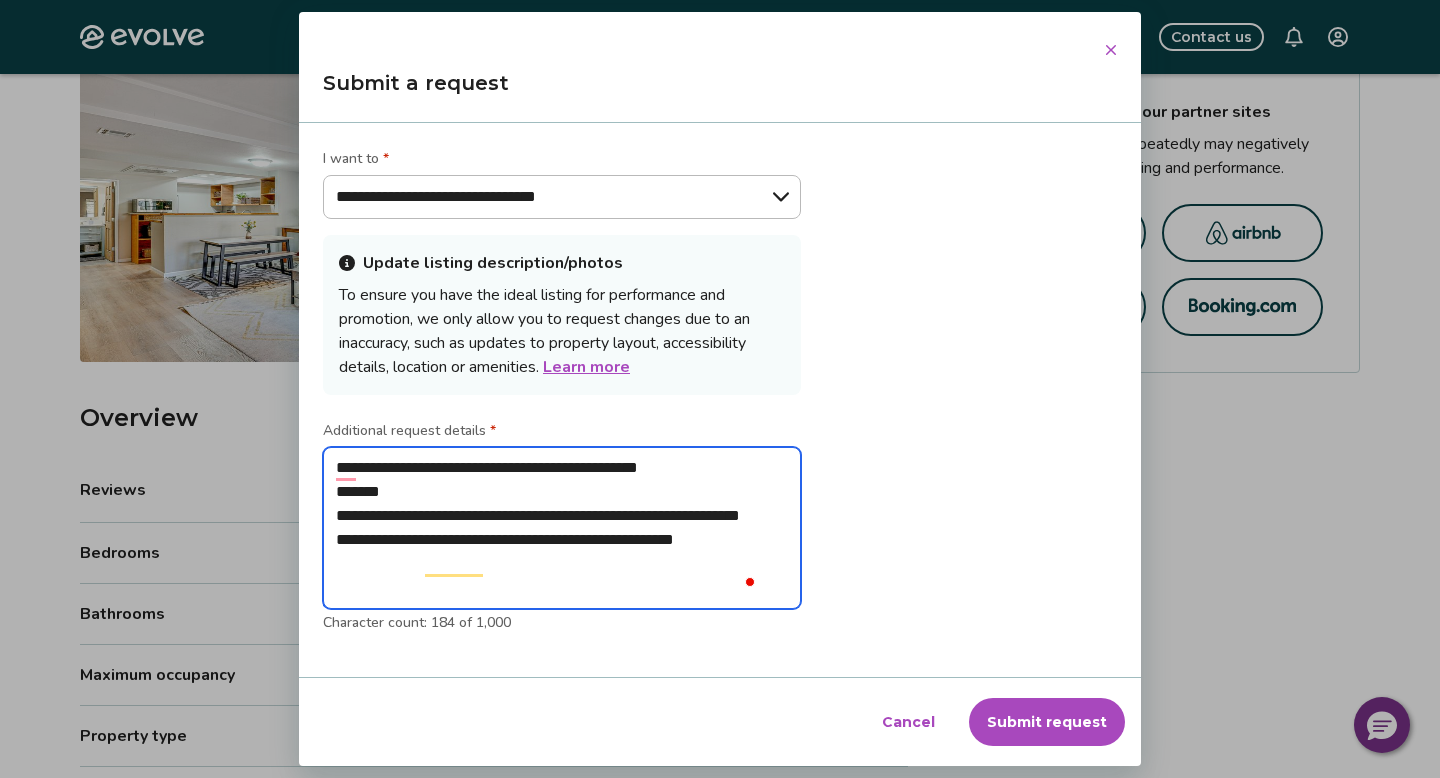 type on "**********" 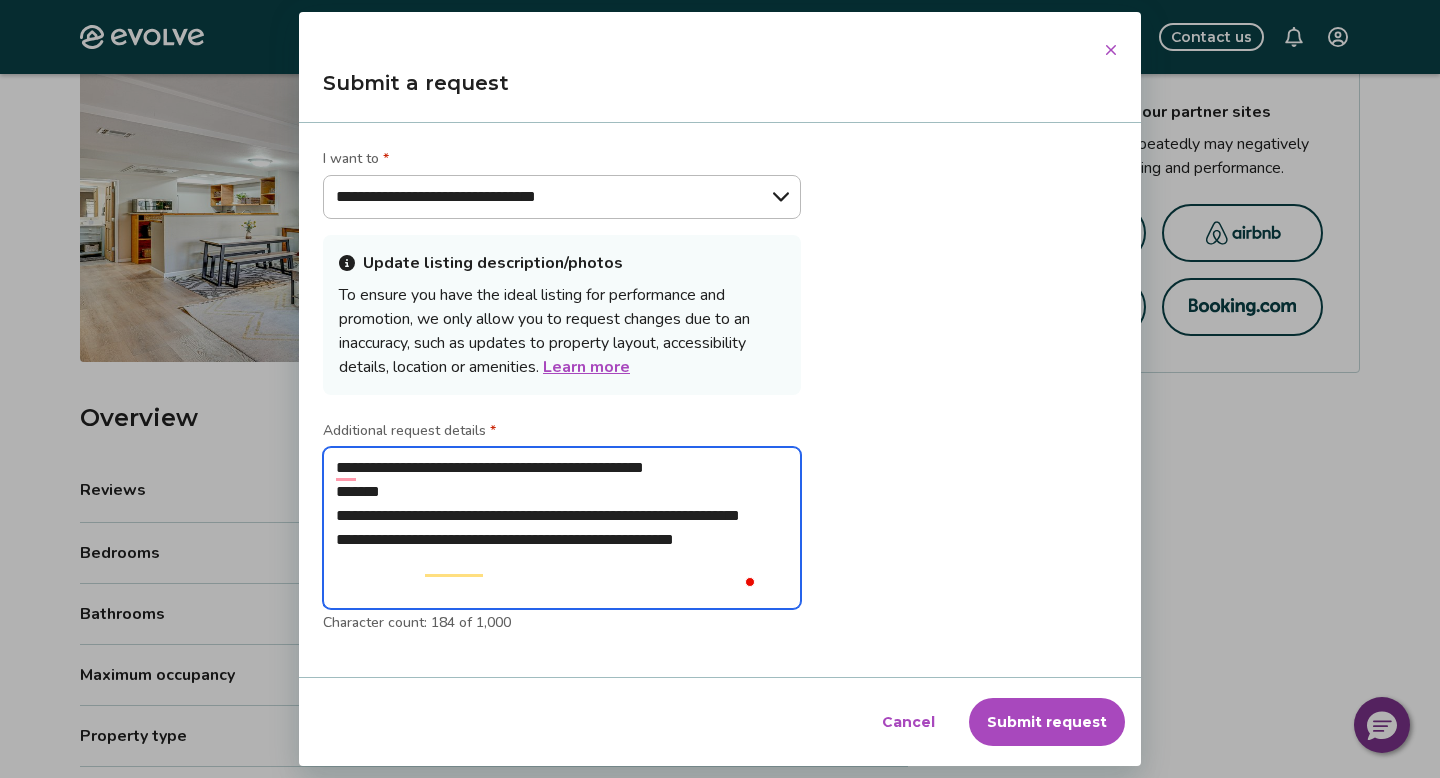 type on "**********" 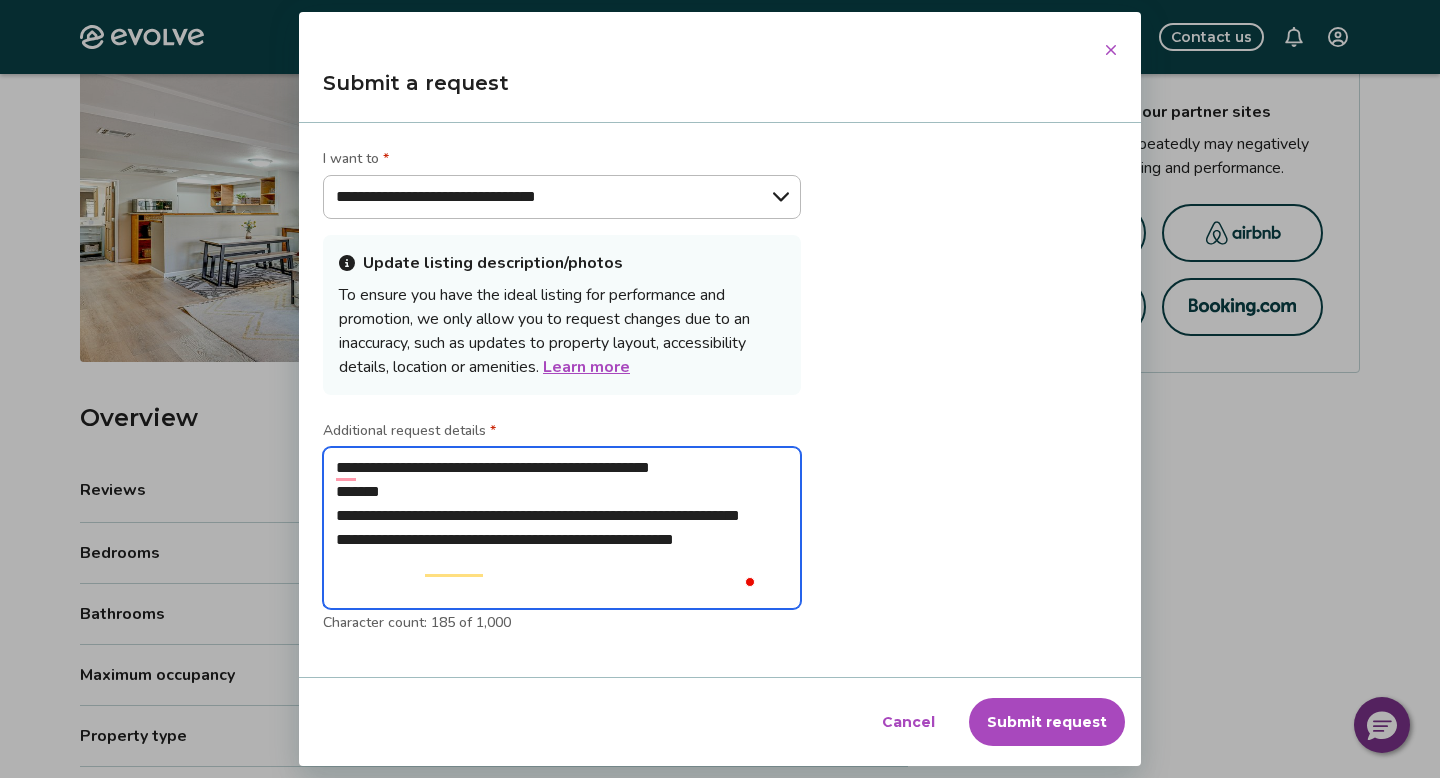 type on "**********" 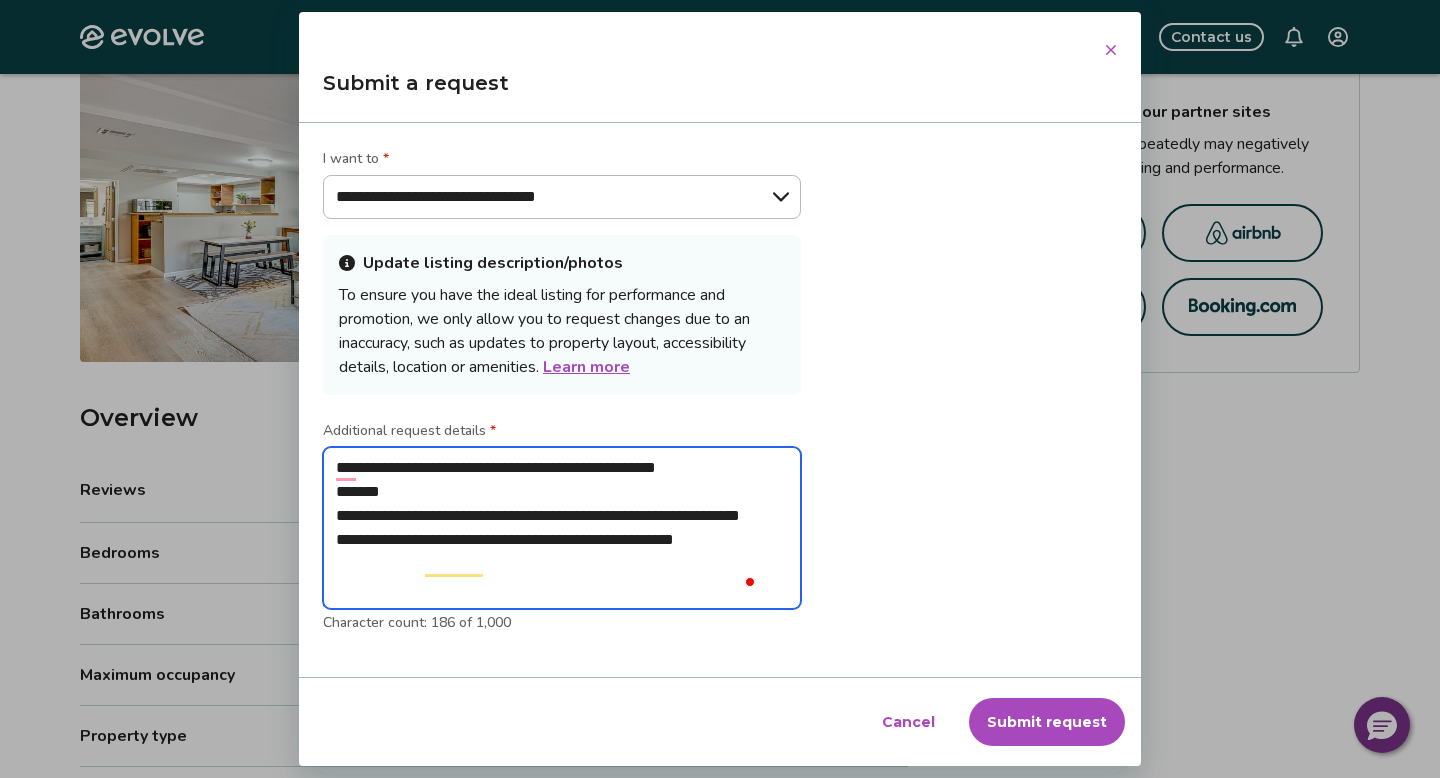 type on "**********" 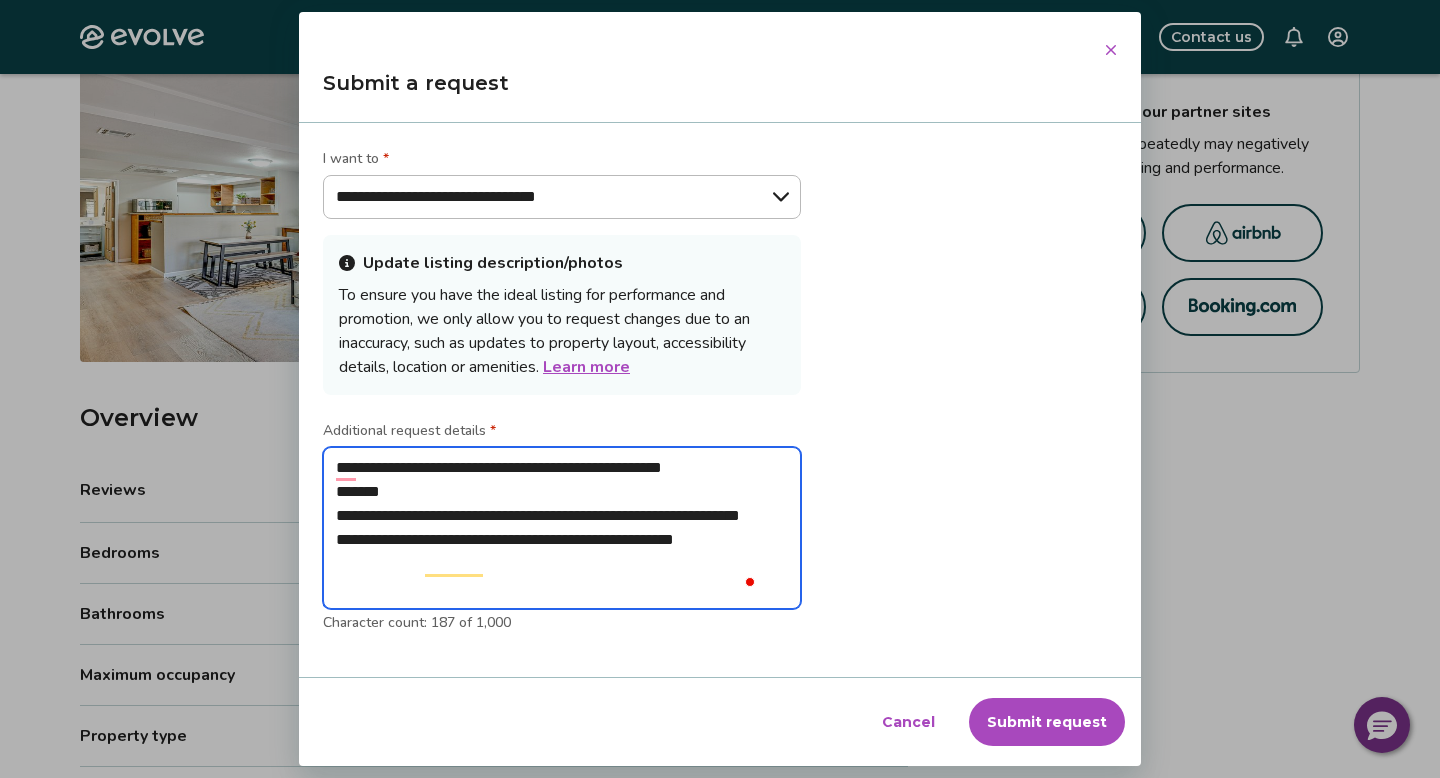 type on "**********" 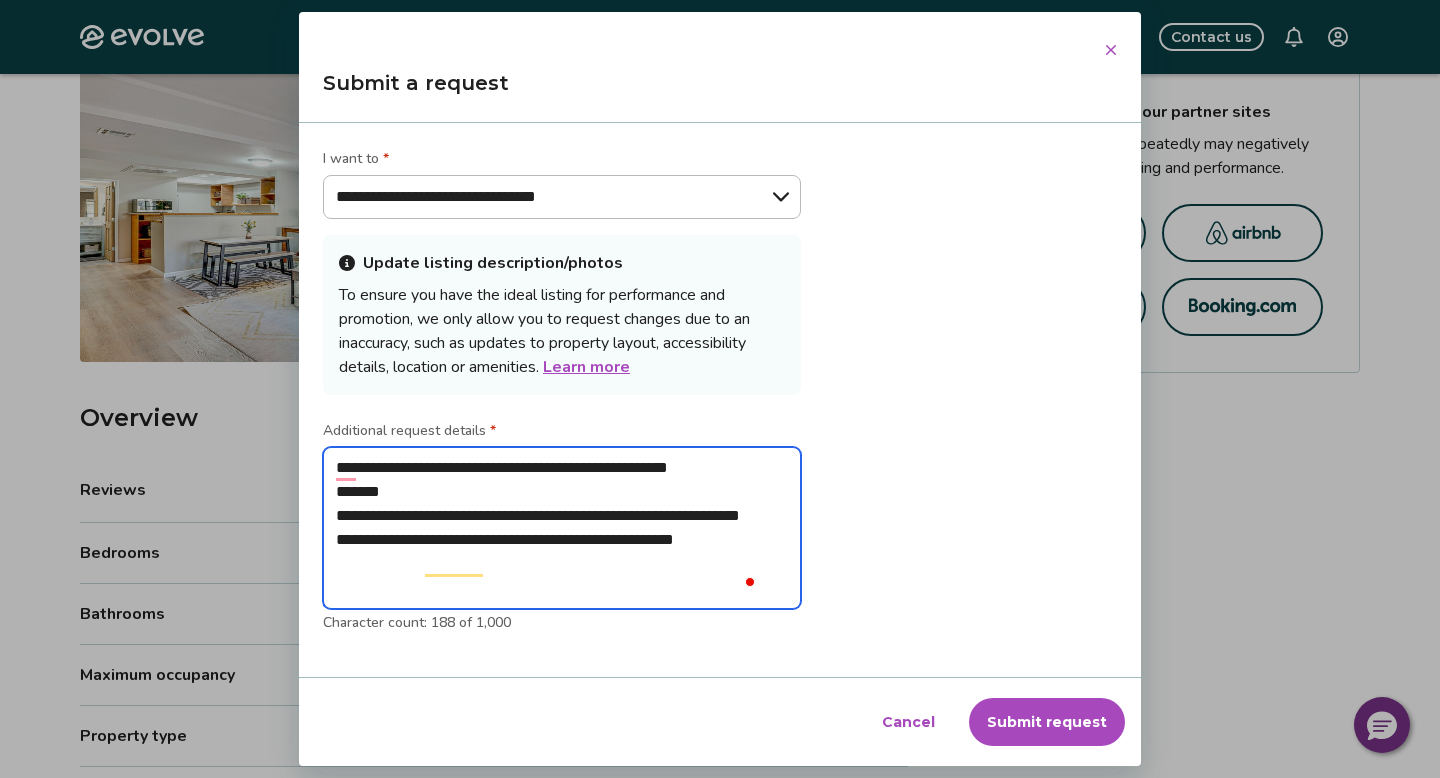 type on "**********" 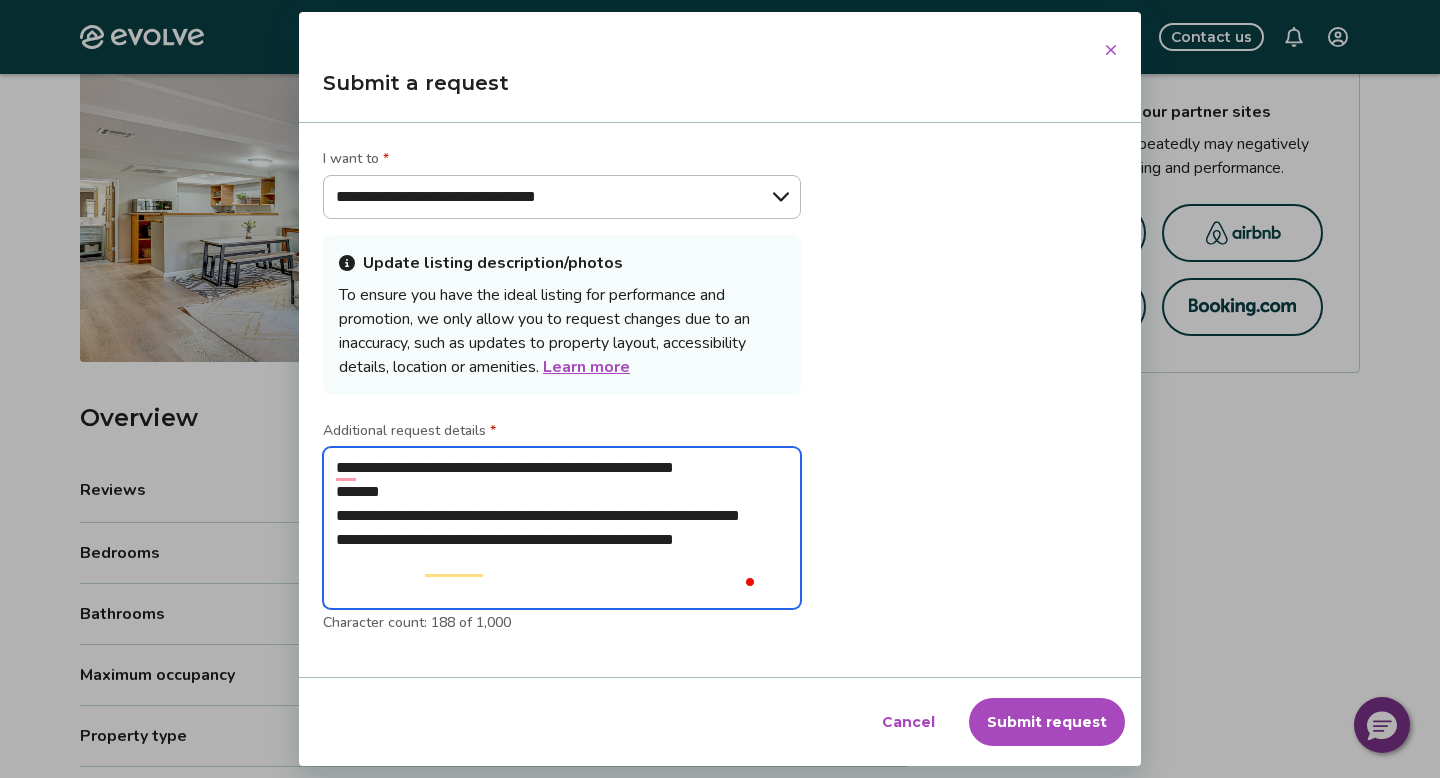 type on "**********" 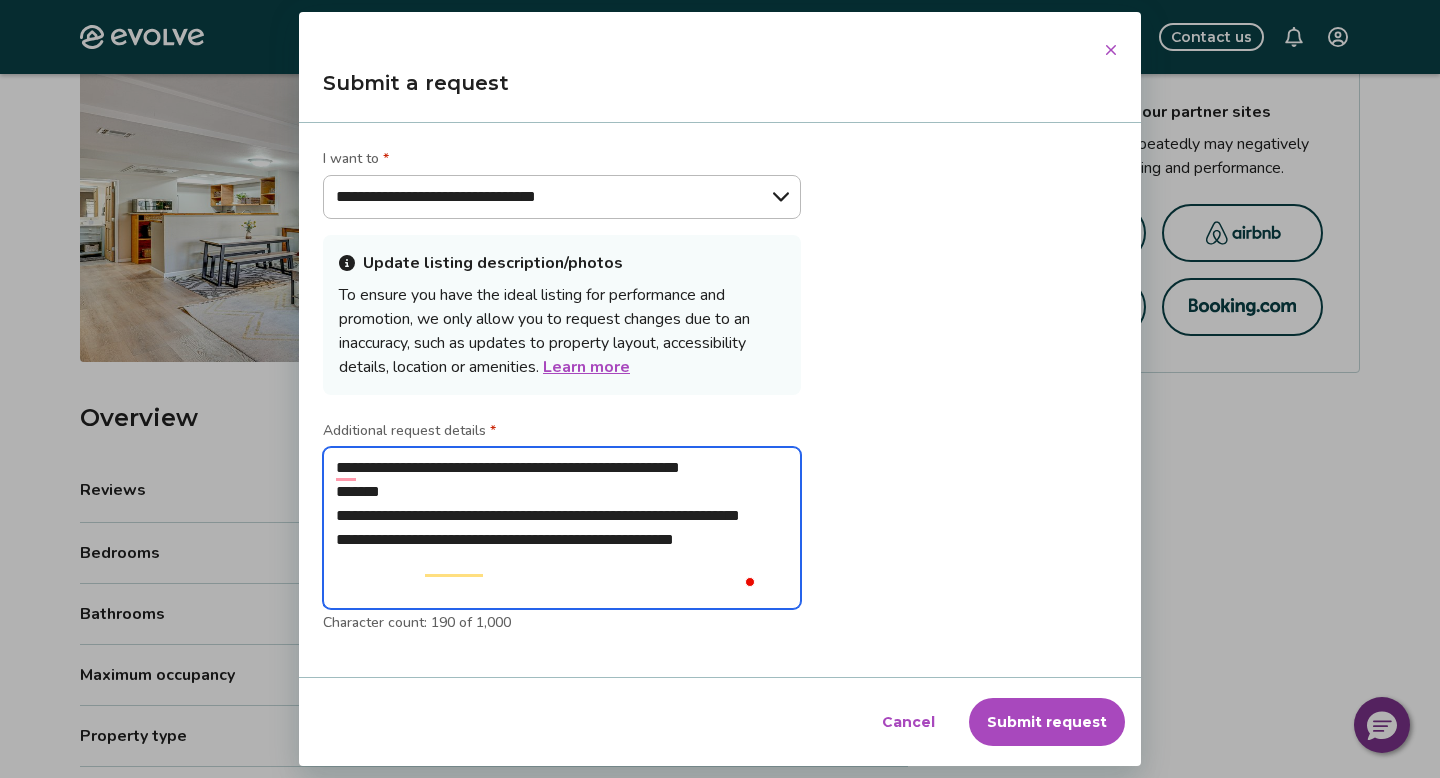 type on "**********" 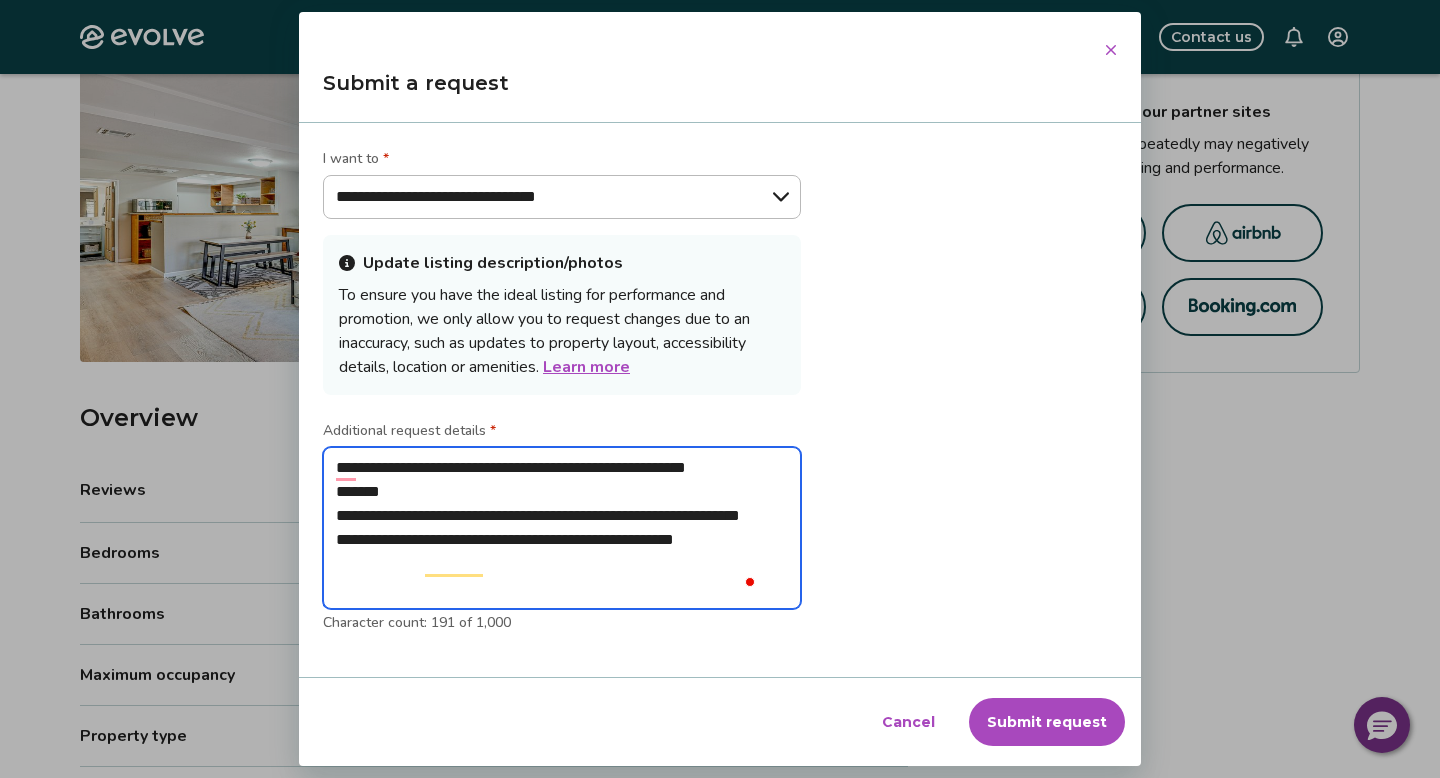 type on "**********" 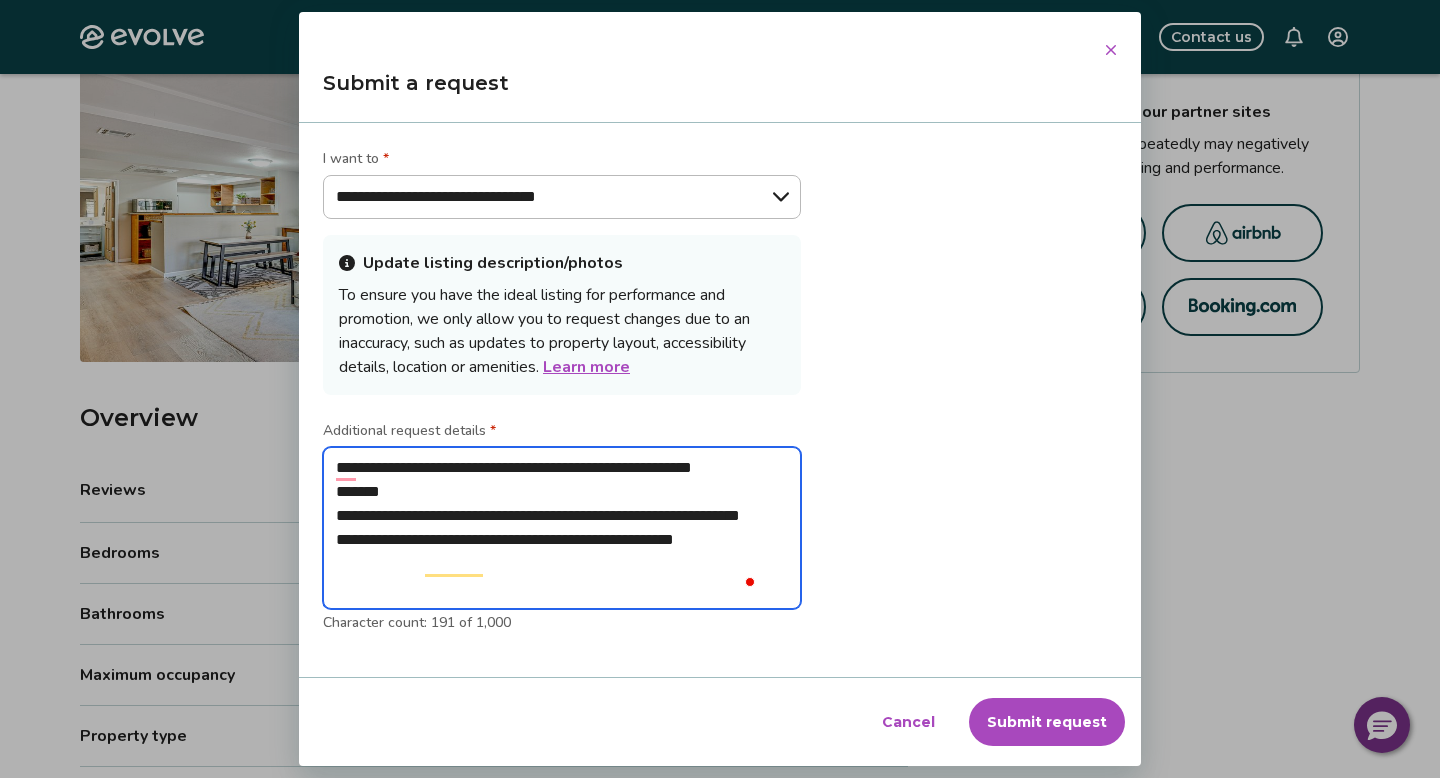 type on "**********" 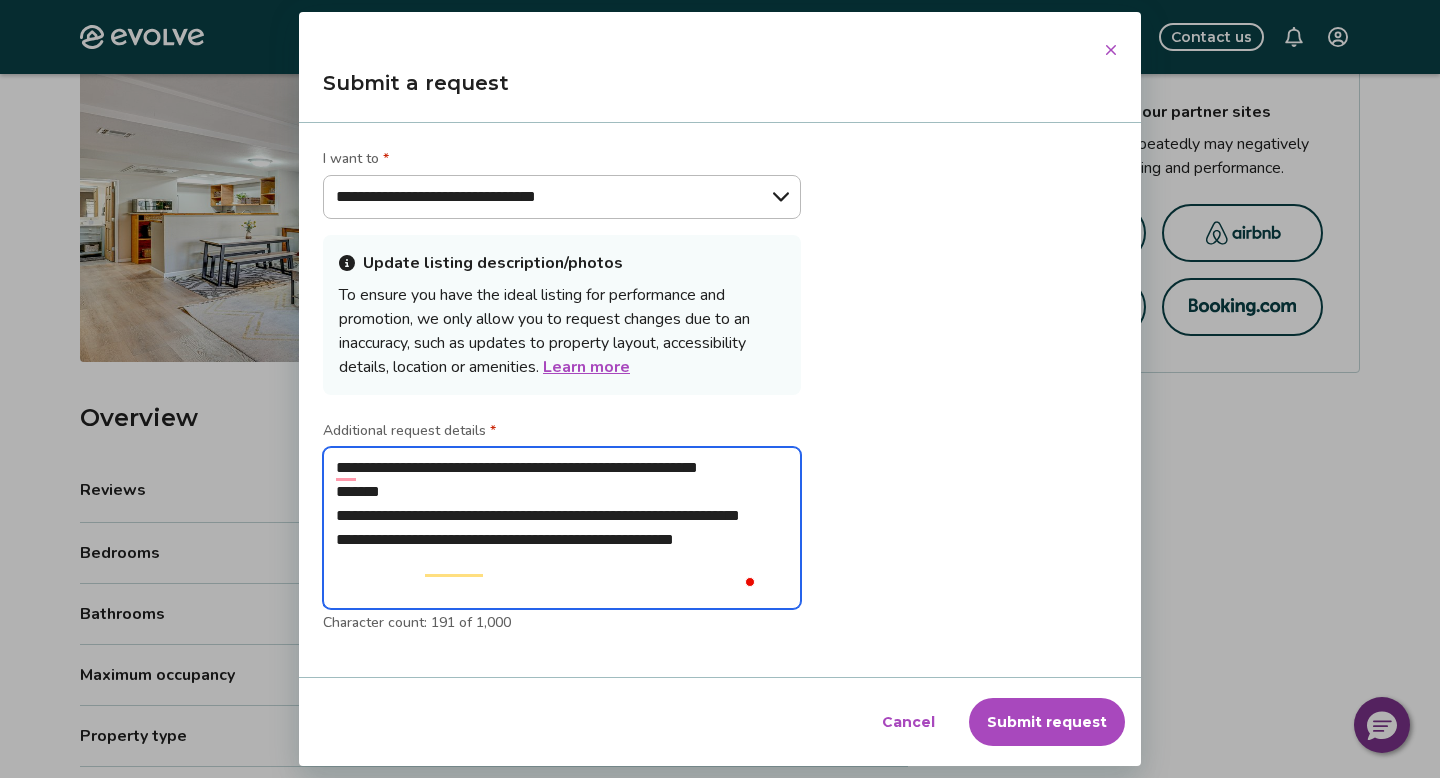 type on "*" 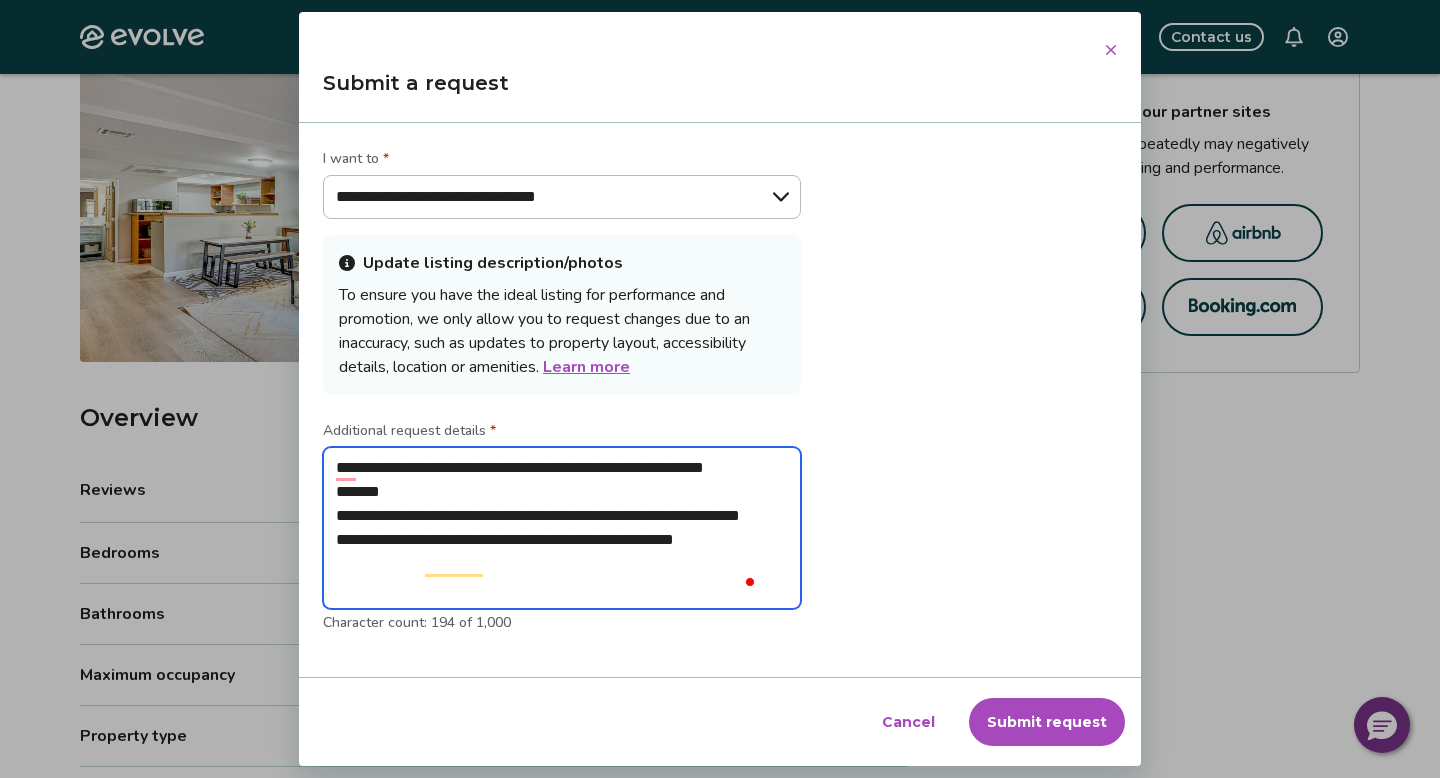 type on "**********" 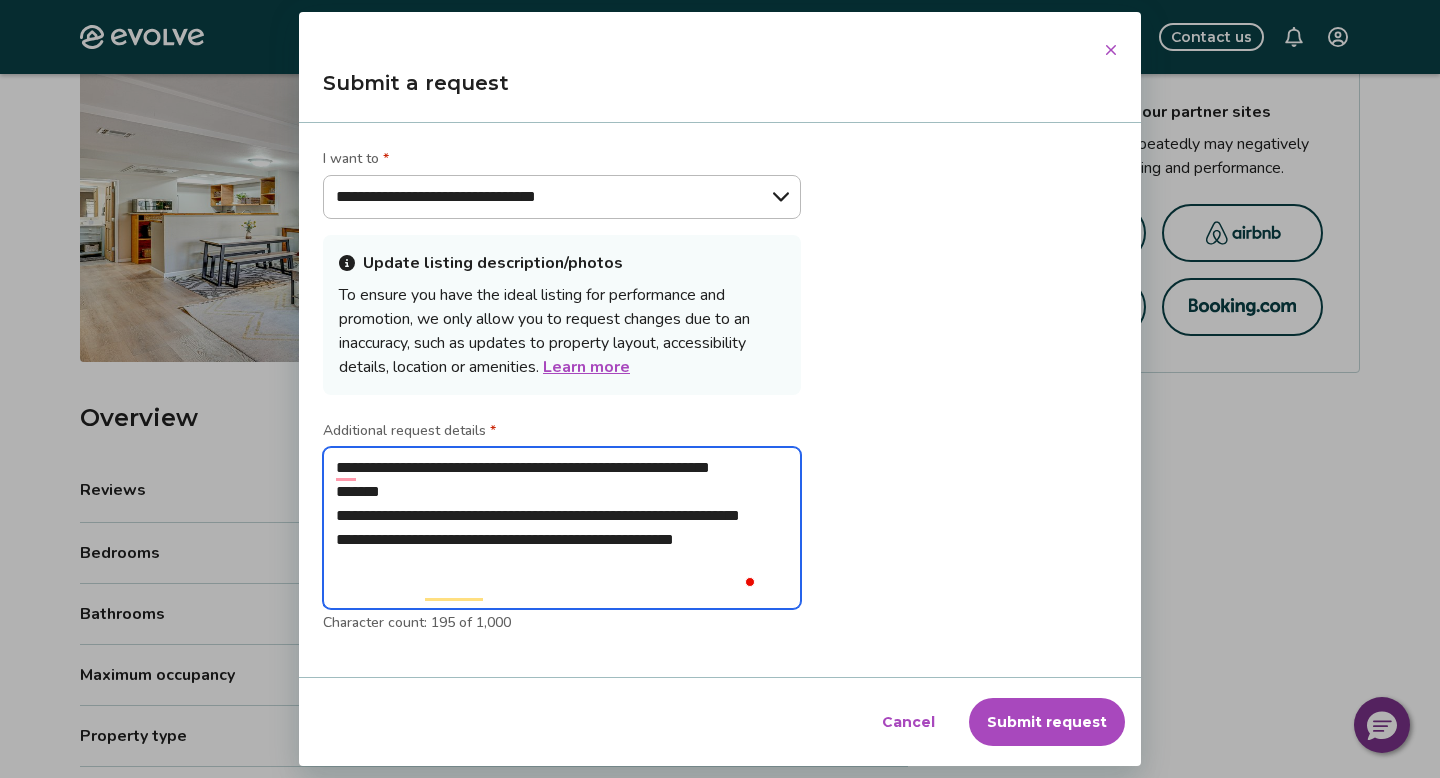 type on "**********" 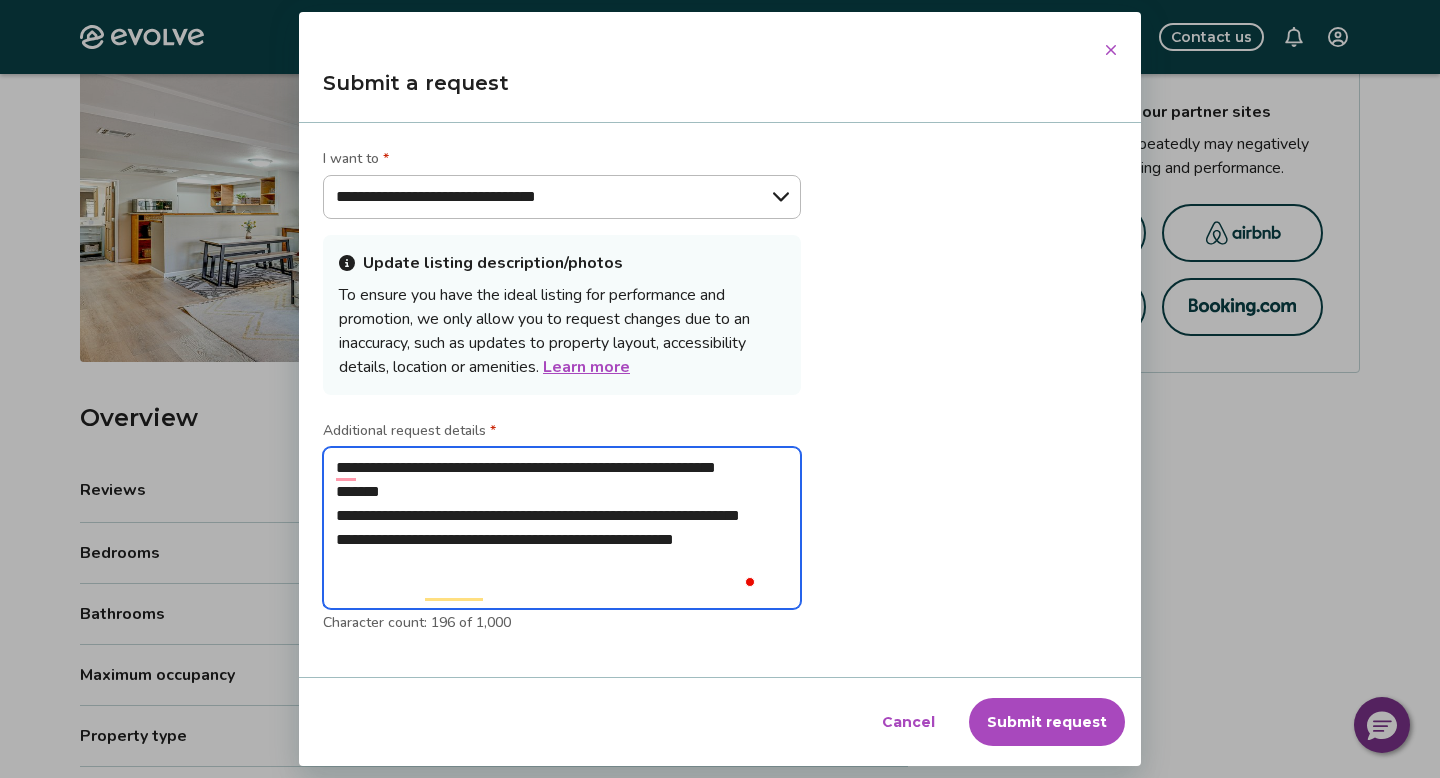 type on "**********" 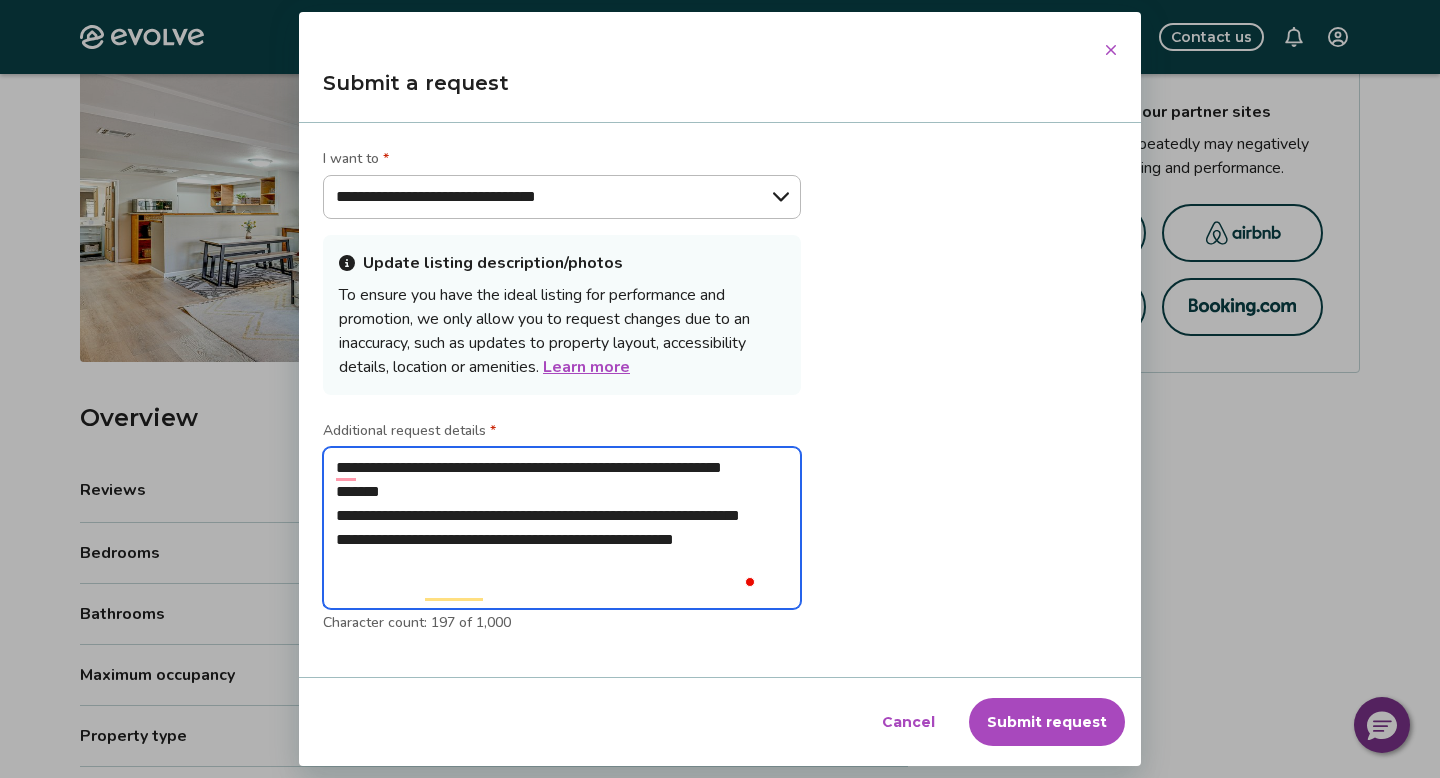 type on "**********" 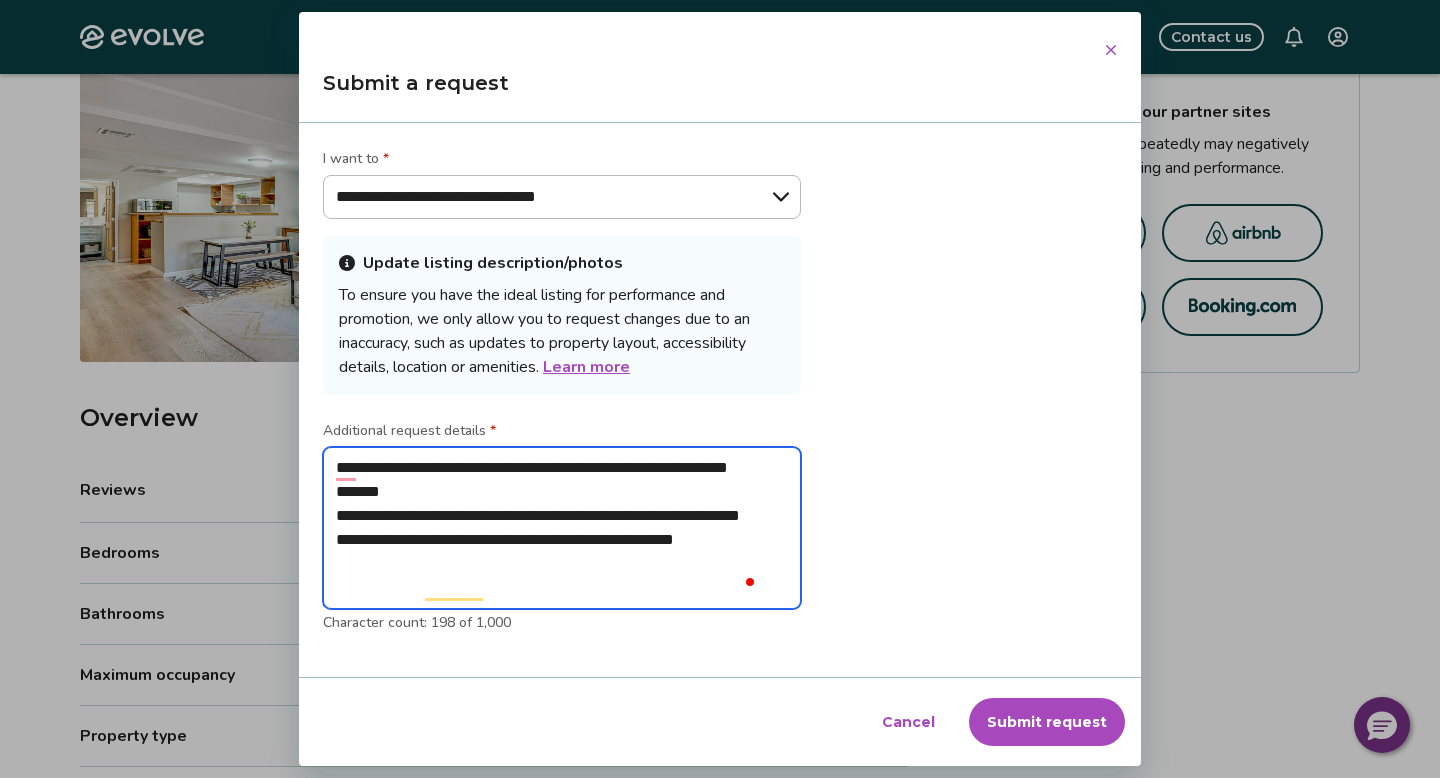 type on "**********" 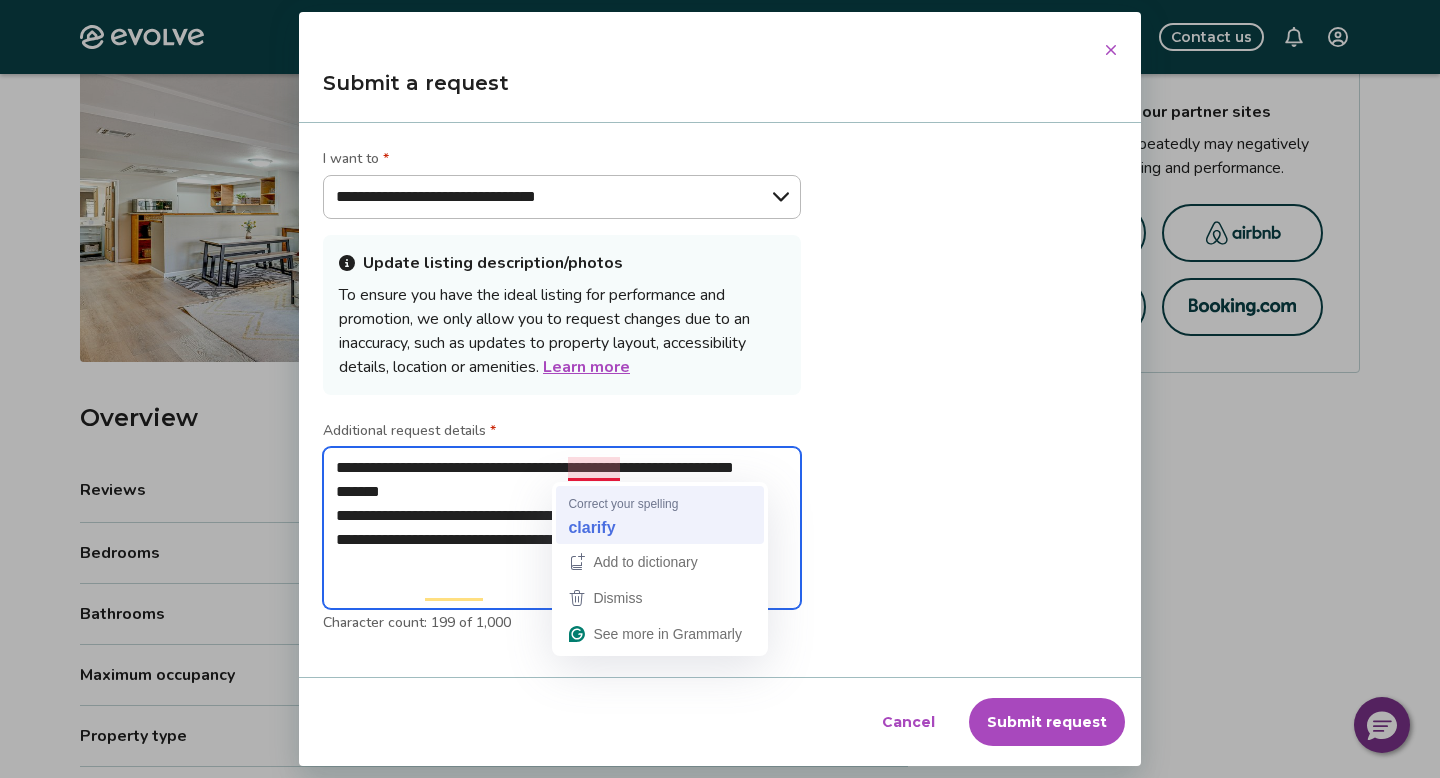 type 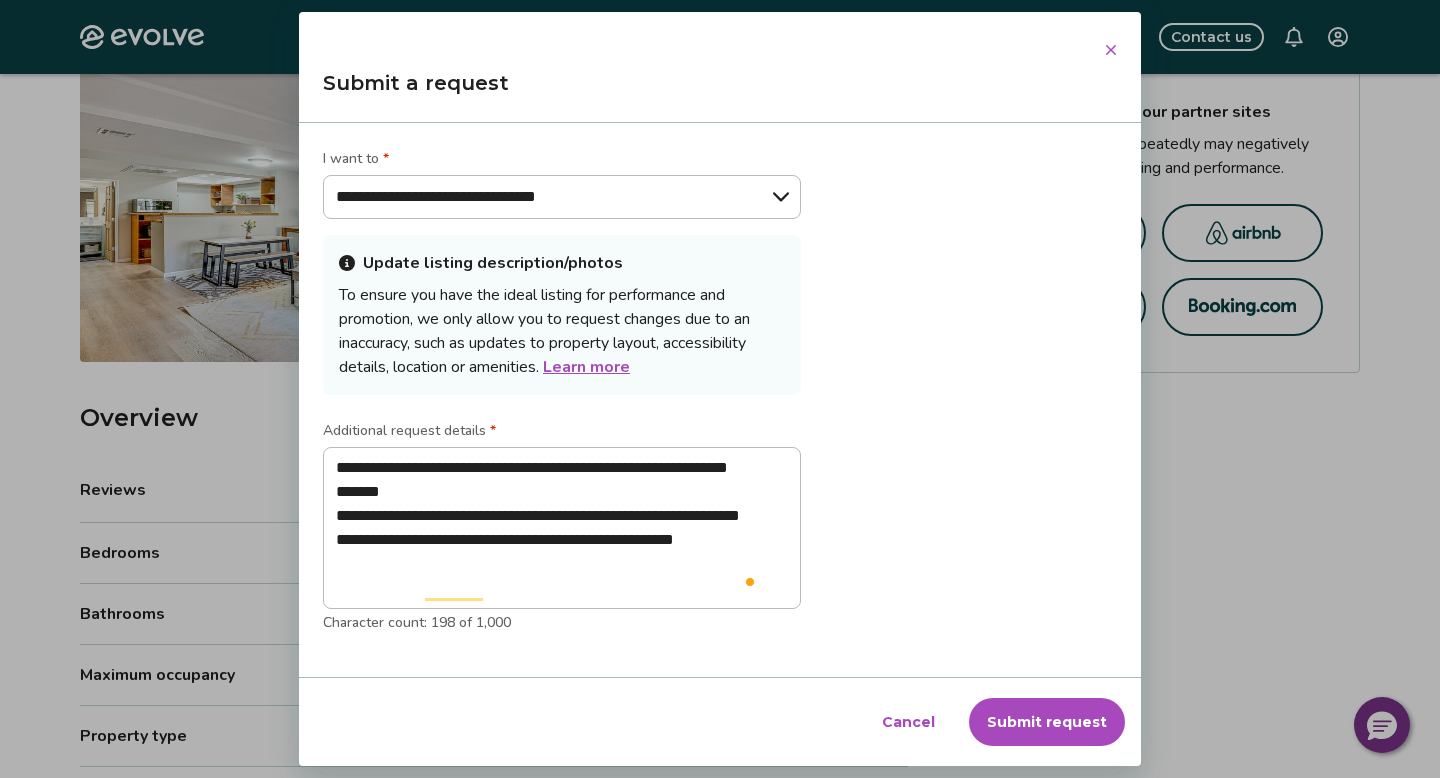 click on "Submit request" at bounding box center (1047, 722) 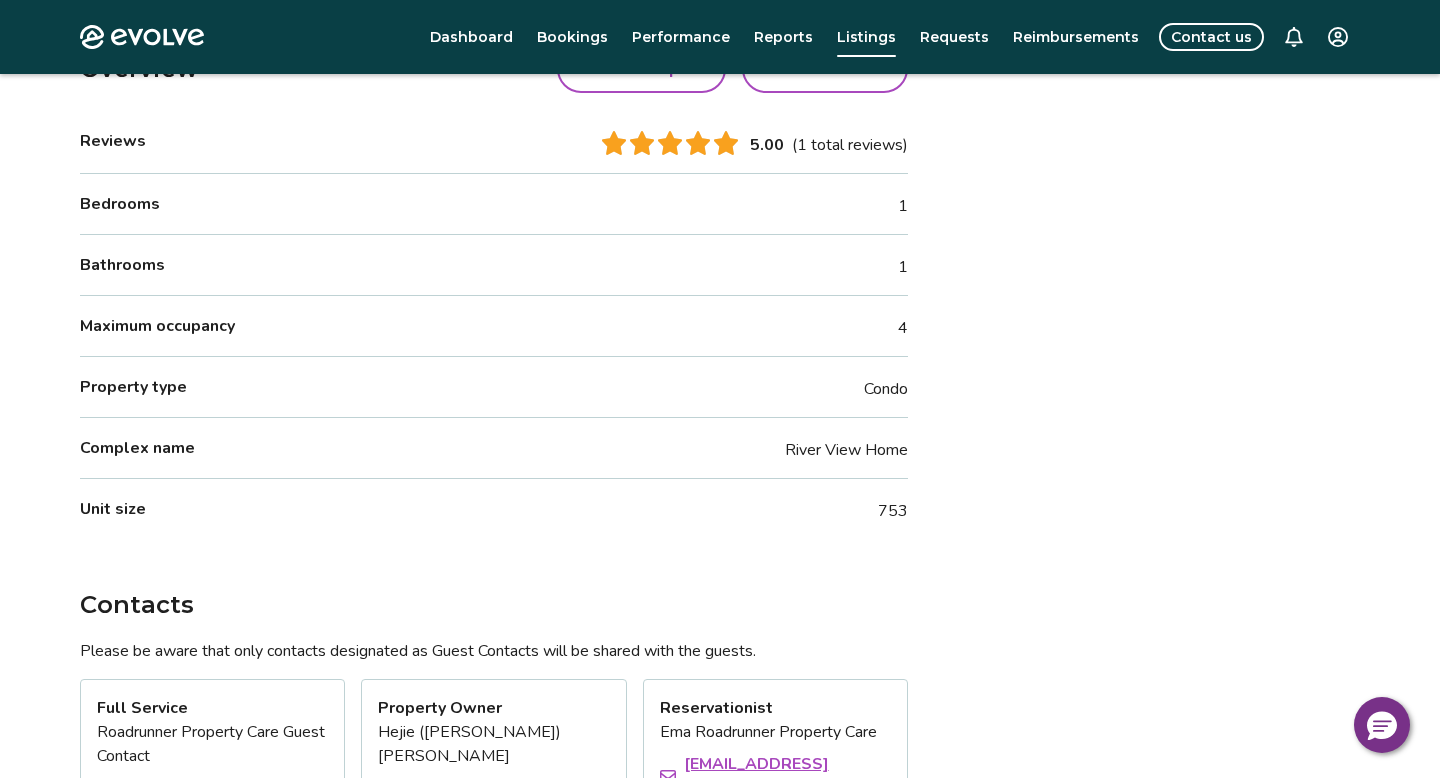 scroll, scrollTop: 0, scrollLeft: 0, axis: both 